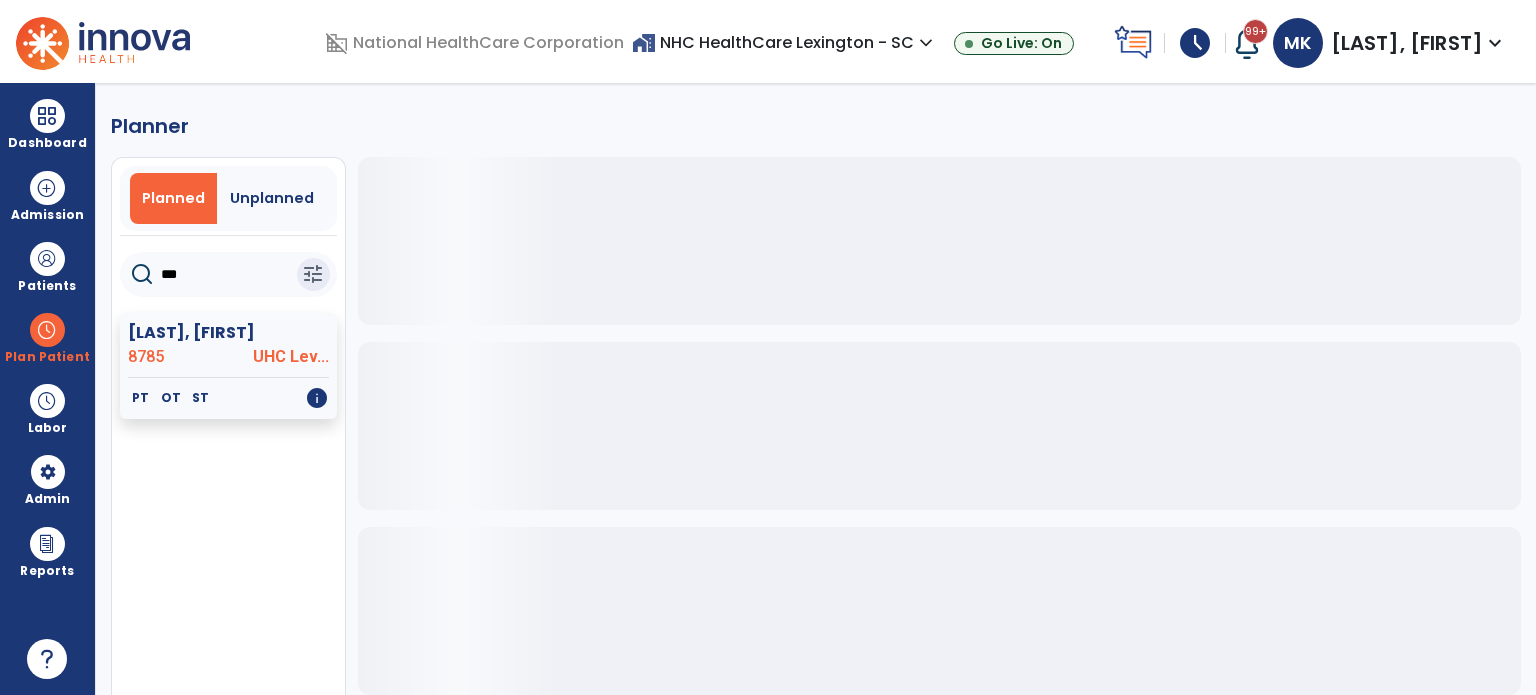 scroll, scrollTop: 0, scrollLeft: 0, axis: both 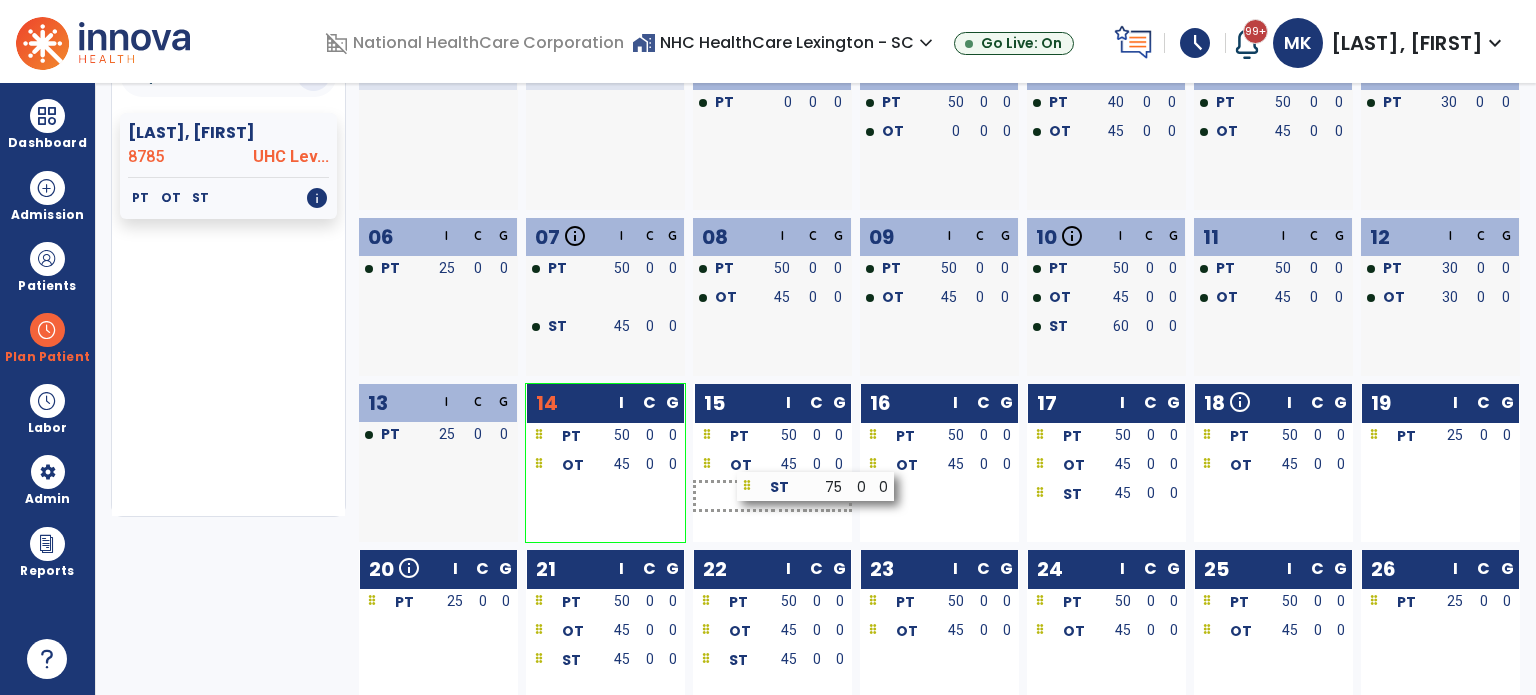 drag, startPoint x: 619, startPoint y: 495, endPoint x: 830, endPoint y: 487, distance: 211.15161 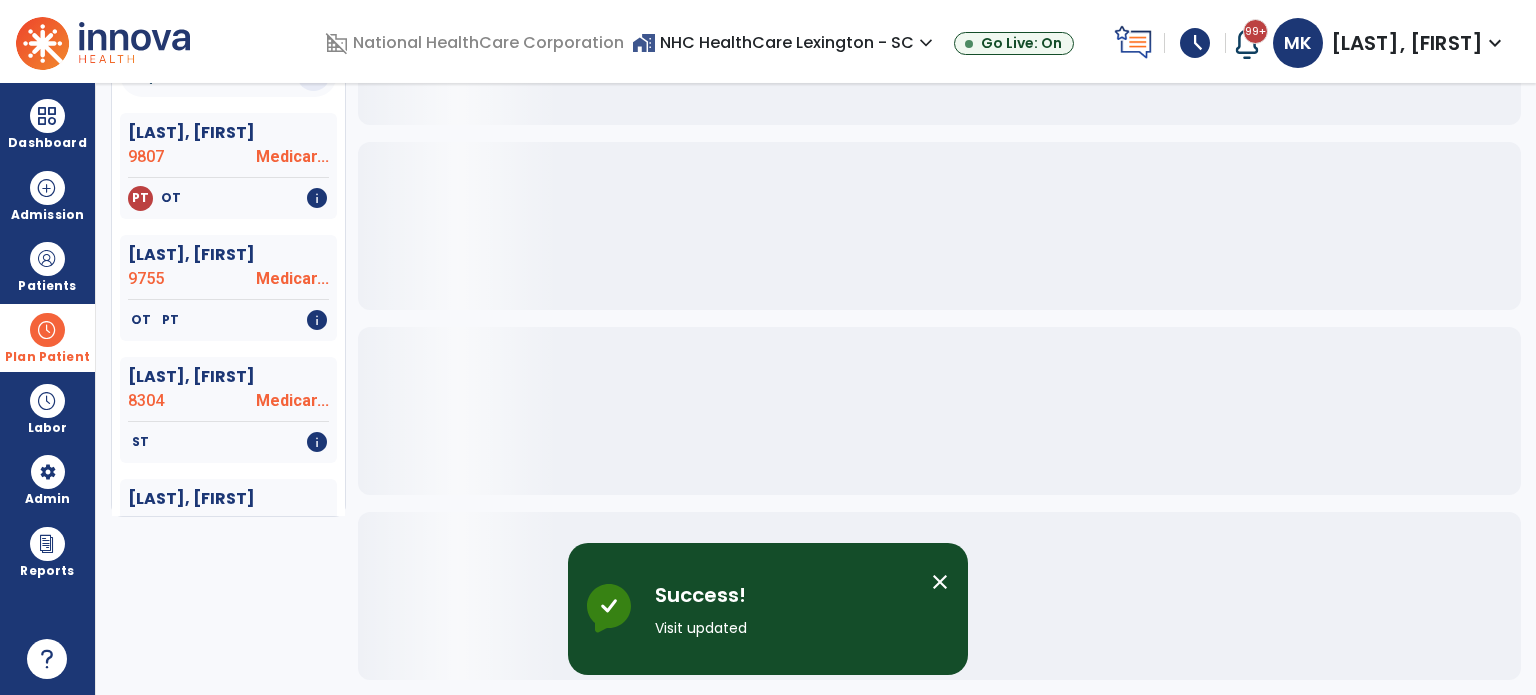click on "Plan Patient" at bounding box center [47, 357] 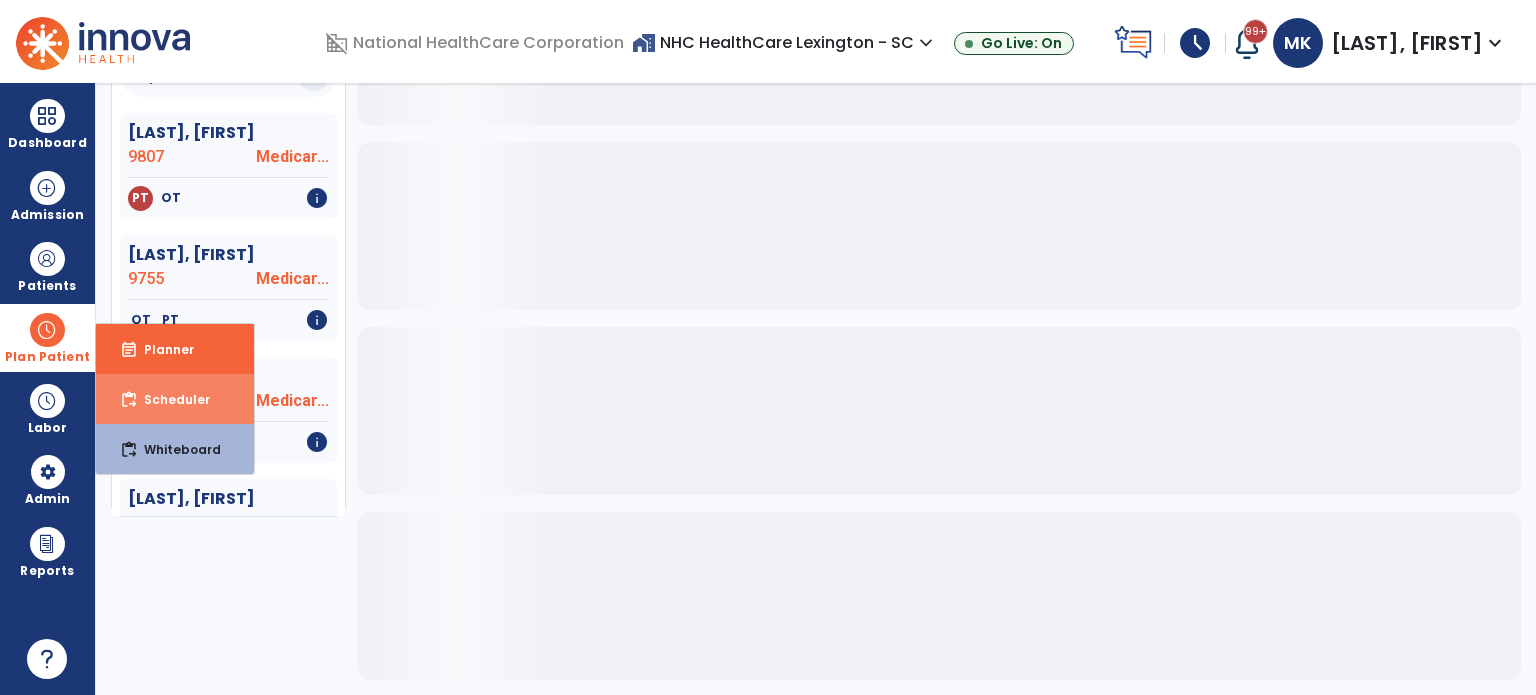 click on "Scheduler" at bounding box center [169, 399] 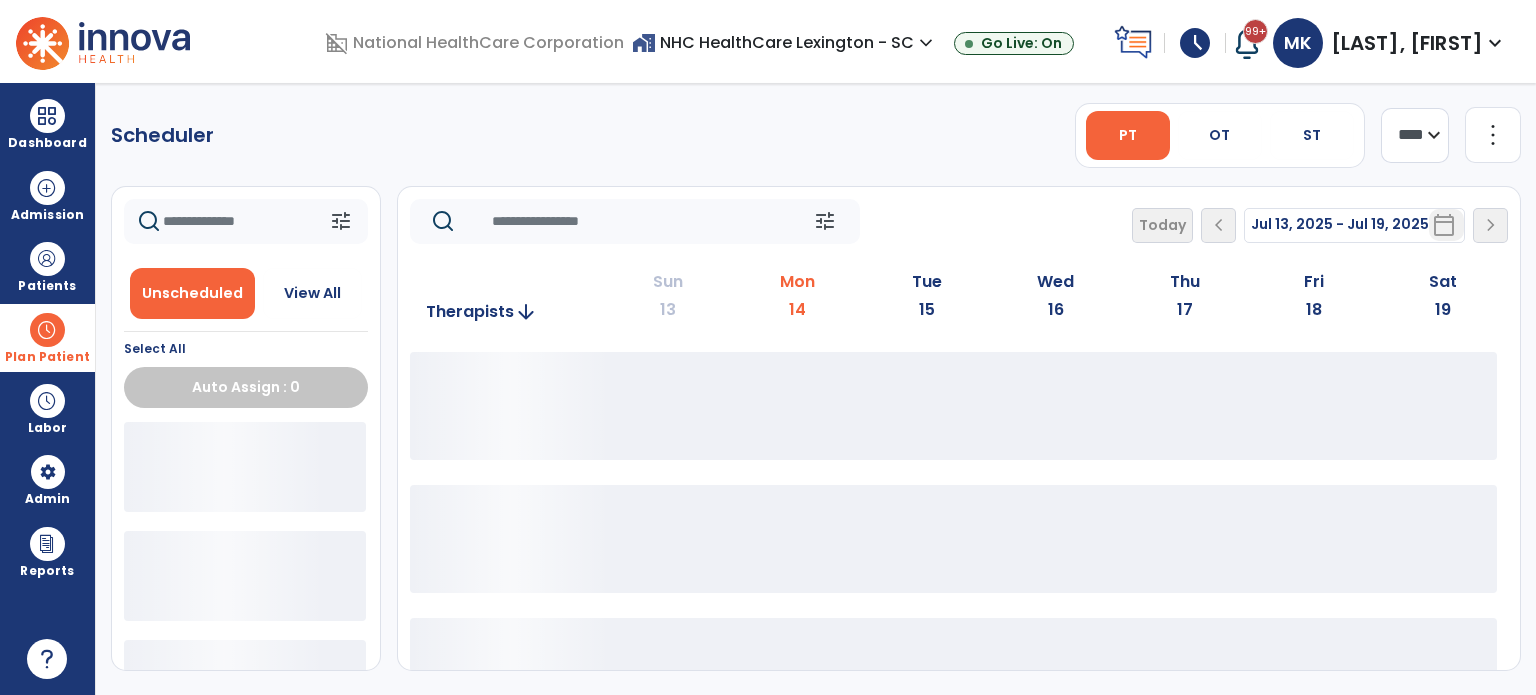 scroll, scrollTop: 0, scrollLeft: 0, axis: both 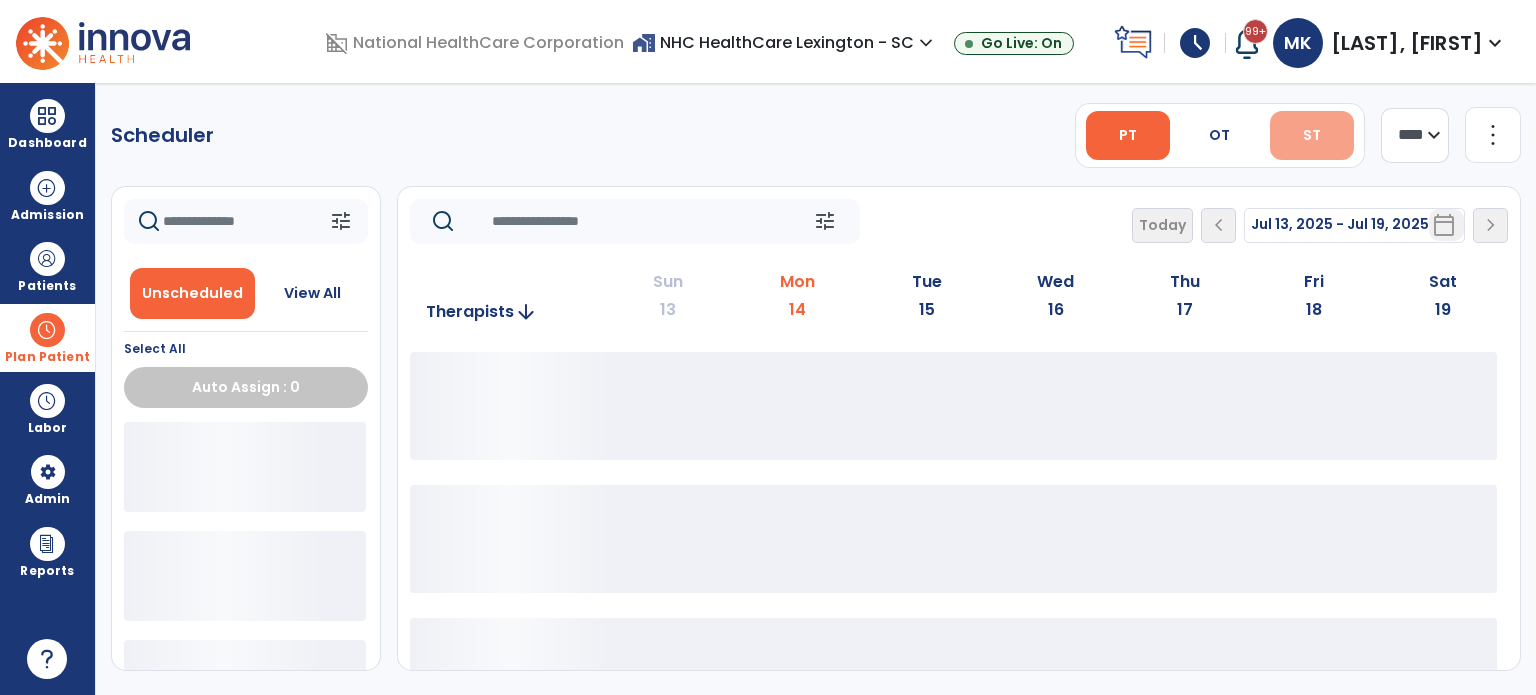 click on "ST" at bounding box center [1312, 135] 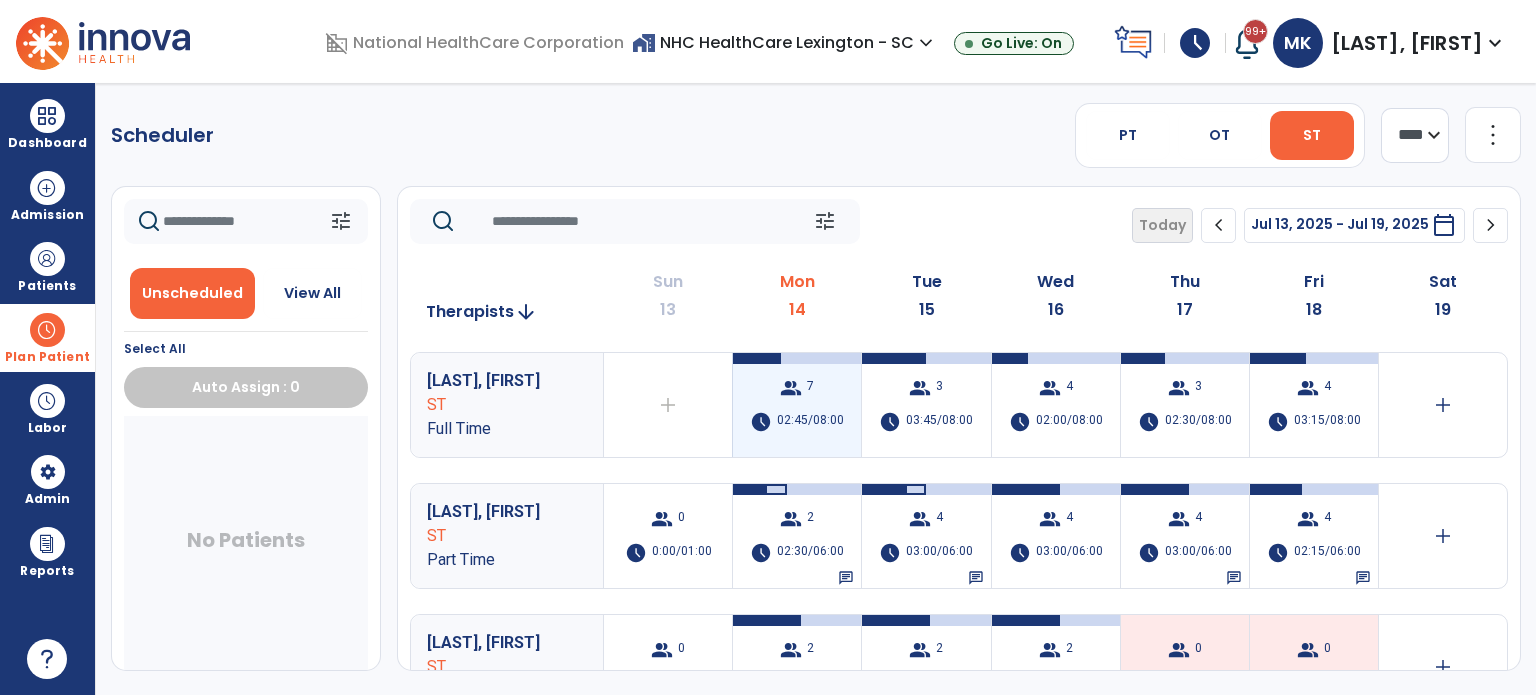 click on "02:45/08:00" at bounding box center [810, 422] 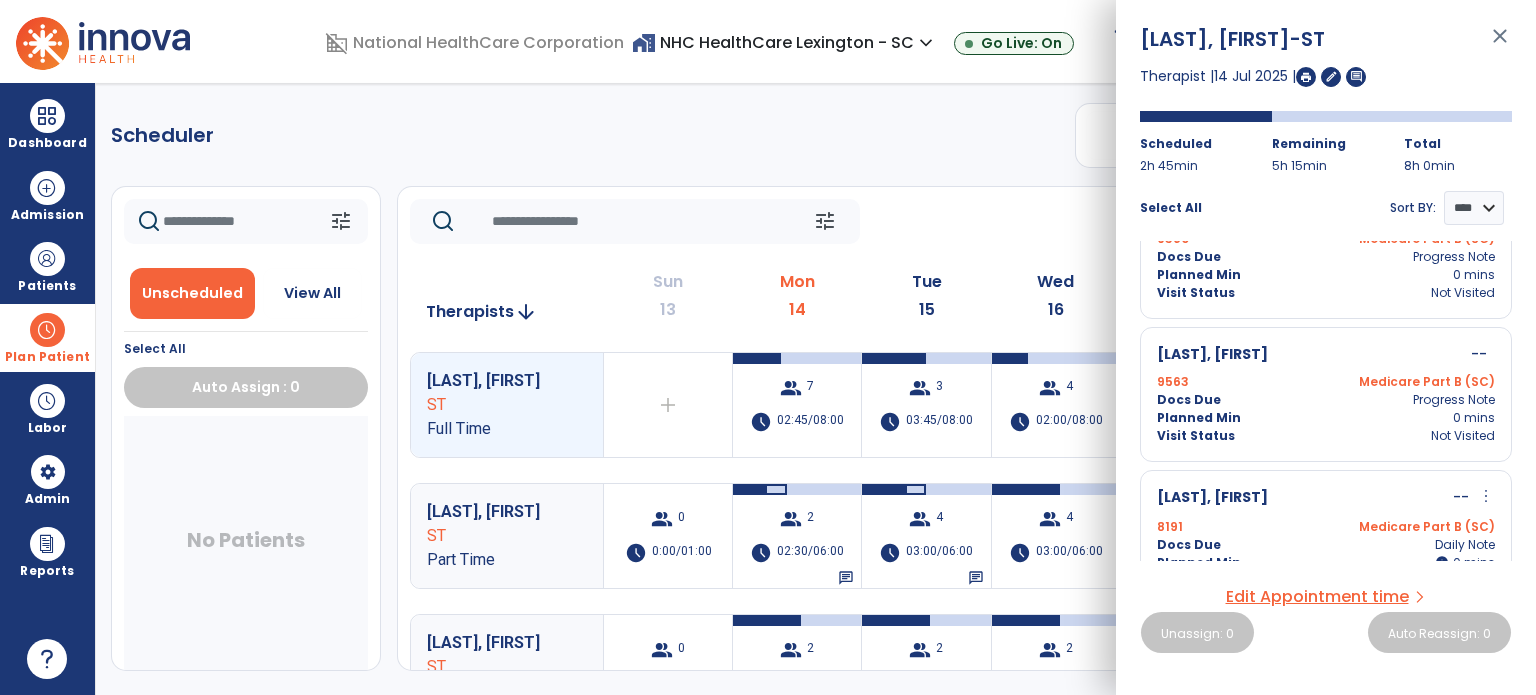 scroll, scrollTop: 684, scrollLeft: 0, axis: vertical 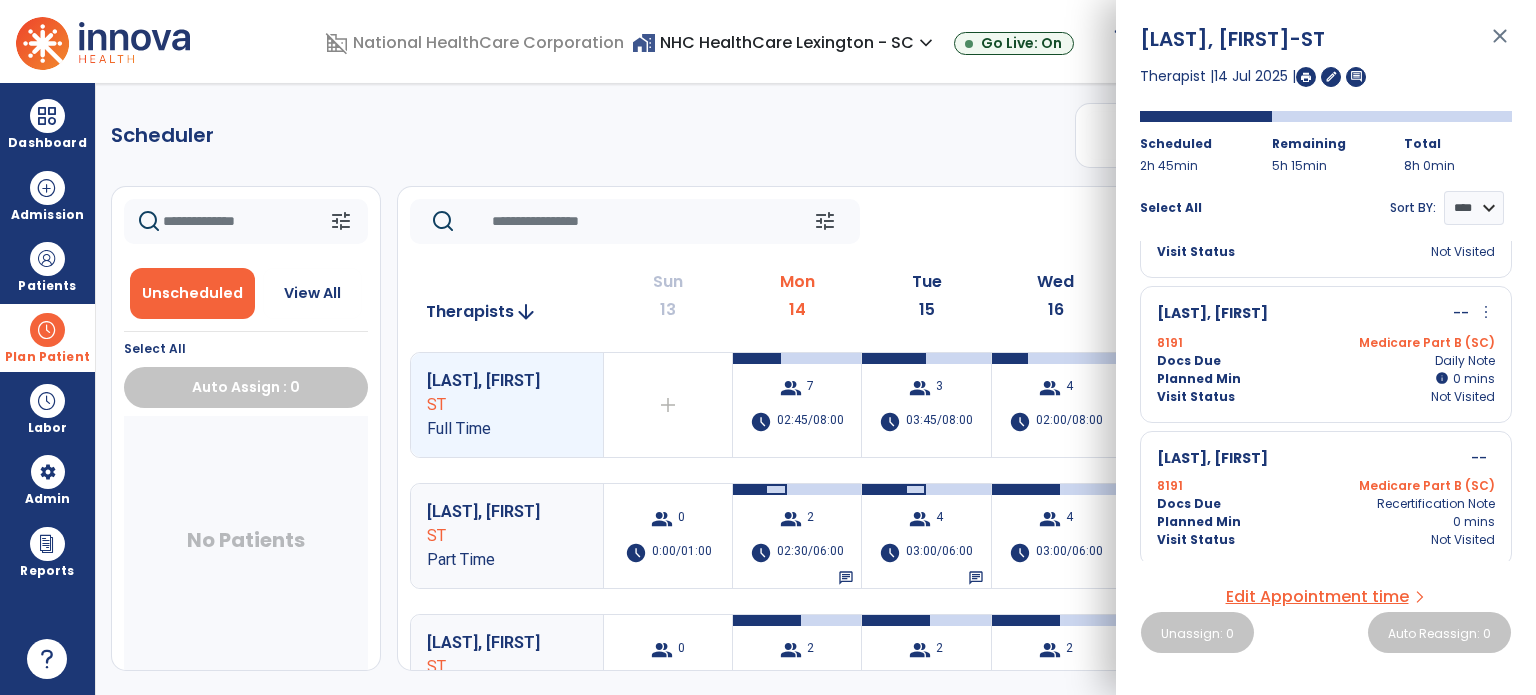 click on "more_vert" at bounding box center [1486, 312] 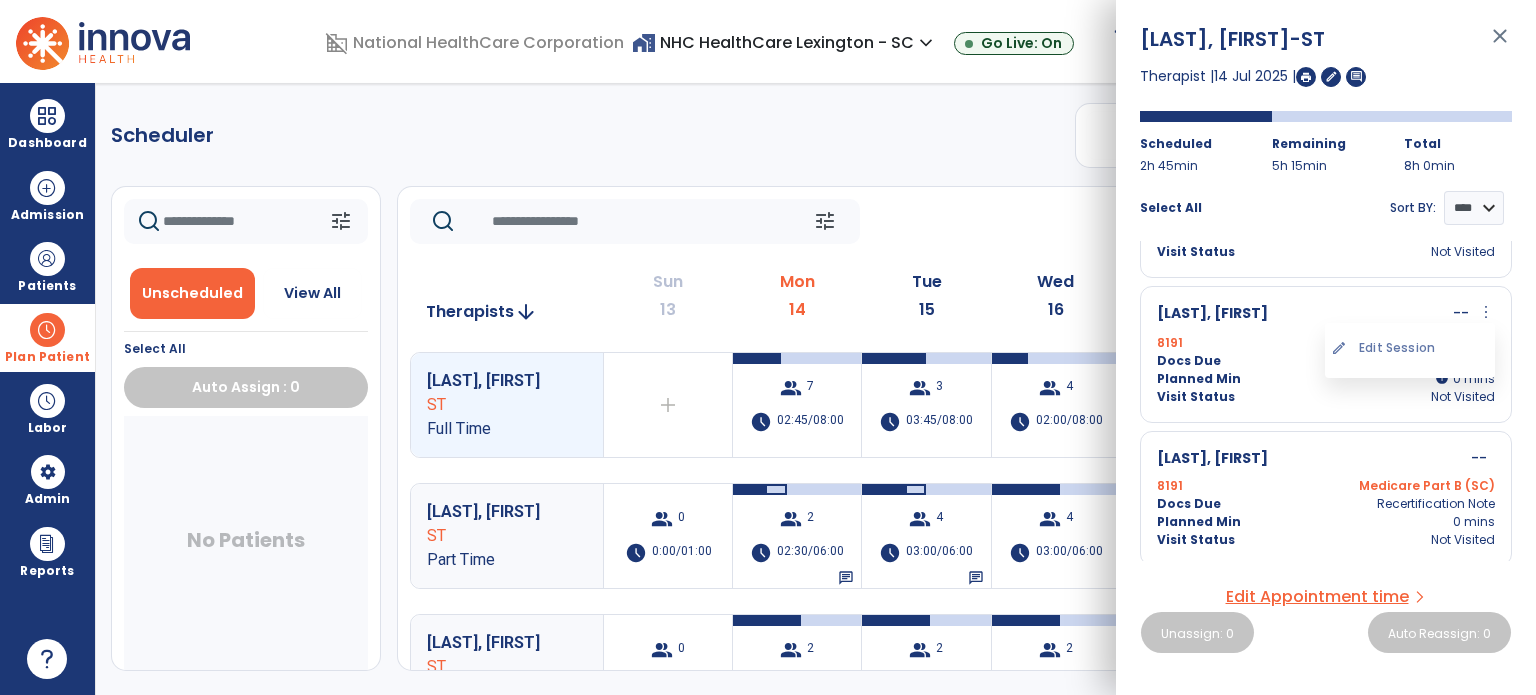 click on "[LAST], [FIRST] -- more_vert edit Edit Session 8191 Medicare Part B ([STATE]) Docs Due Daily Note Planned Min info 0 mins Visit Status Not Visited" at bounding box center [1326, 354] 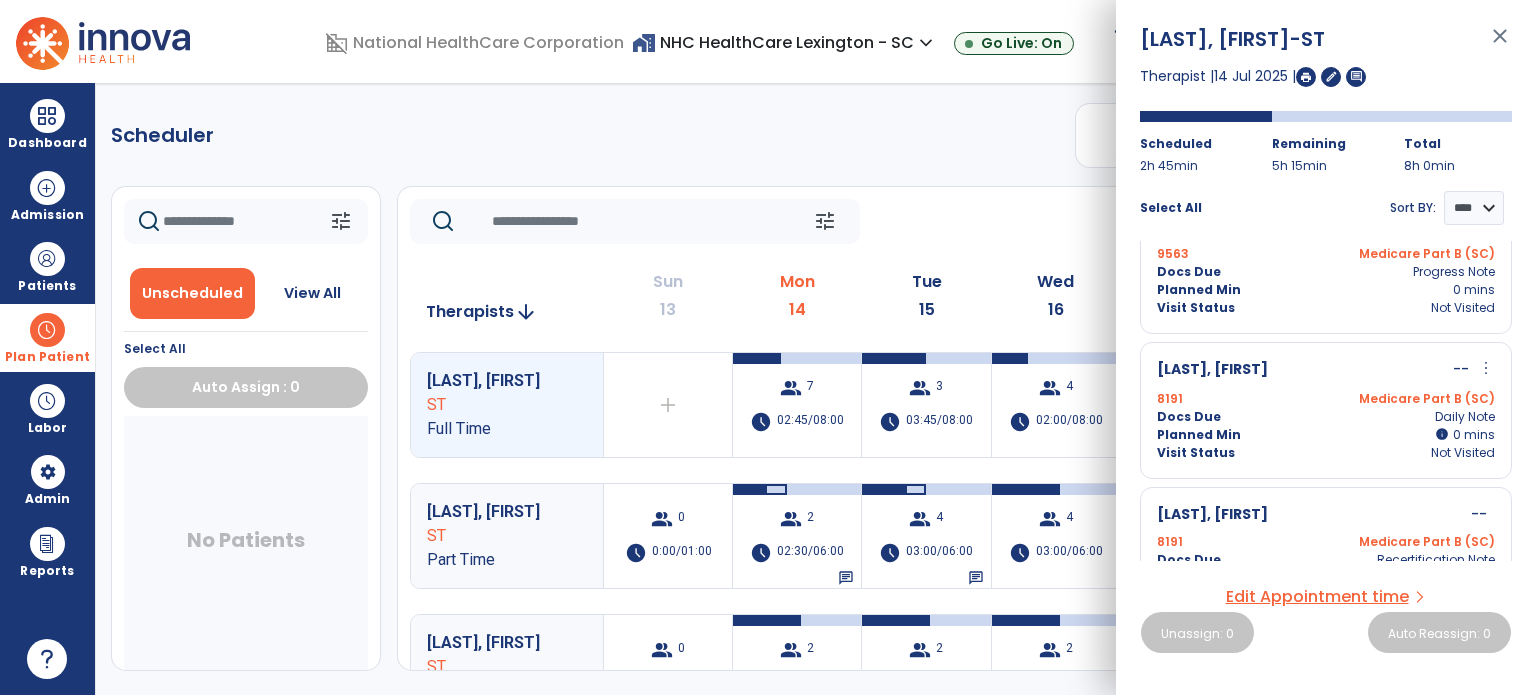 scroll, scrollTop: 684, scrollLeft: 0, axis: vertical 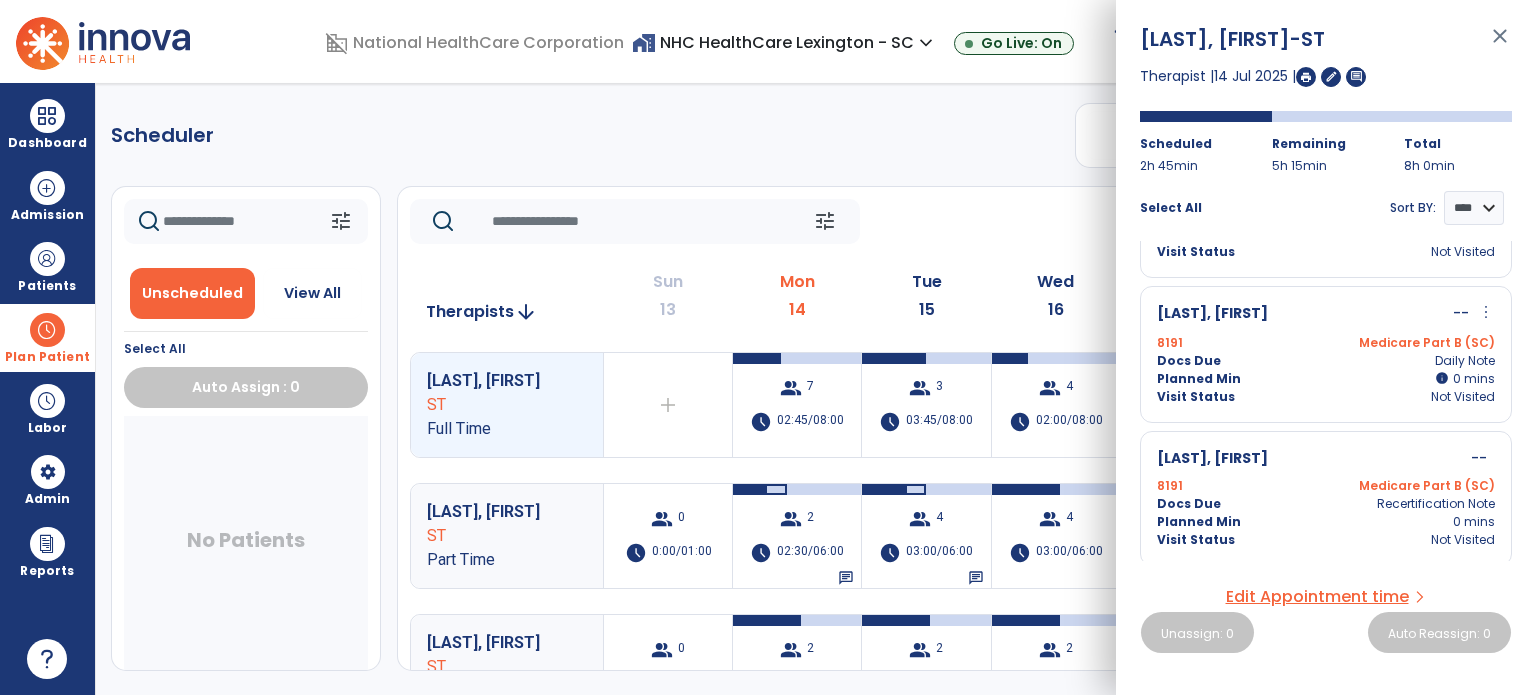 click on "close" at bounding box center (1500, 45) 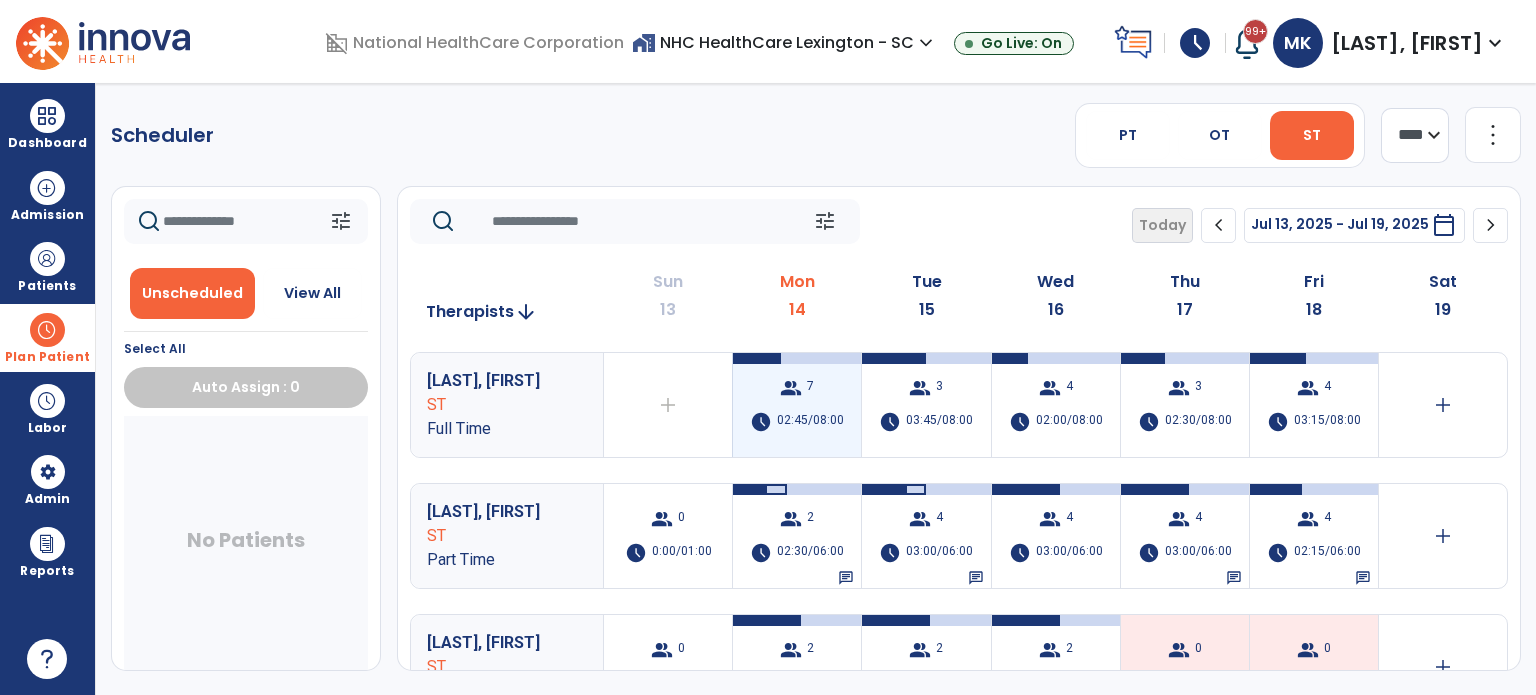 click on "group 7 schedule 02:45/08:00" at bounding box center [797, 405] 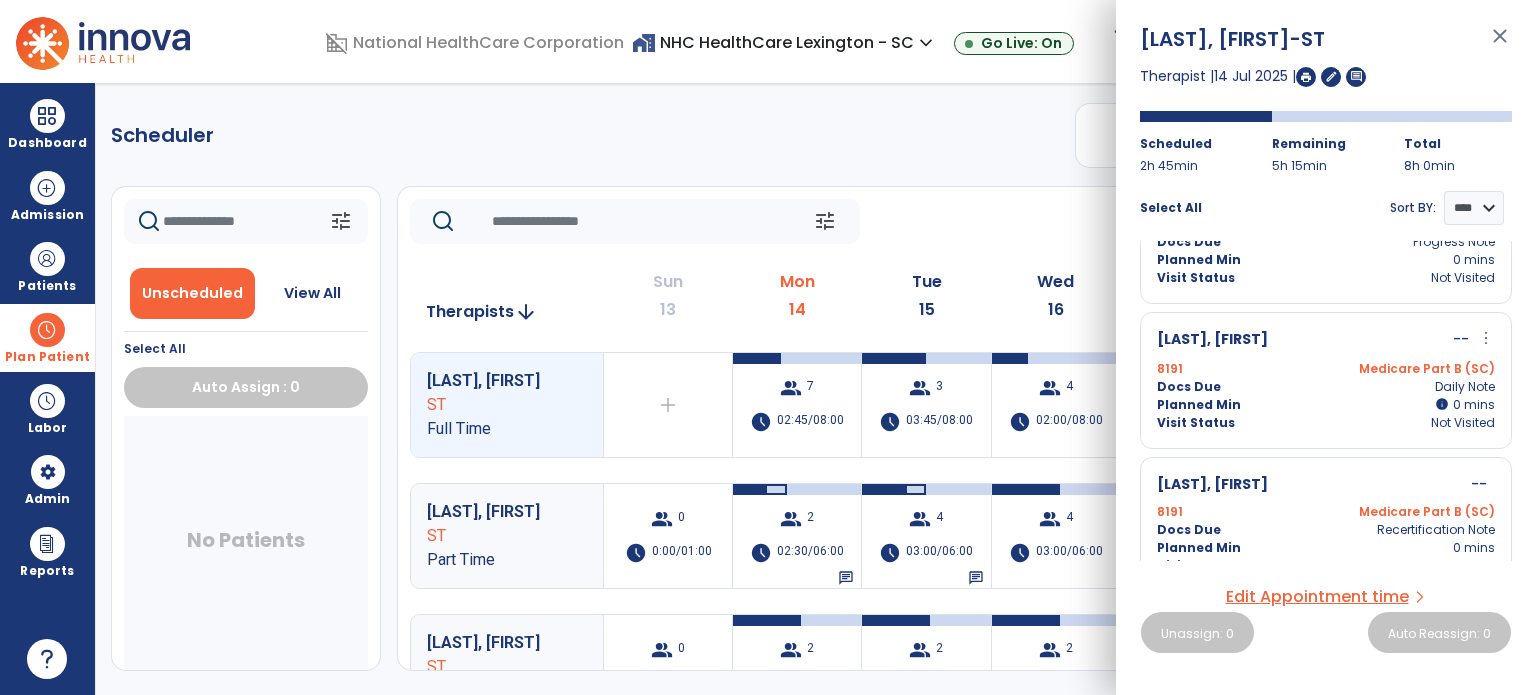 scroll, scrollTop: 684, scrollLeft: 0, axis: vertical 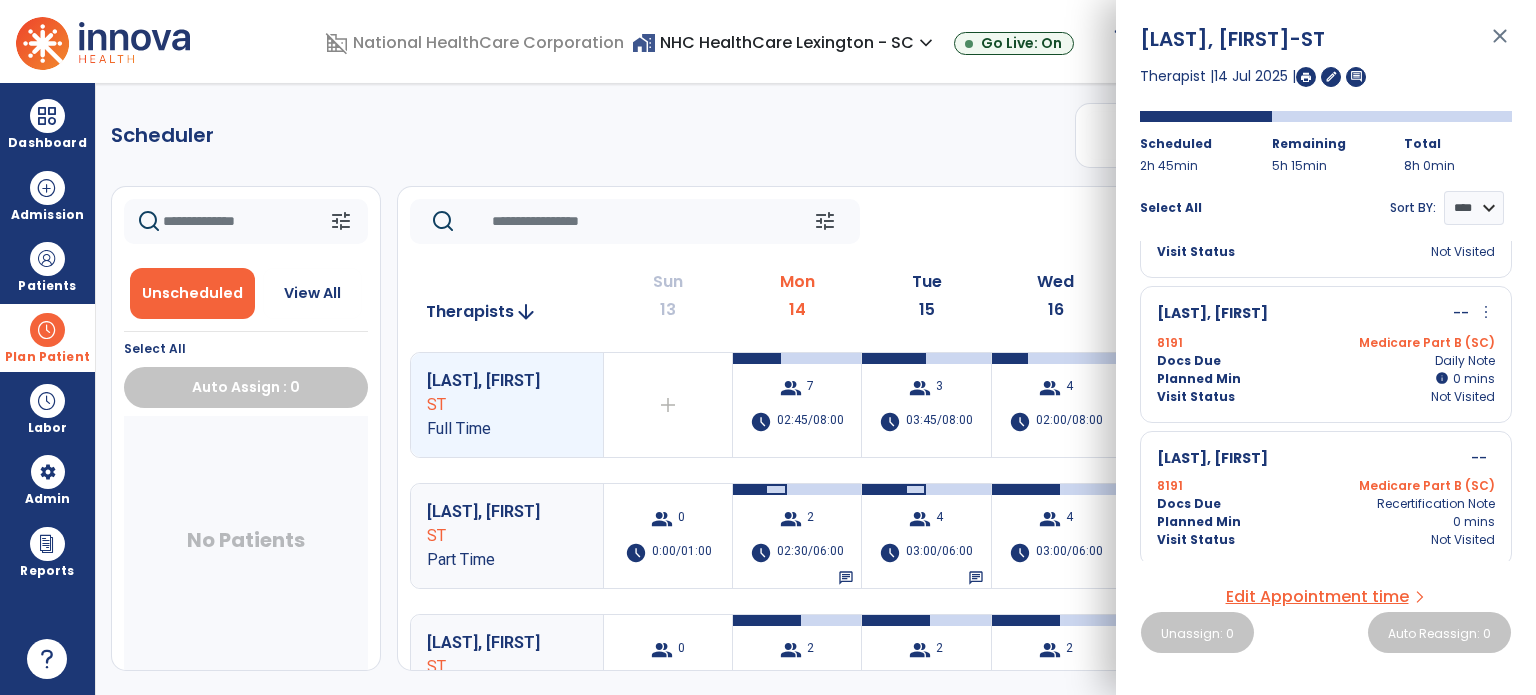 click on "more_vert" at bounding box center [1486, 312] 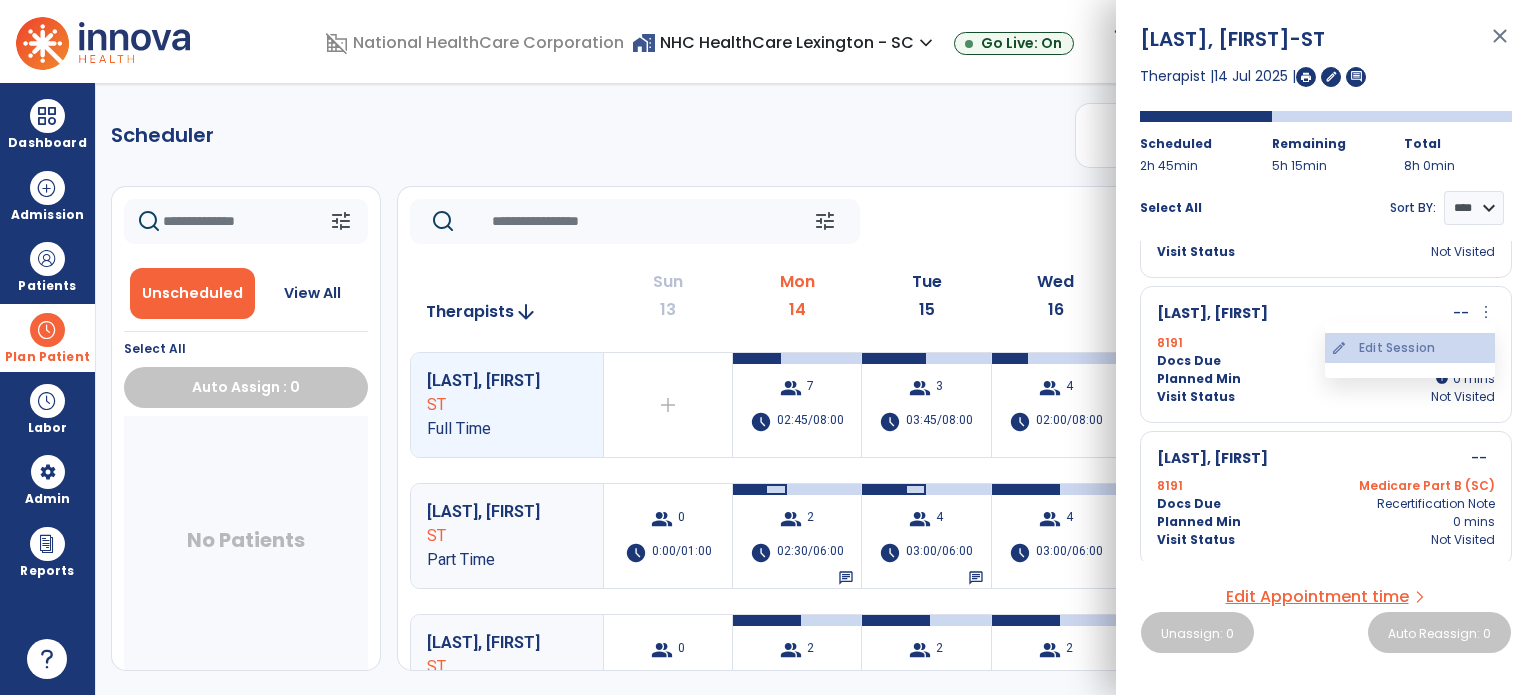 click on "edit   Edit Session" at bounding box center (1410, 348) 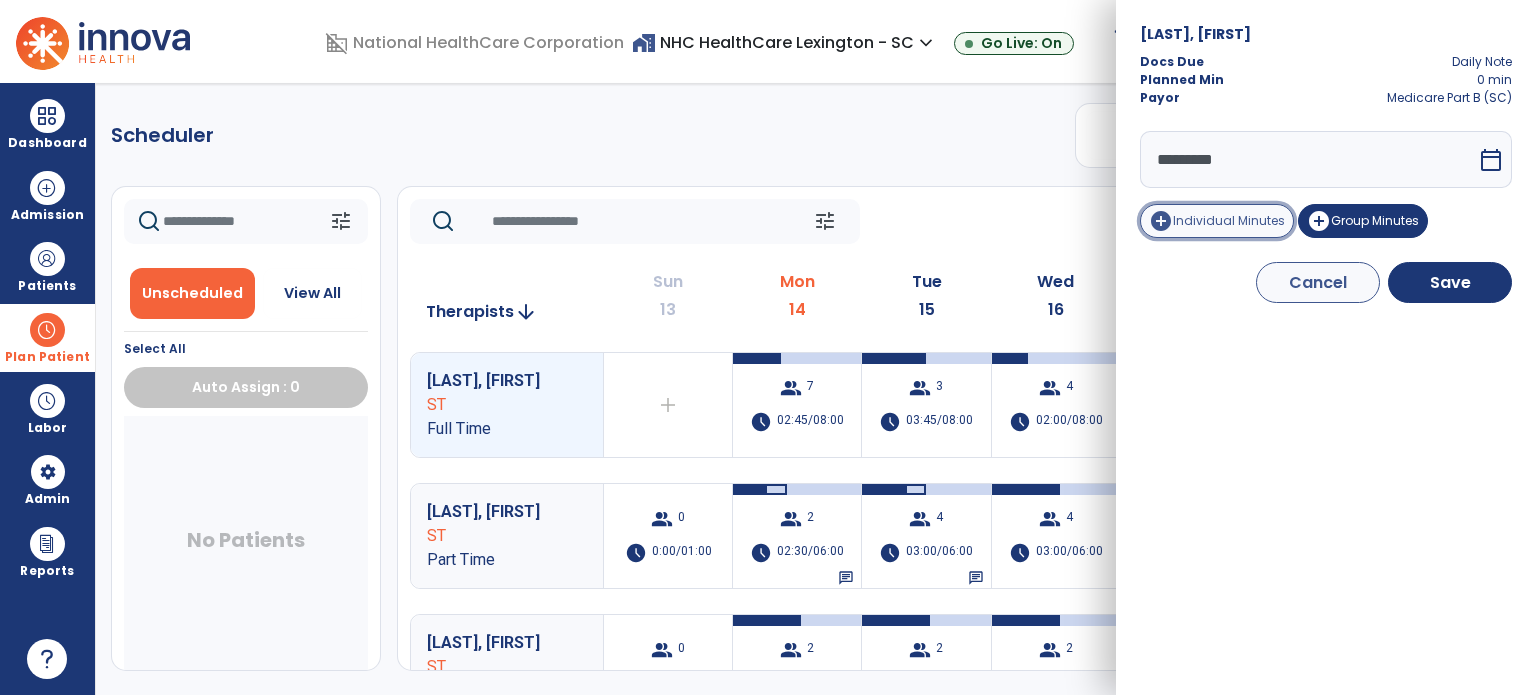 click on "Individual Minutes" at bounding box center (1229, 220) 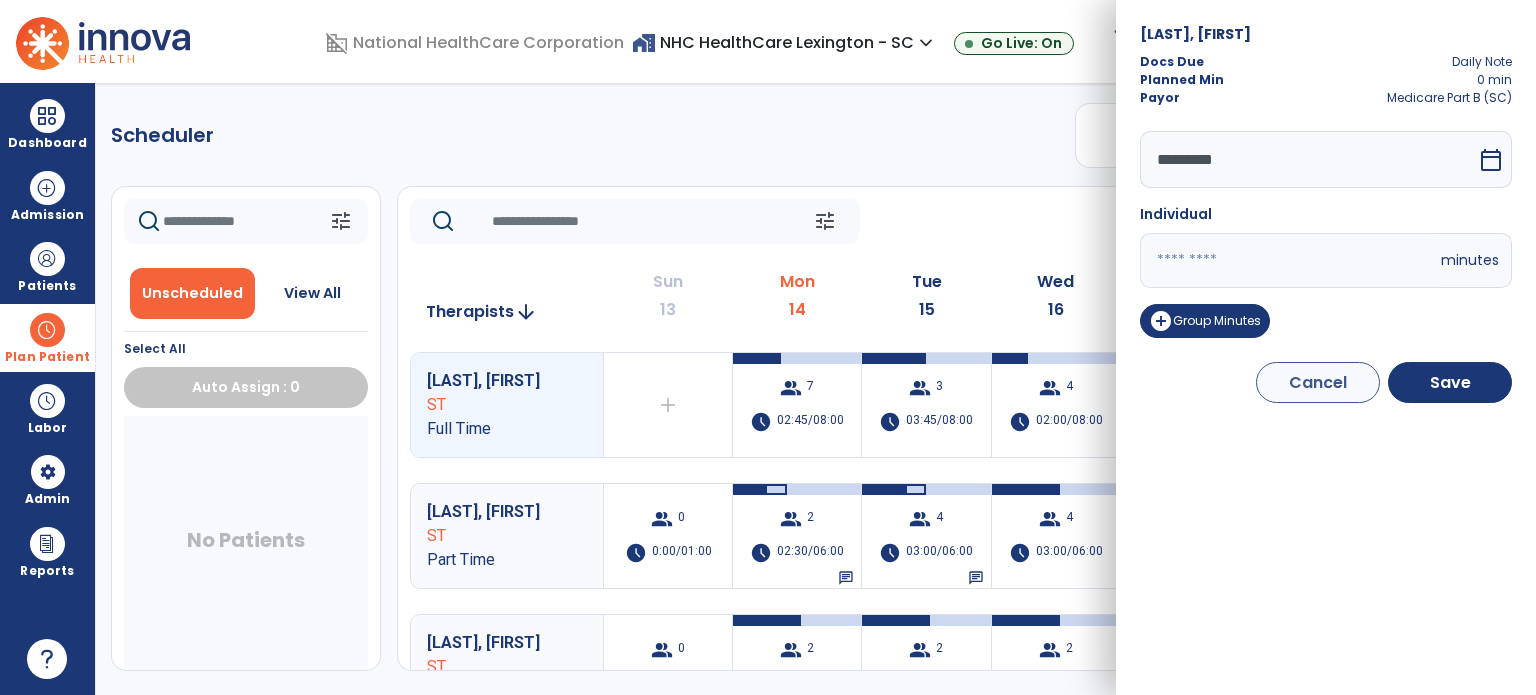 click on "*" at bounding box center (1288, 260) 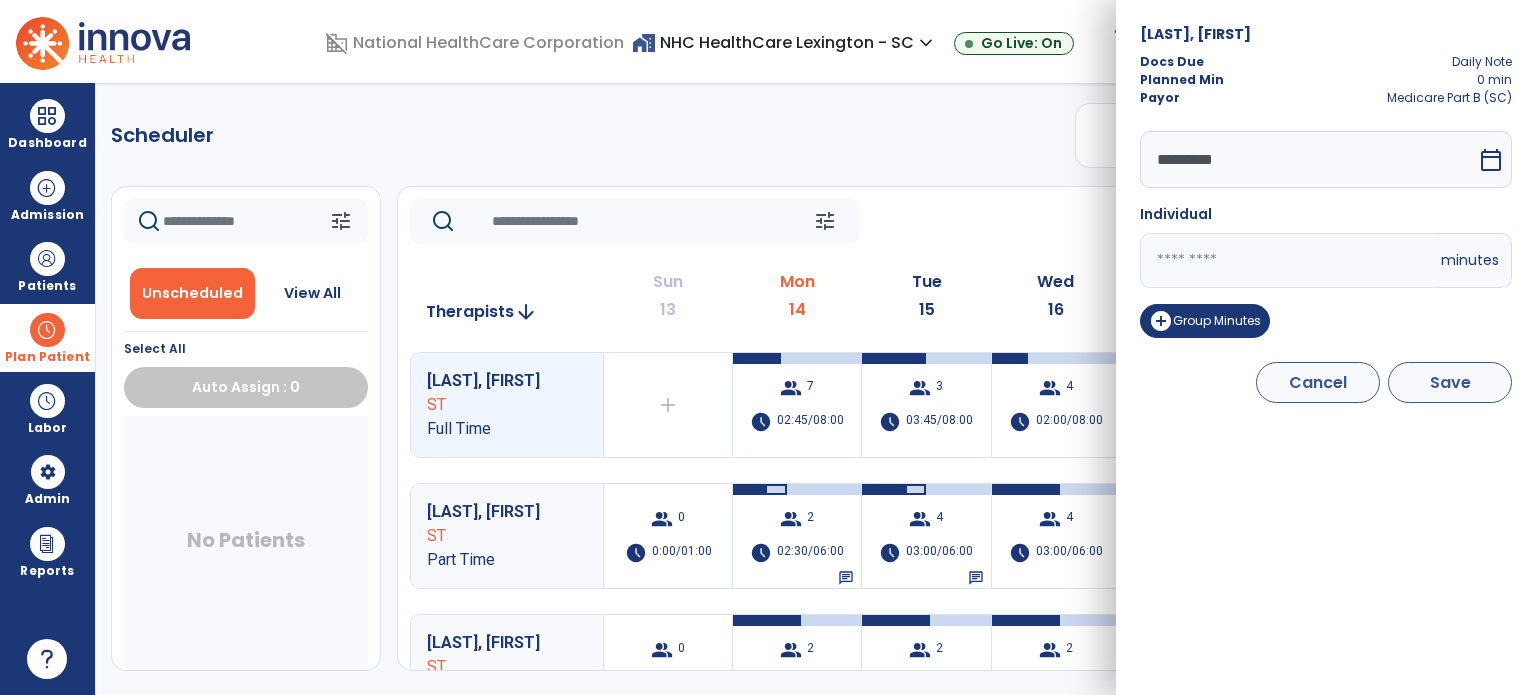 type on "**" 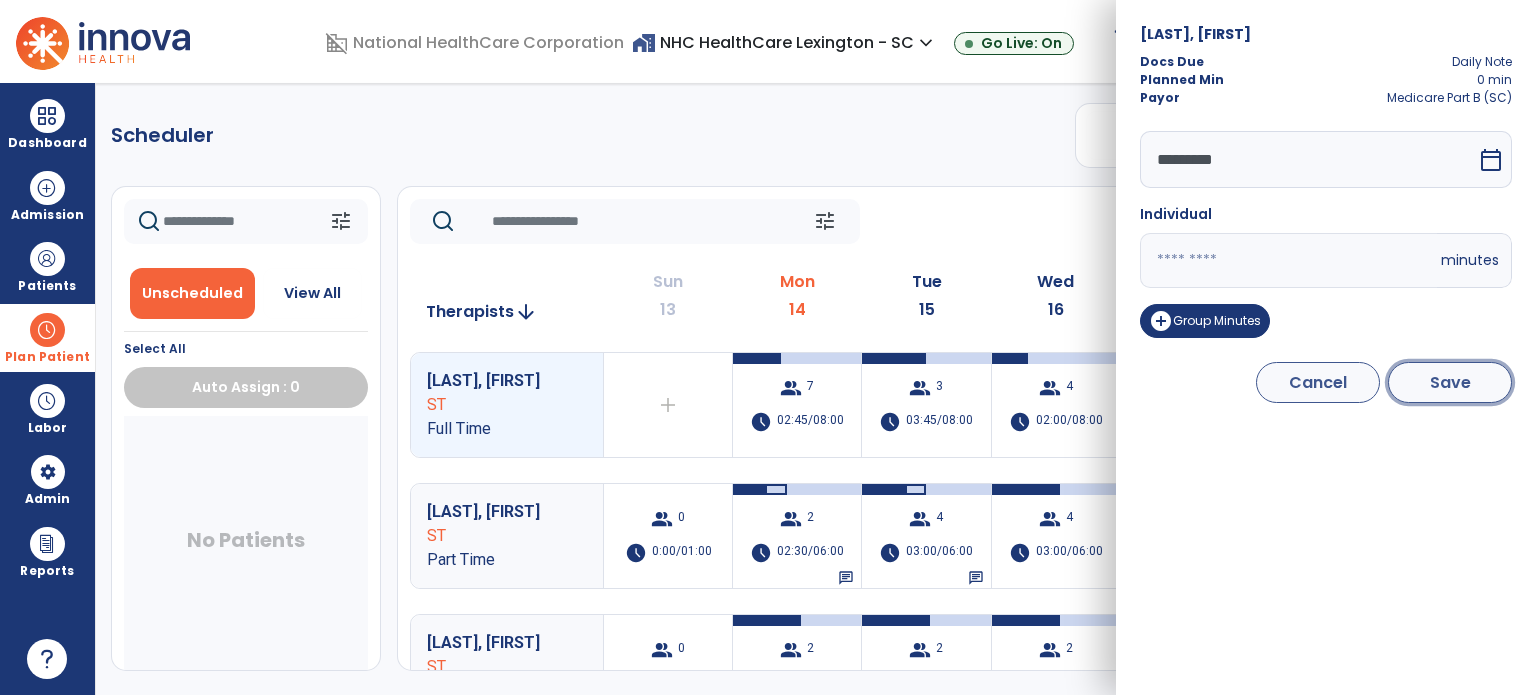 click on "Save" at bounding box center [1450, 382] 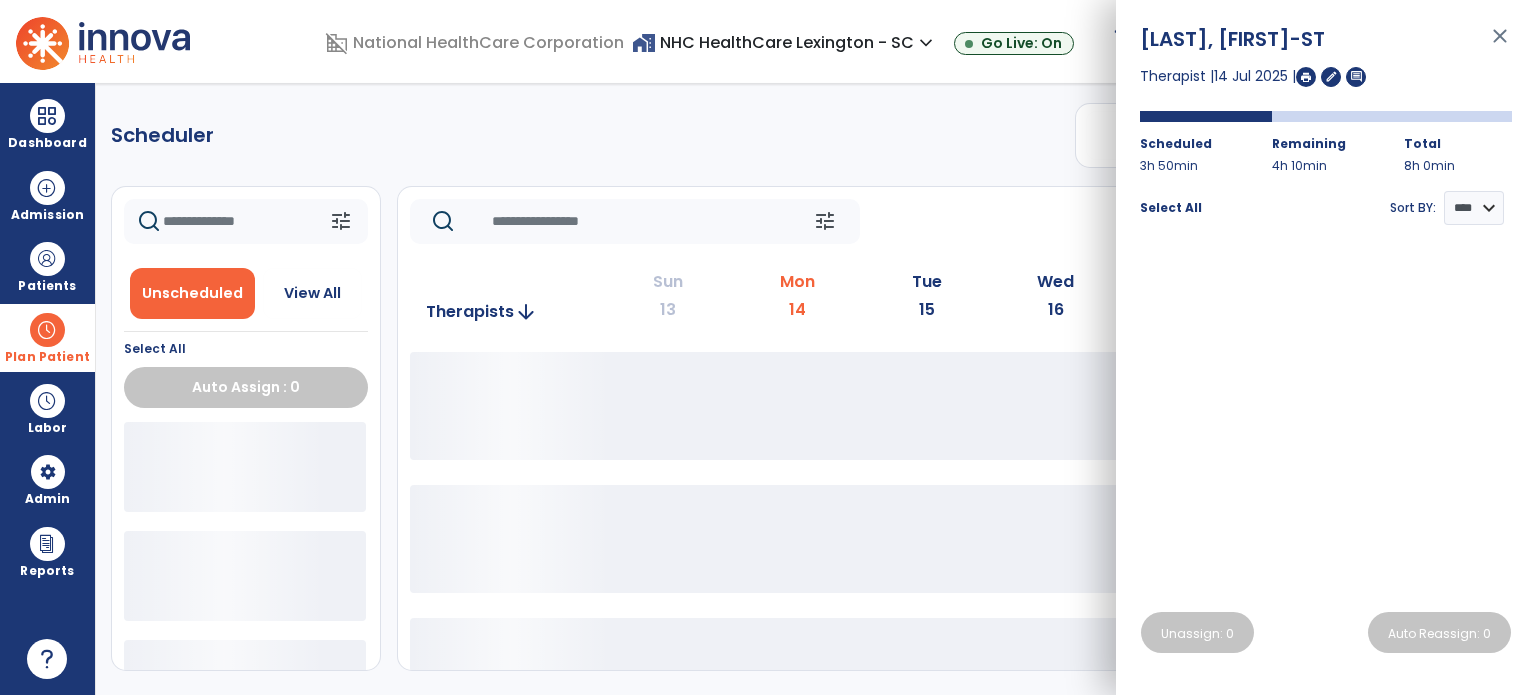 click on "close" at bounding box center [1500, 45] 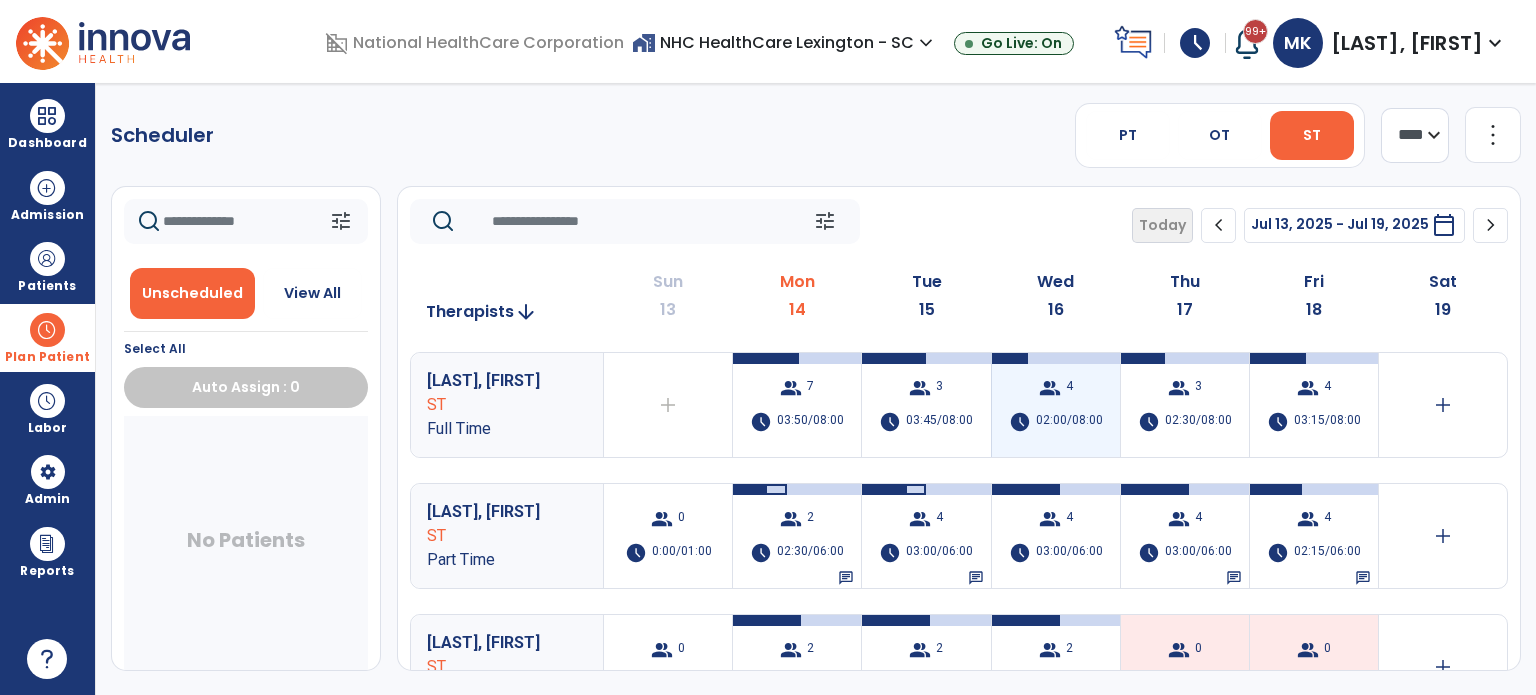 click on "02:00/08:00" at bounding box center (1069, 422) 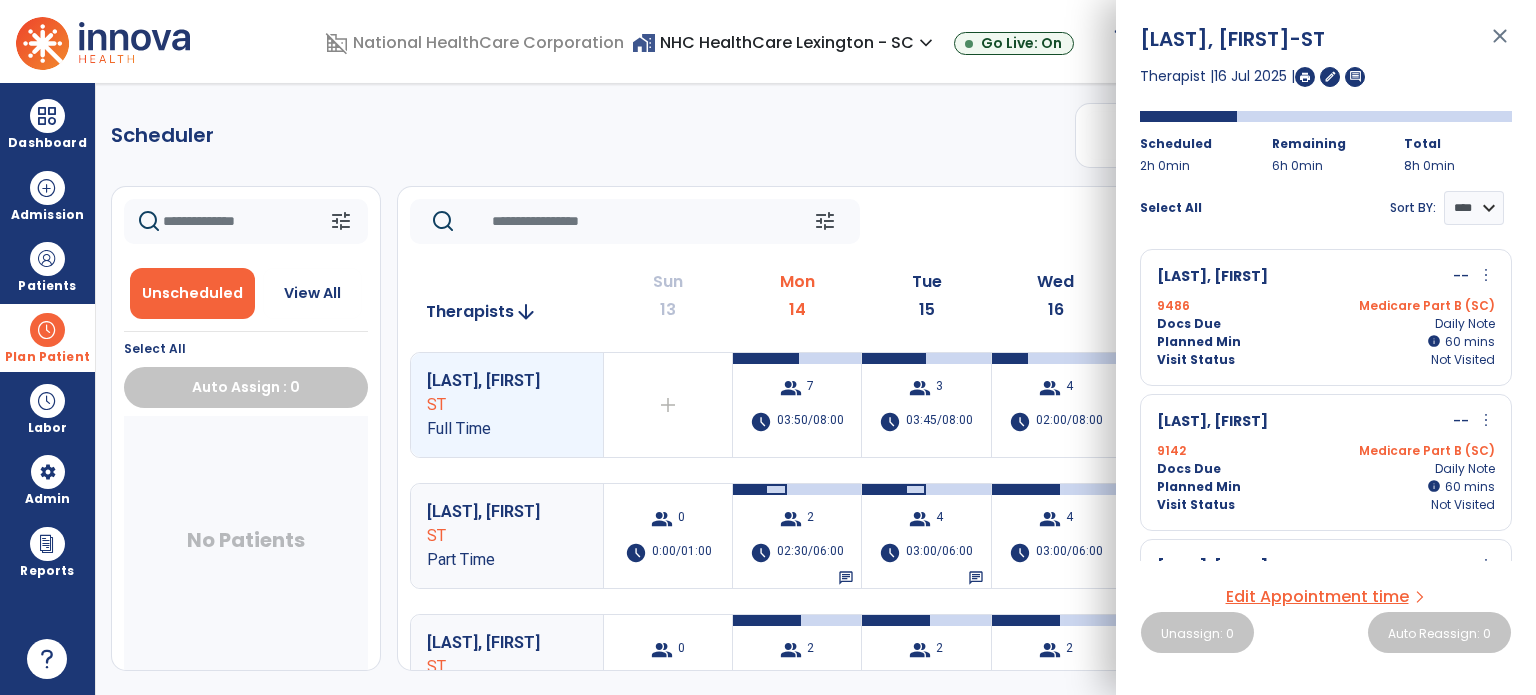 scroll, scrollTop: 200, scrollLeft: 0, axis: vertical 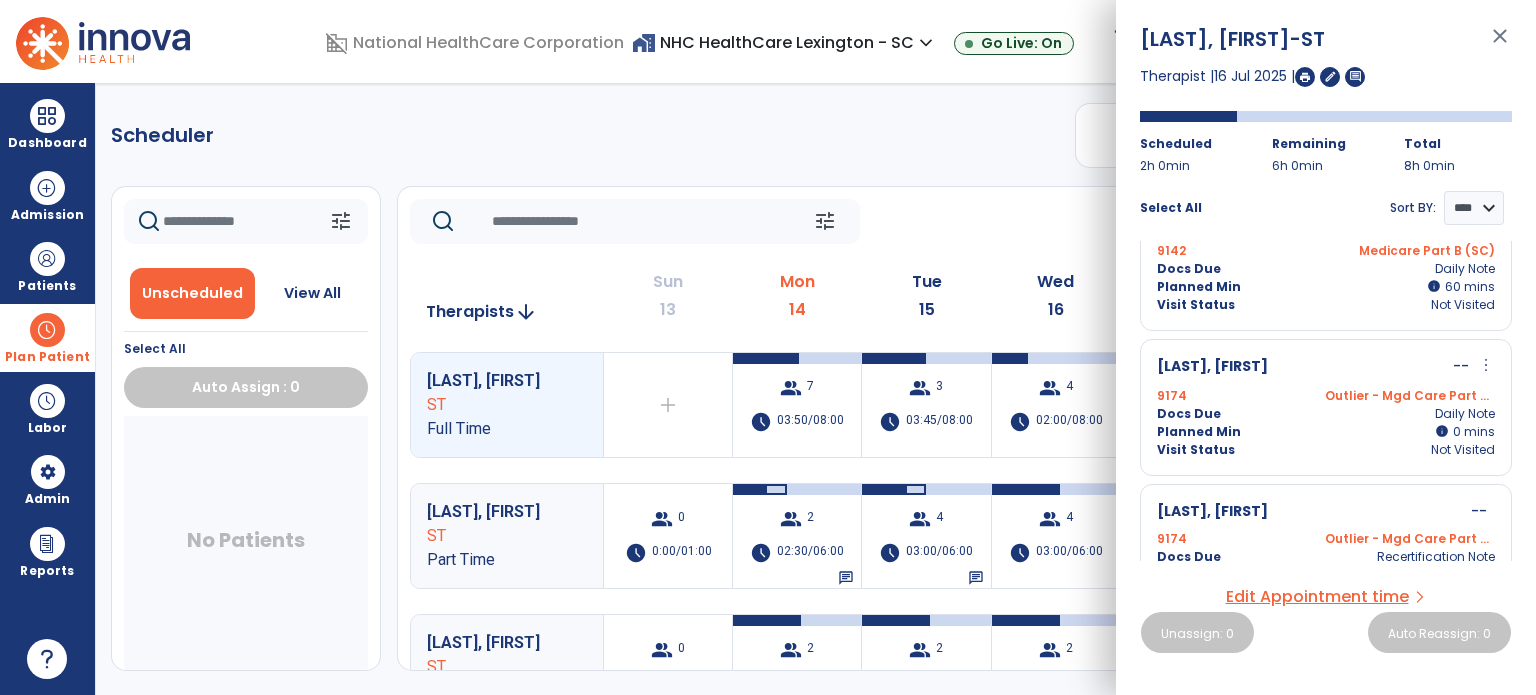 click on "more_vert" at bounding box center [1486, 365] 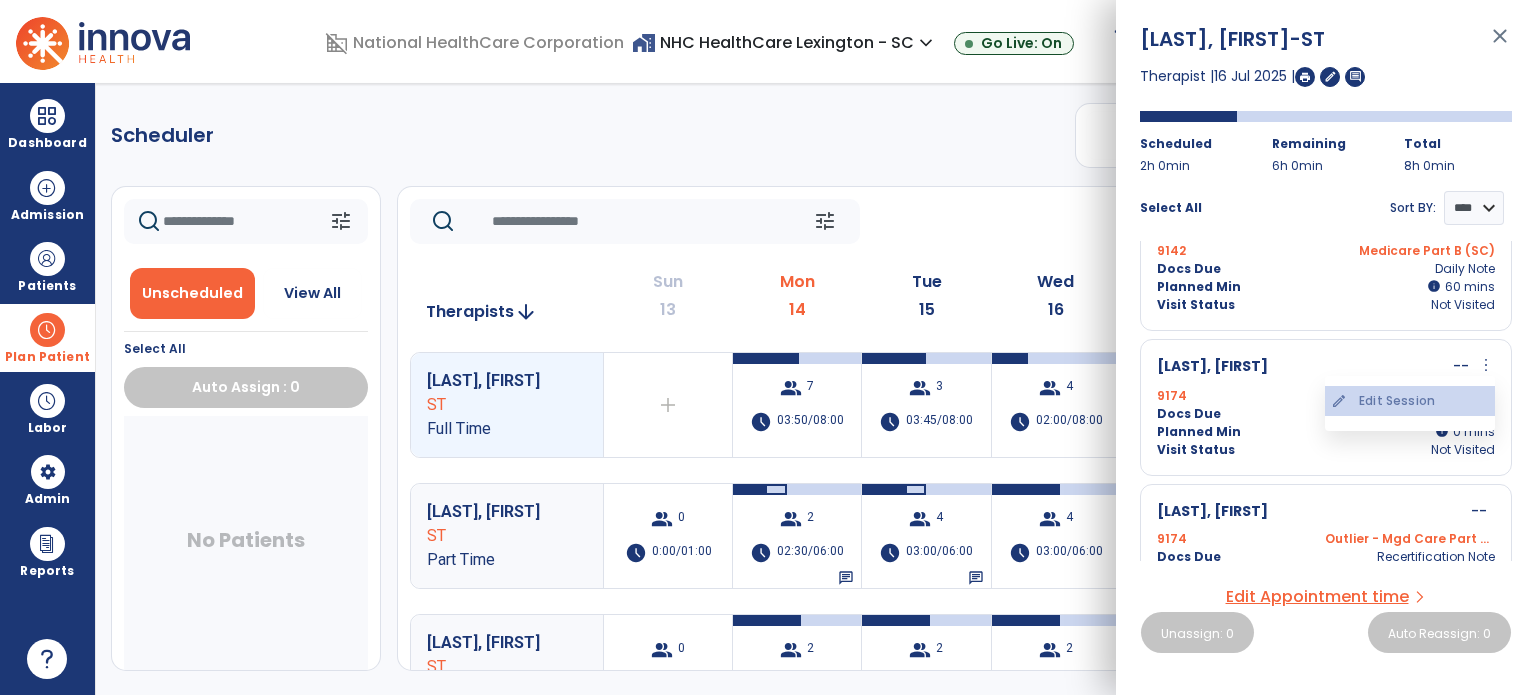click on "edit   Edit Session" at bounding box center (1410, 401) 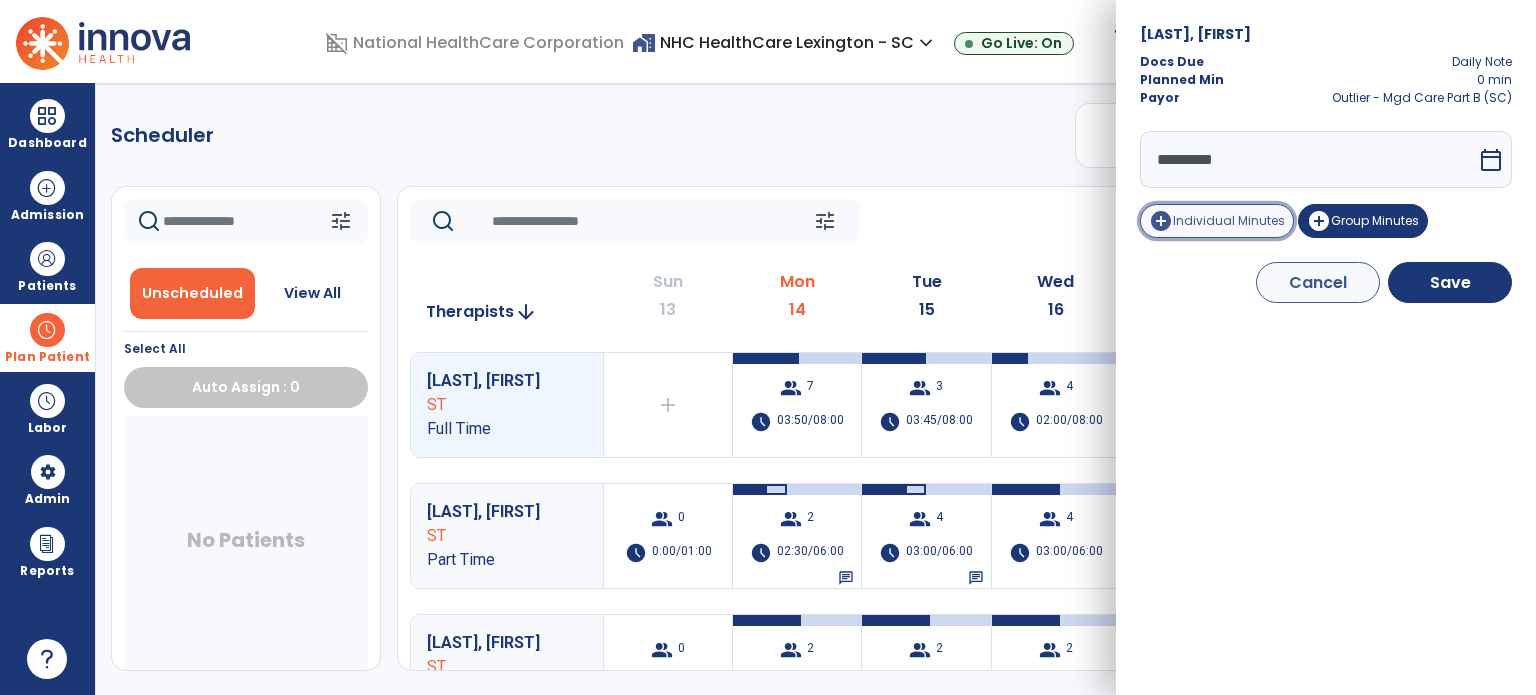 click on "Individual Minutes" at bounding box center [1229, 220] 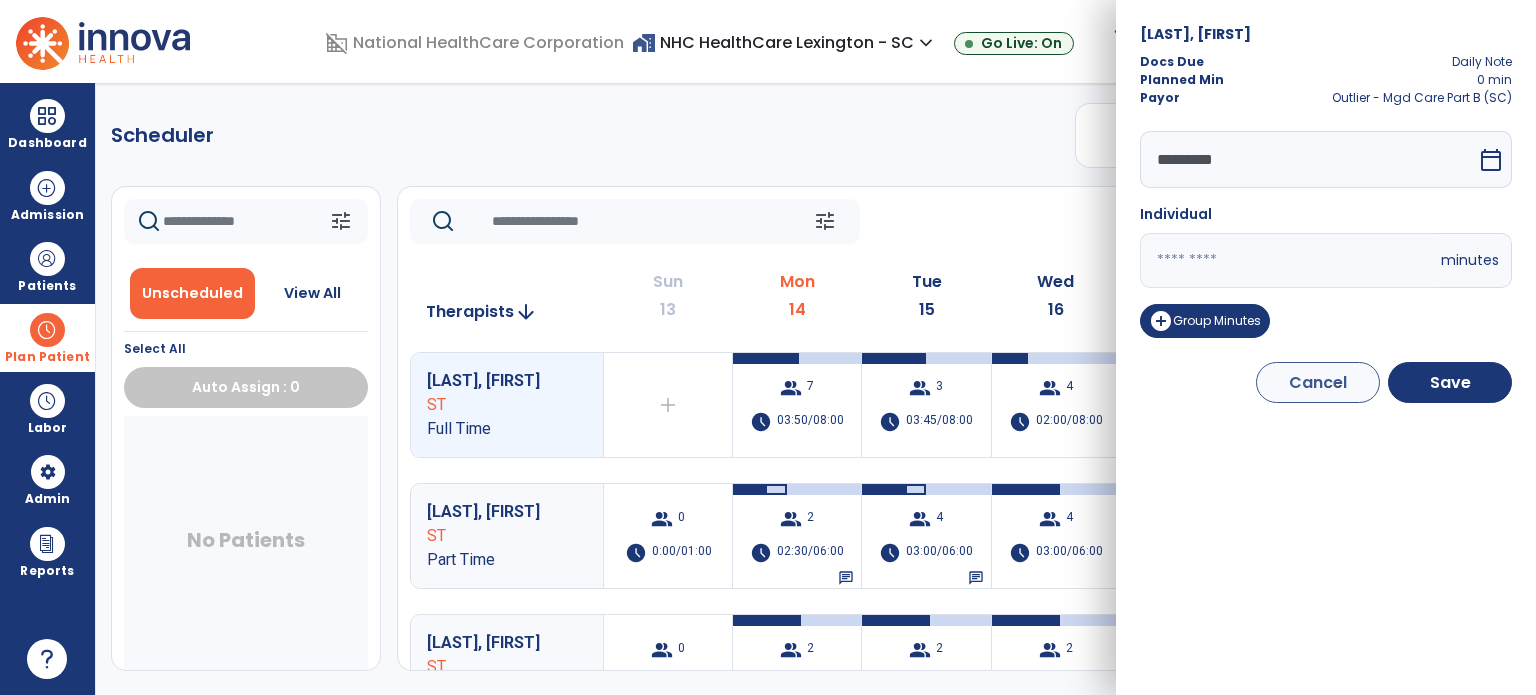 click on "*" at bounding box center [1288, 260] 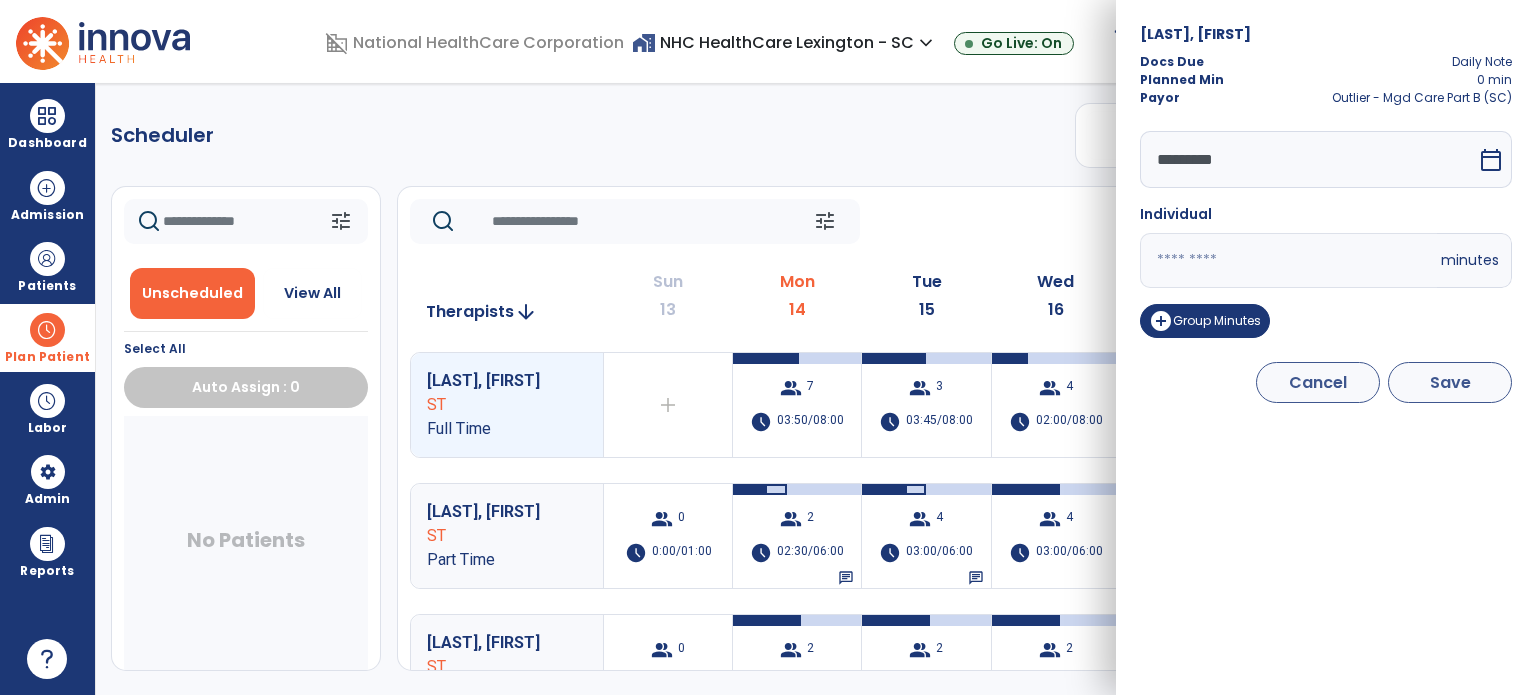 type on "**" 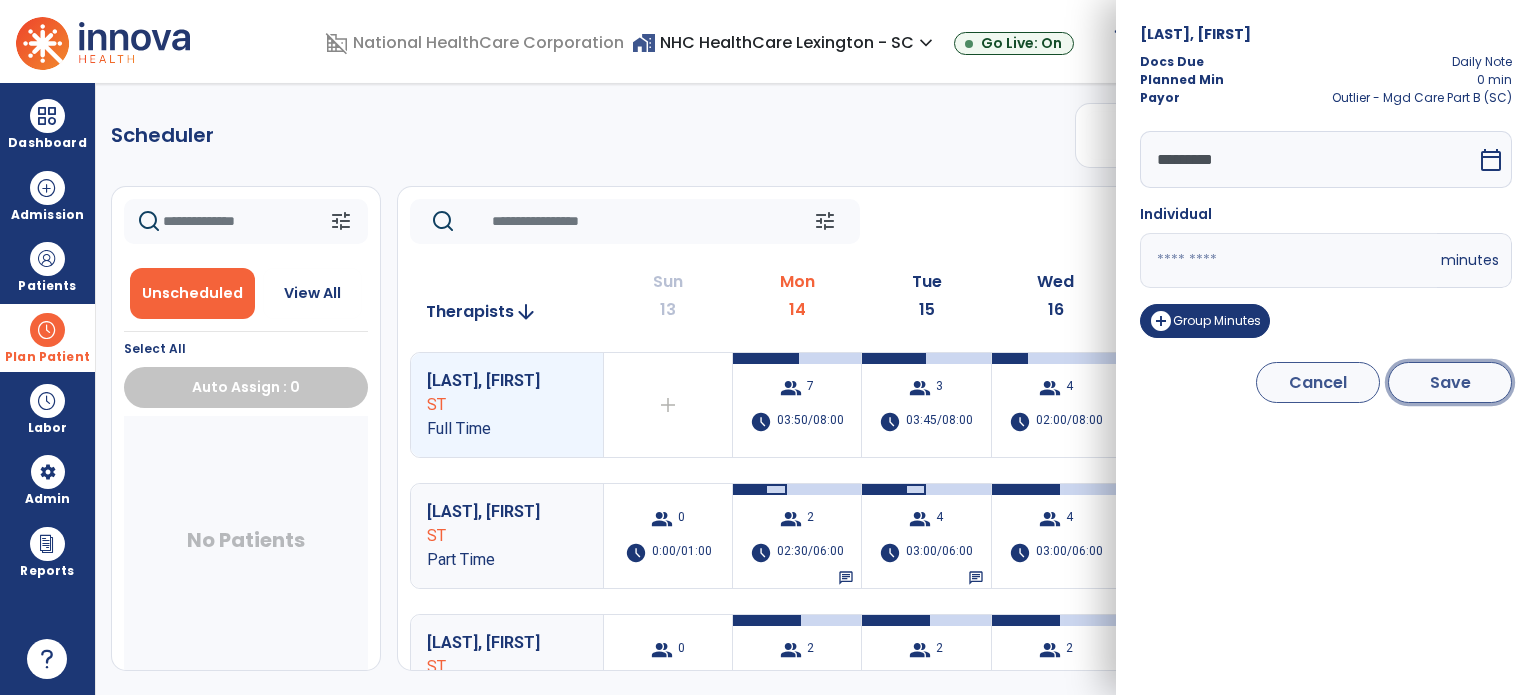 click on "Save" at bounding box center [1450, 382] 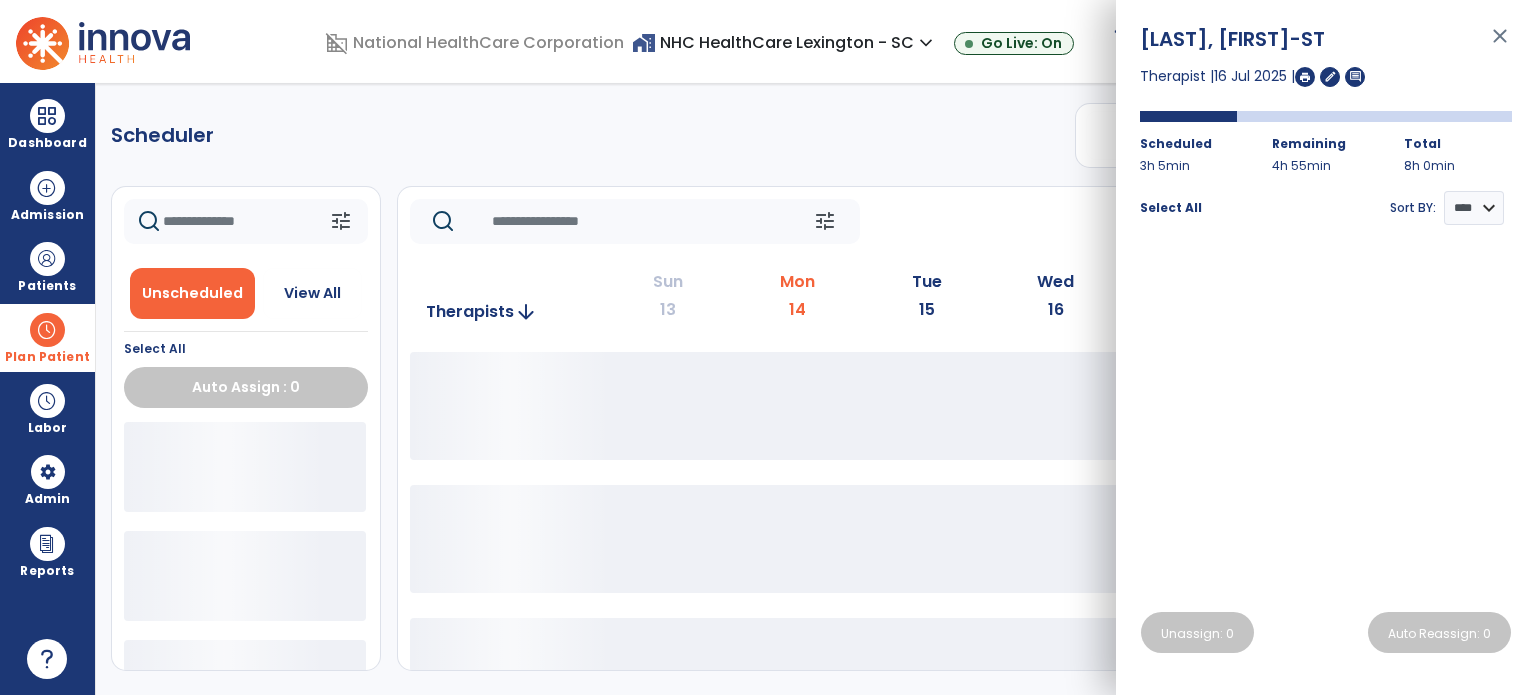 click on "close" at bounding box center [1500, 45] 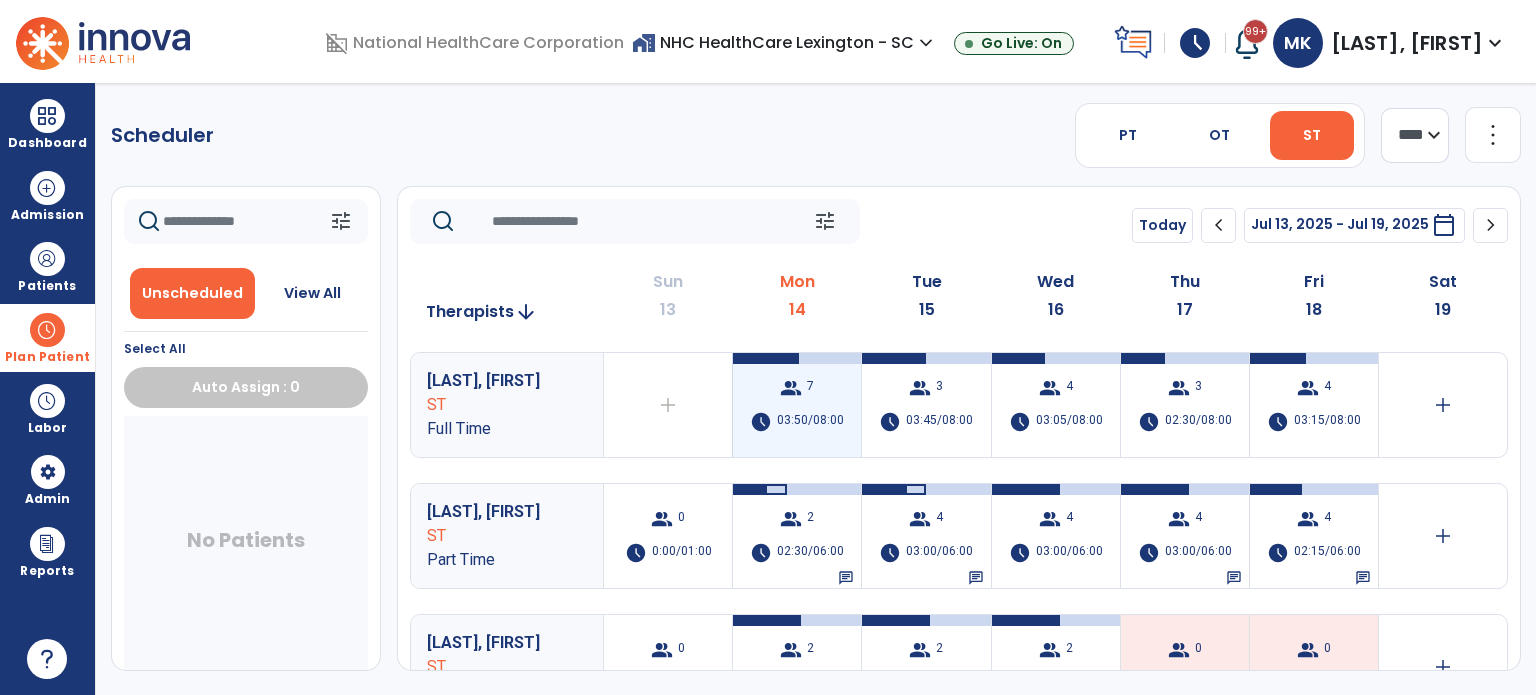 click on "schedule" at bounding box center (761, 422) 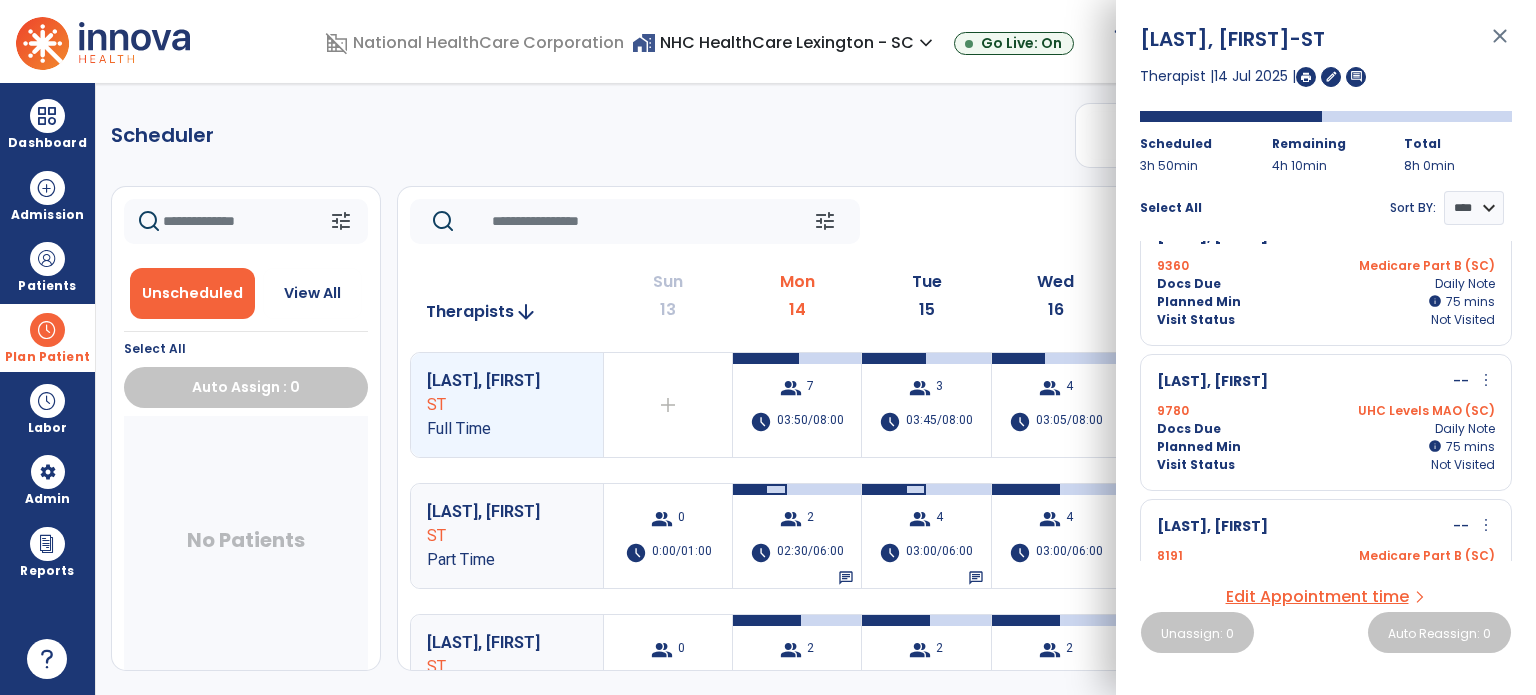 scroll, scrollTop: 100, scrollLeft: 0, axis: vertical 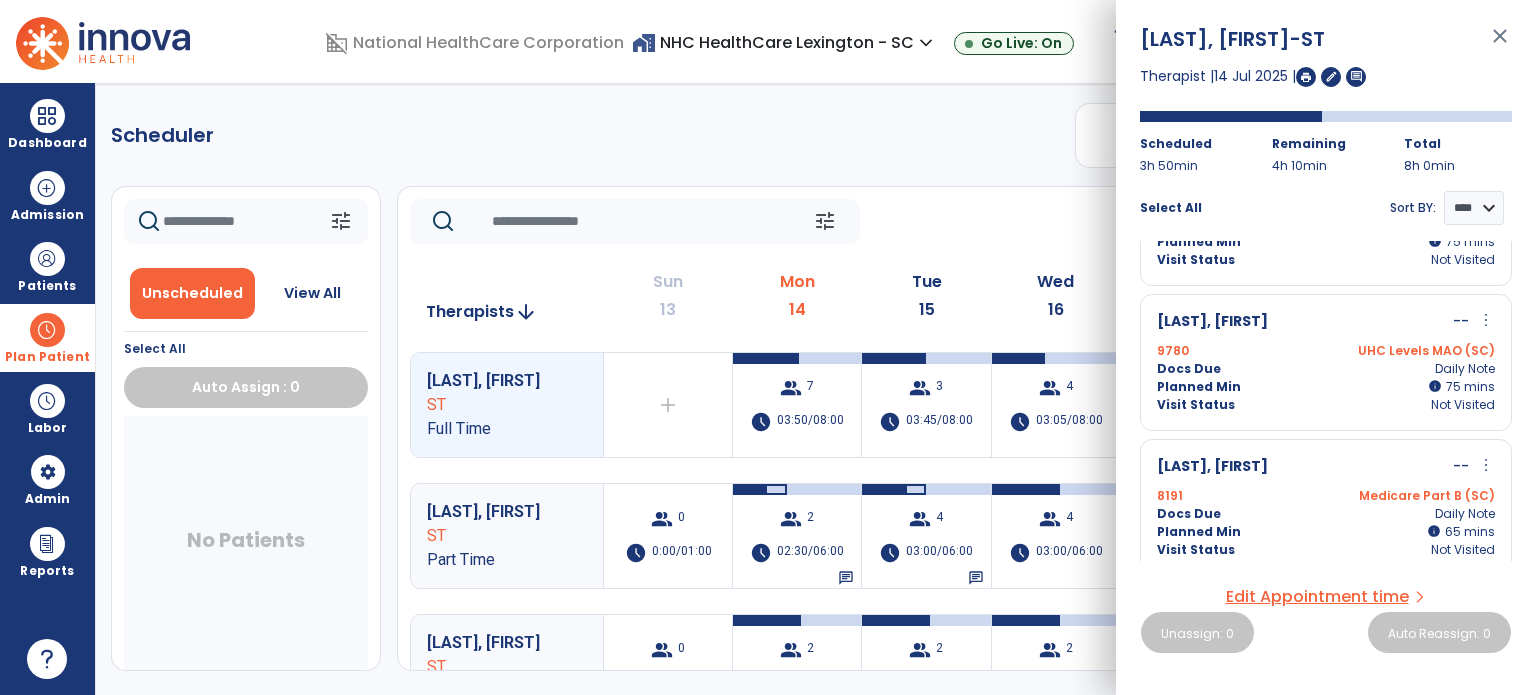 click on "more_vert" at bounding box center [1486, 465] 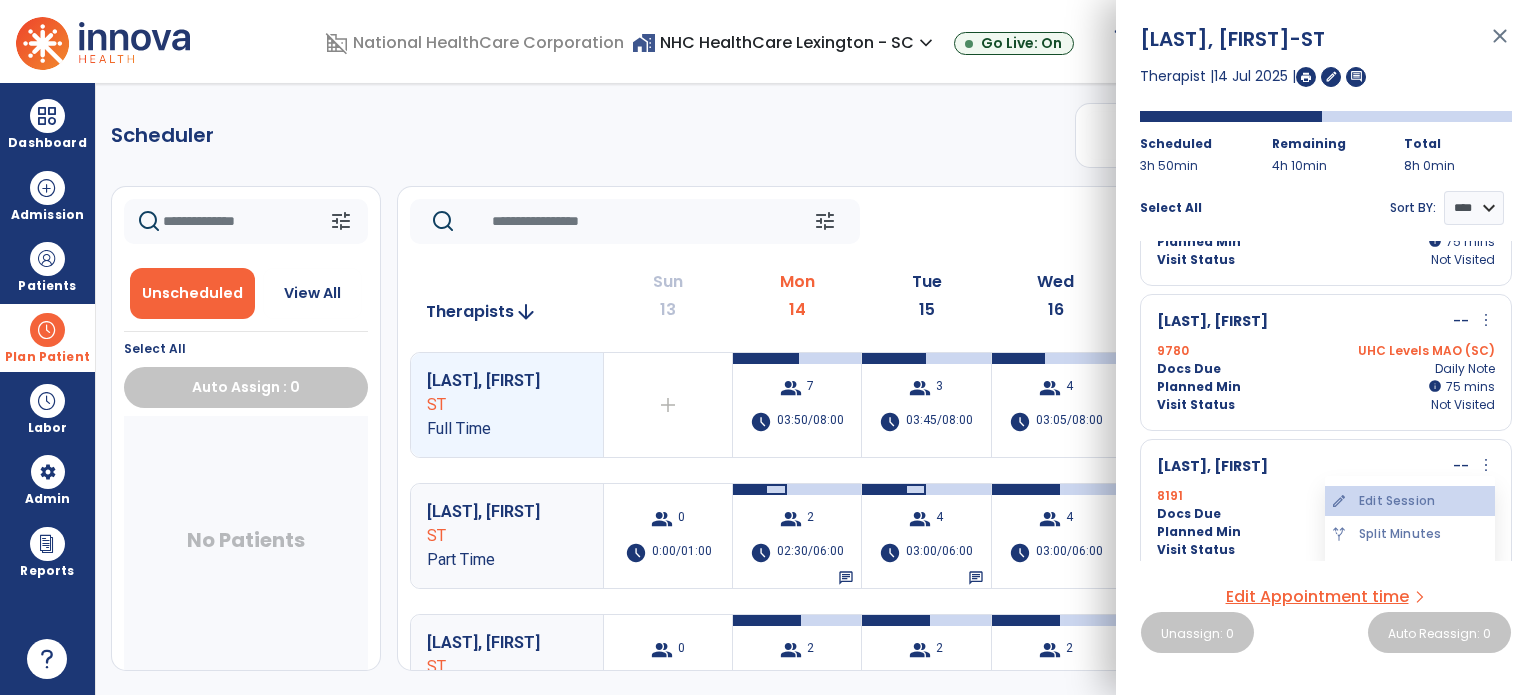 click on "edit   Edit Session" at bounding box center (1410, 501) 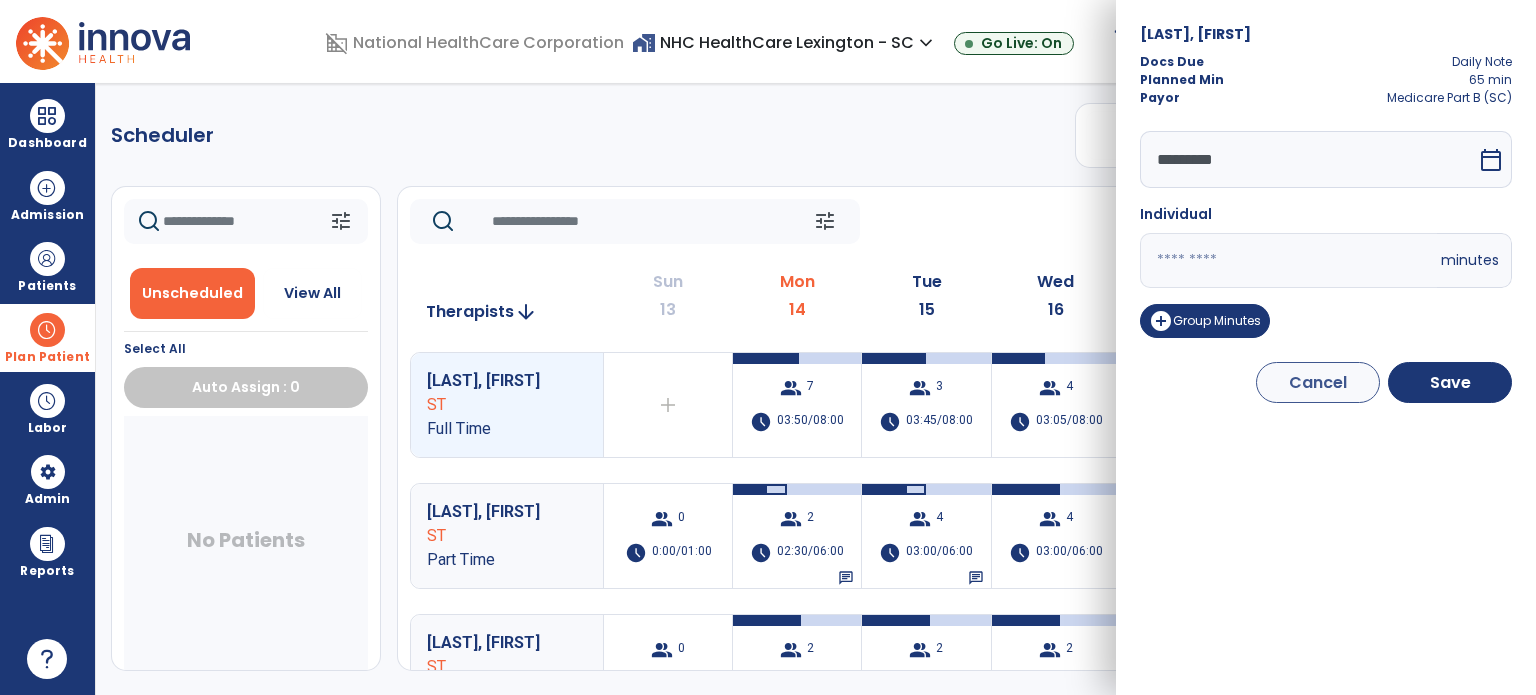 click on "**" at bounding box center (1288, 260) 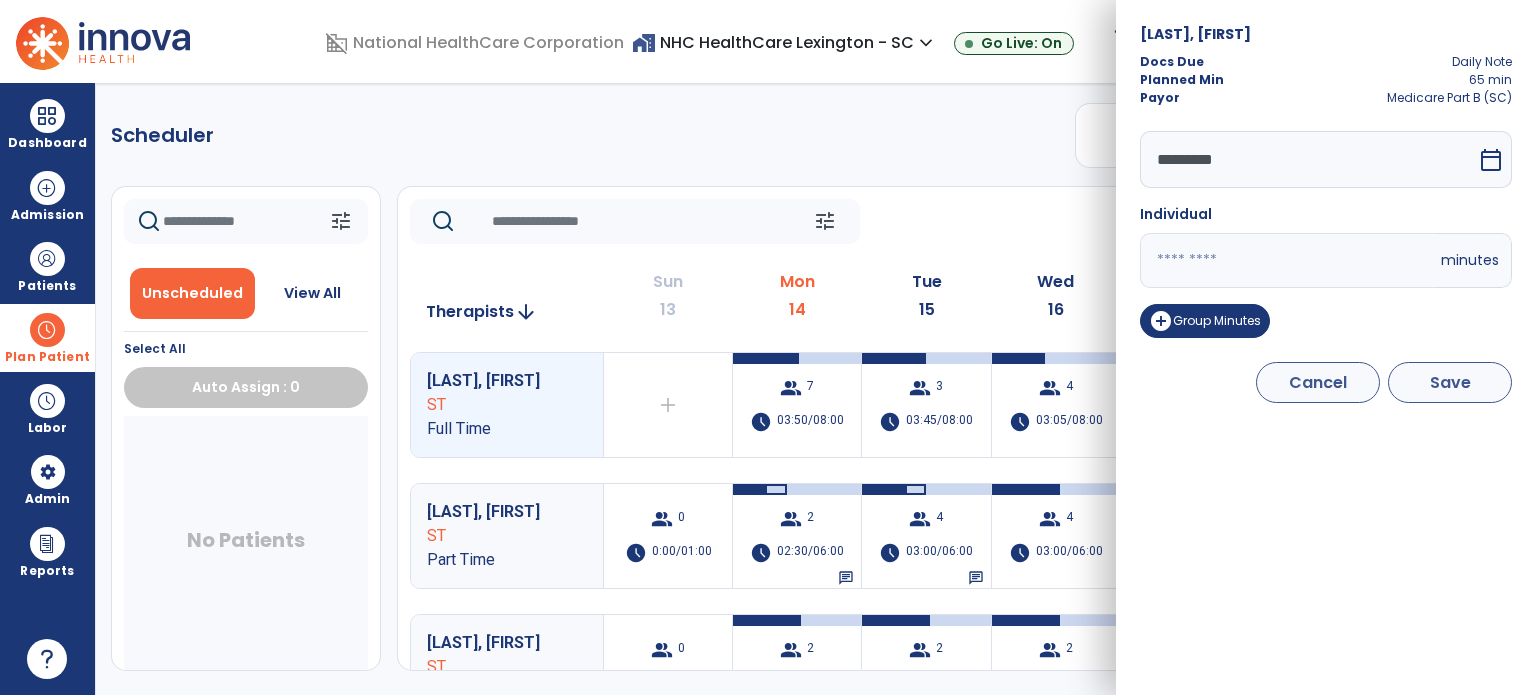 type on "**" 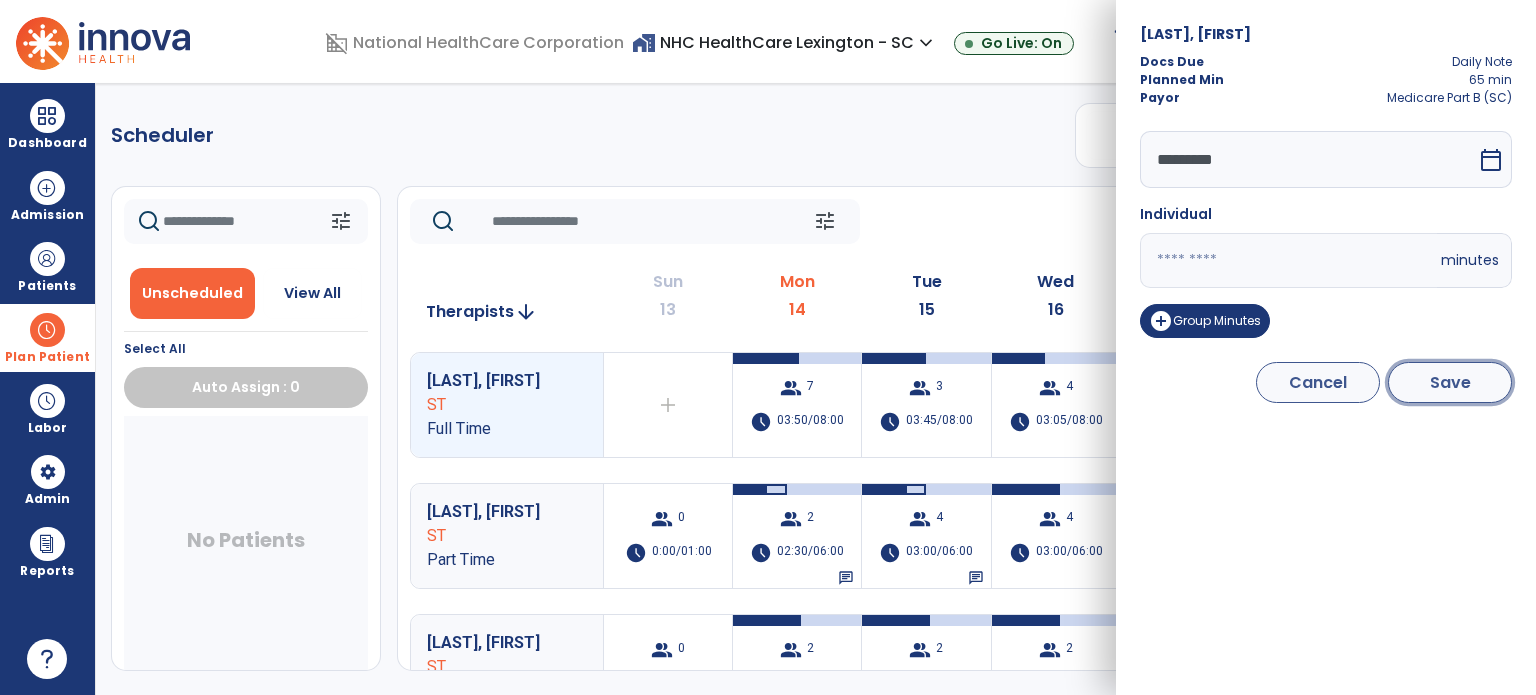 click on "Save" at bounding box center (1450, 382) 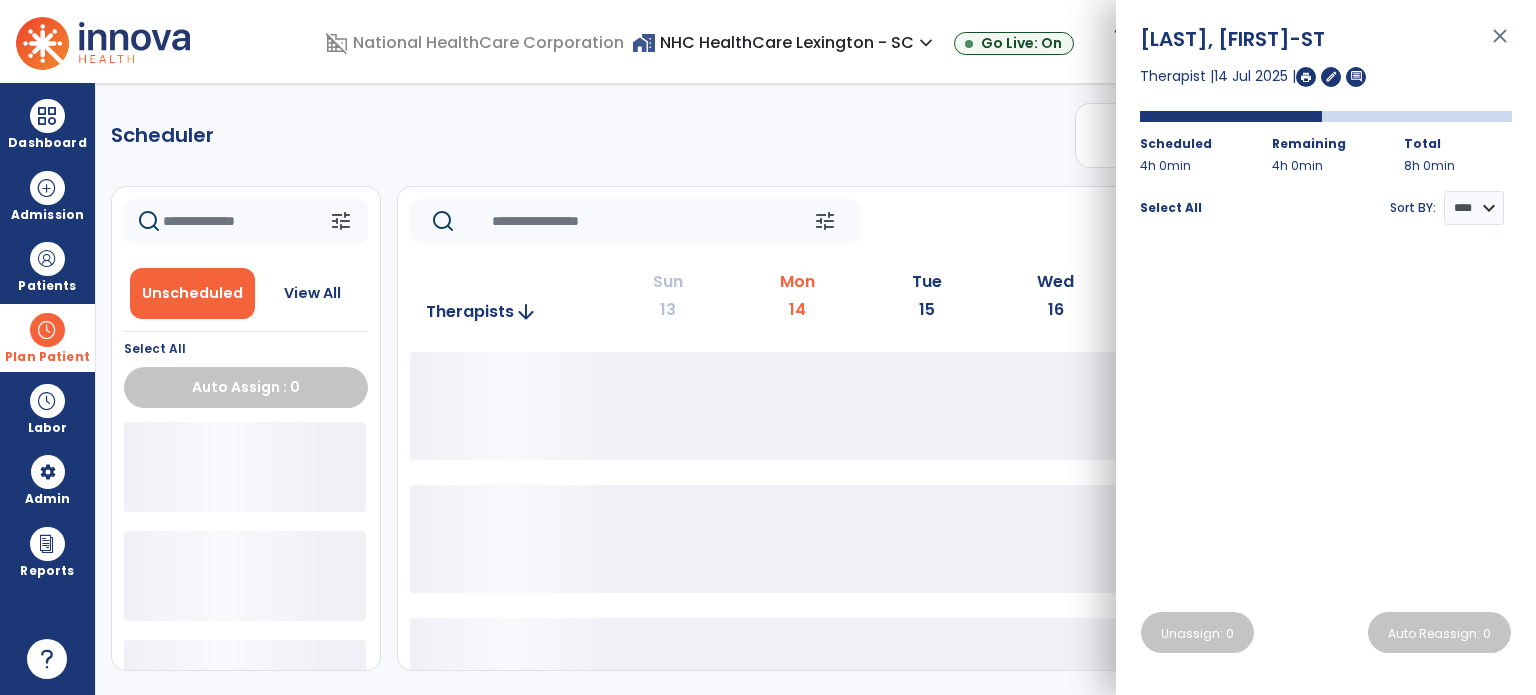 click on "close" at bounding box center (1500, 45) 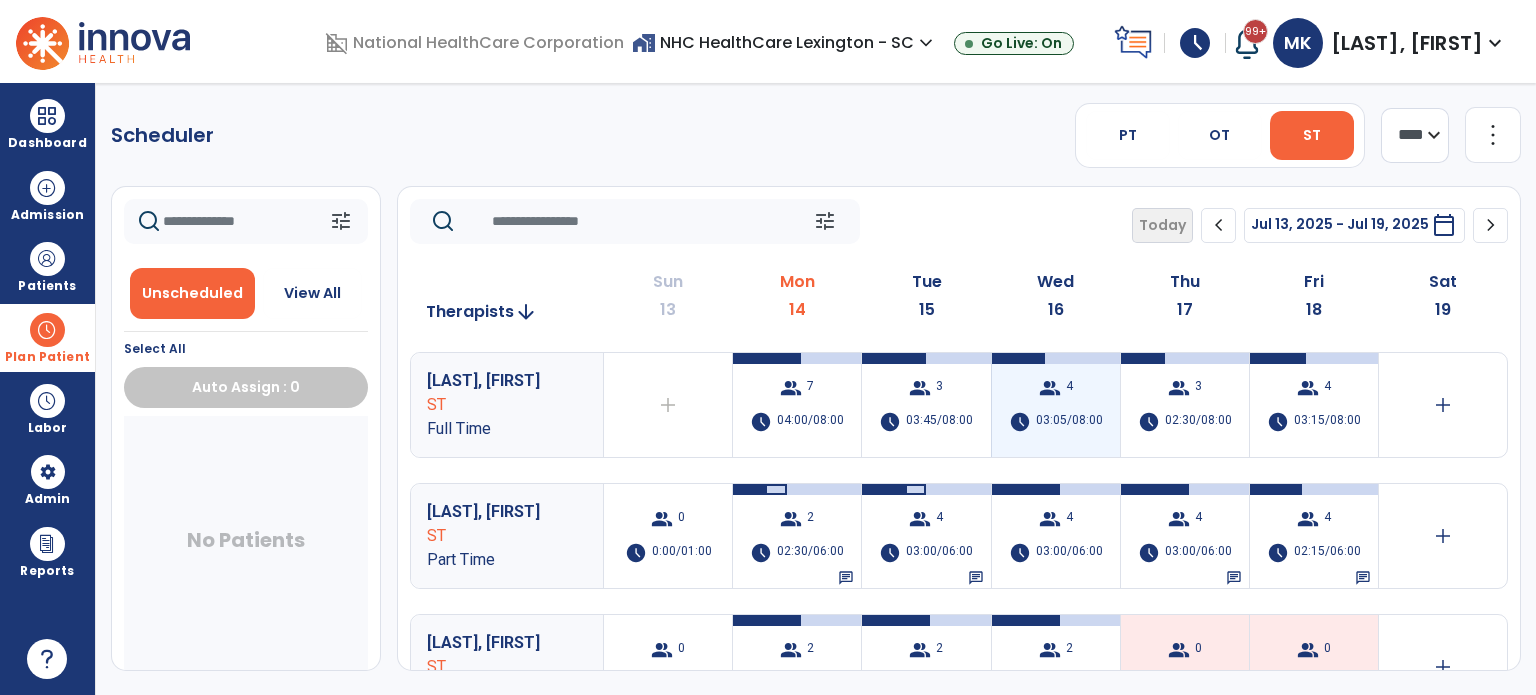 click on "03:05/08:00" at bounding box center (1069, 422) 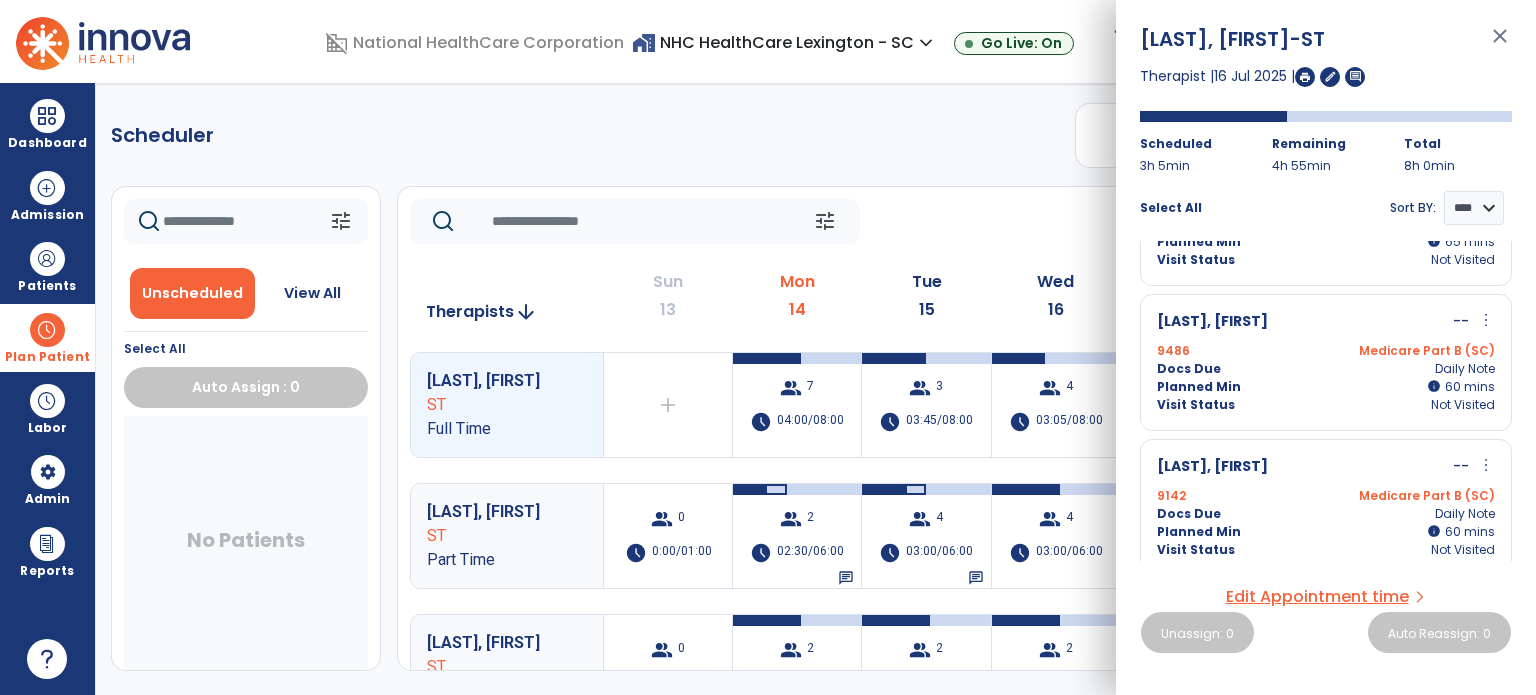 scroll, scrollTop: 0, scrollLeft: 0, axis: both 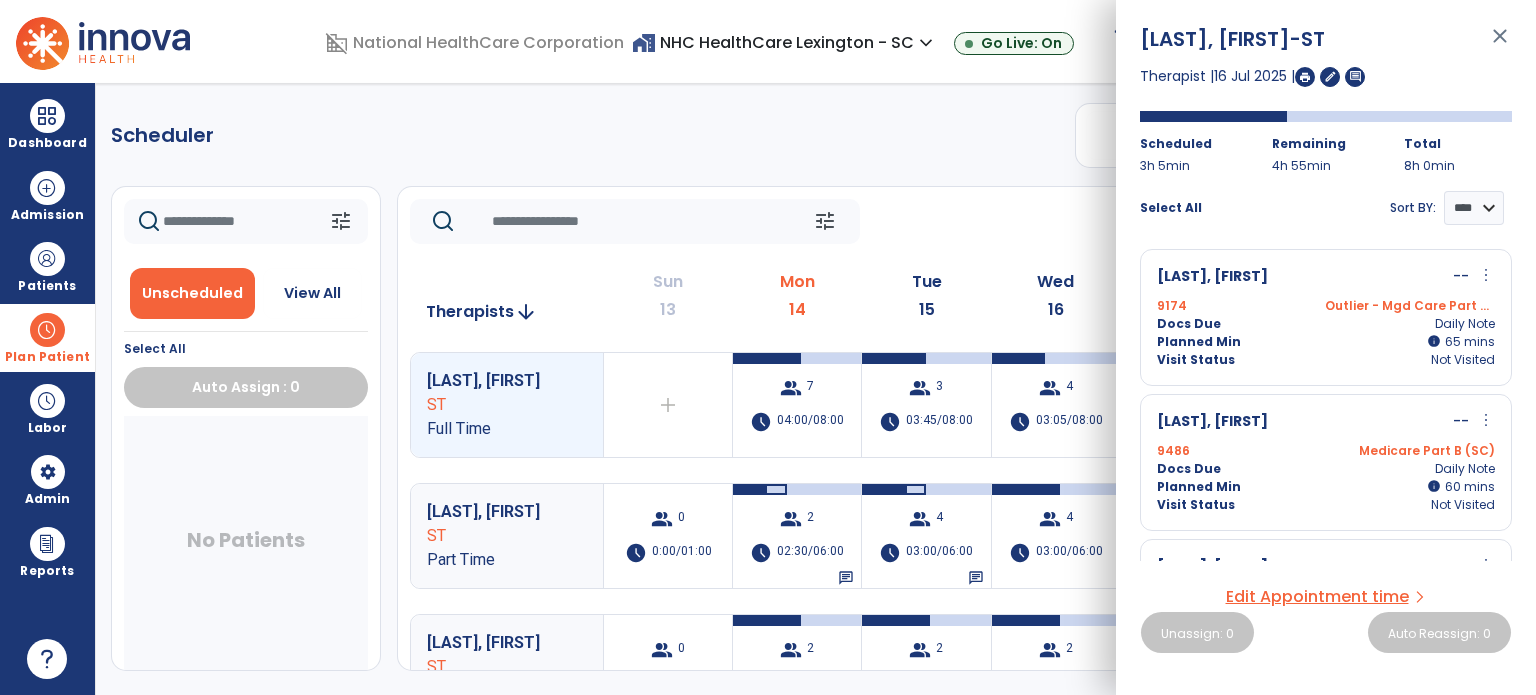 drag, startPoint x: 1484, startPoint y: 272, endPoint x: 1467, endPoint y: 277, distance: 17.720045 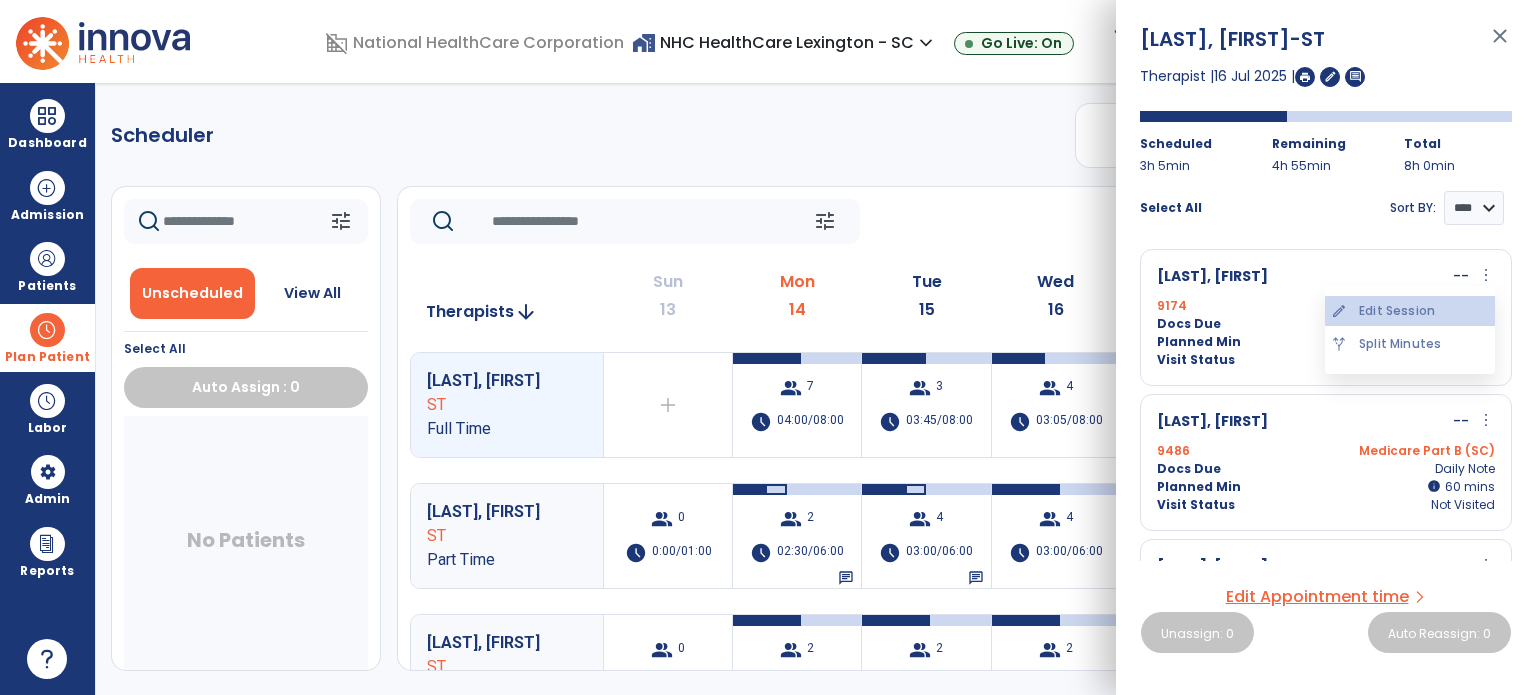 click on "edit   Edit Session" at bounding box center (1410, 311) 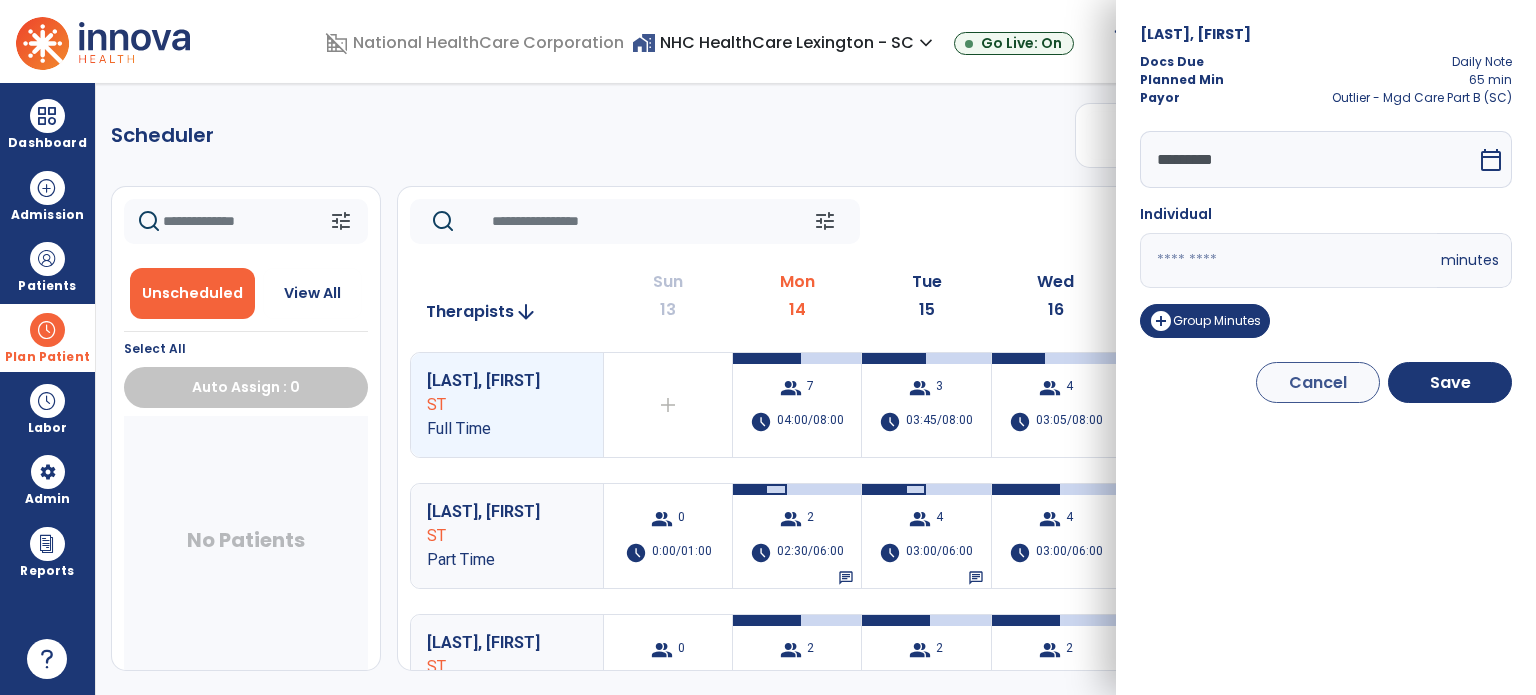 click on "**" at bounding box center (1288, 260) 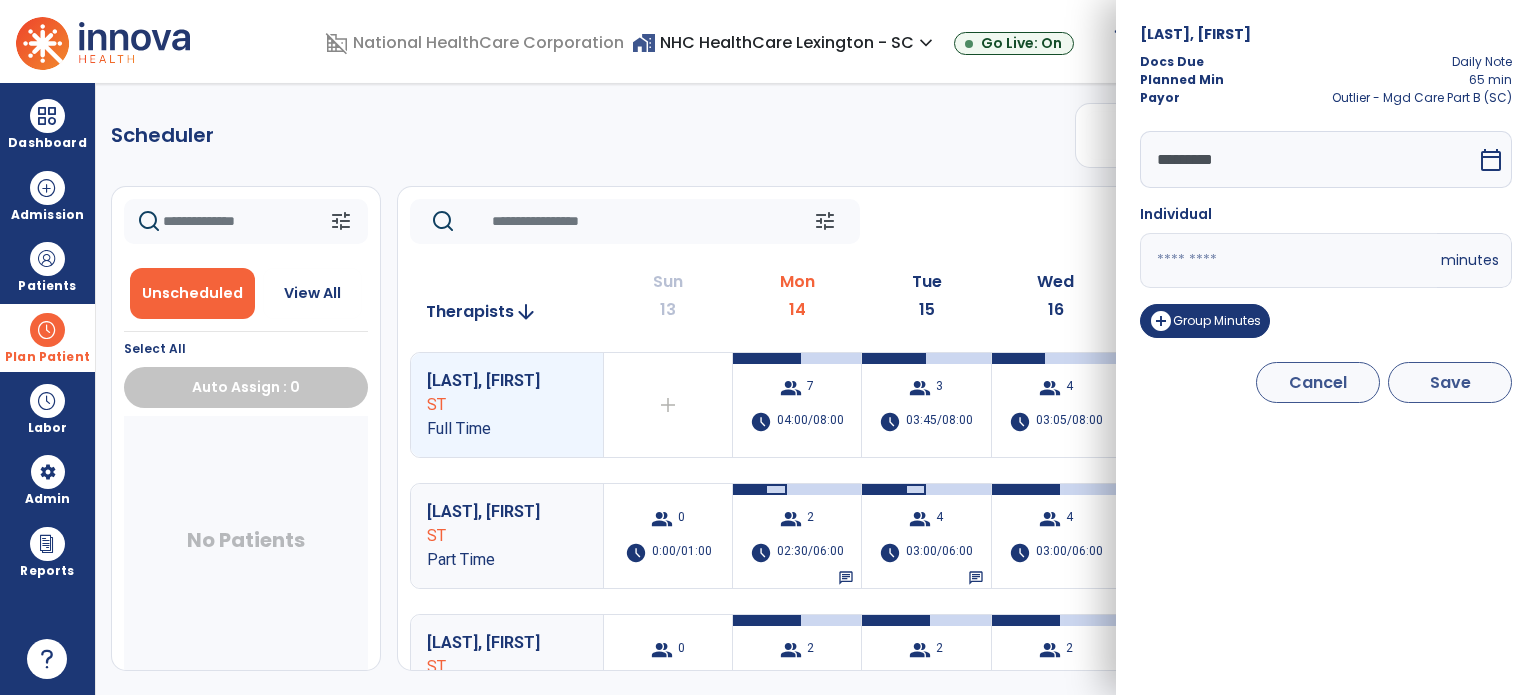 type on "**" 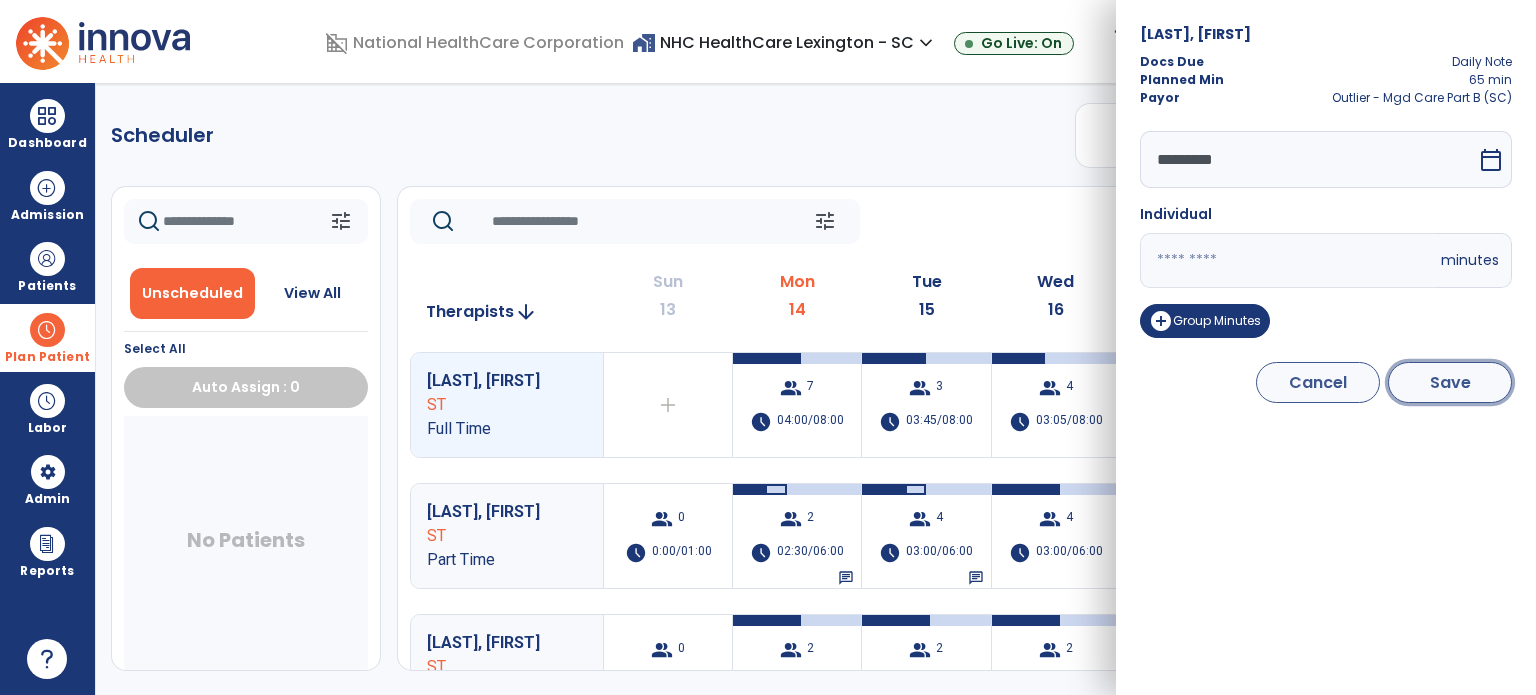 click on "Save" at bounding box center [1450, 382] 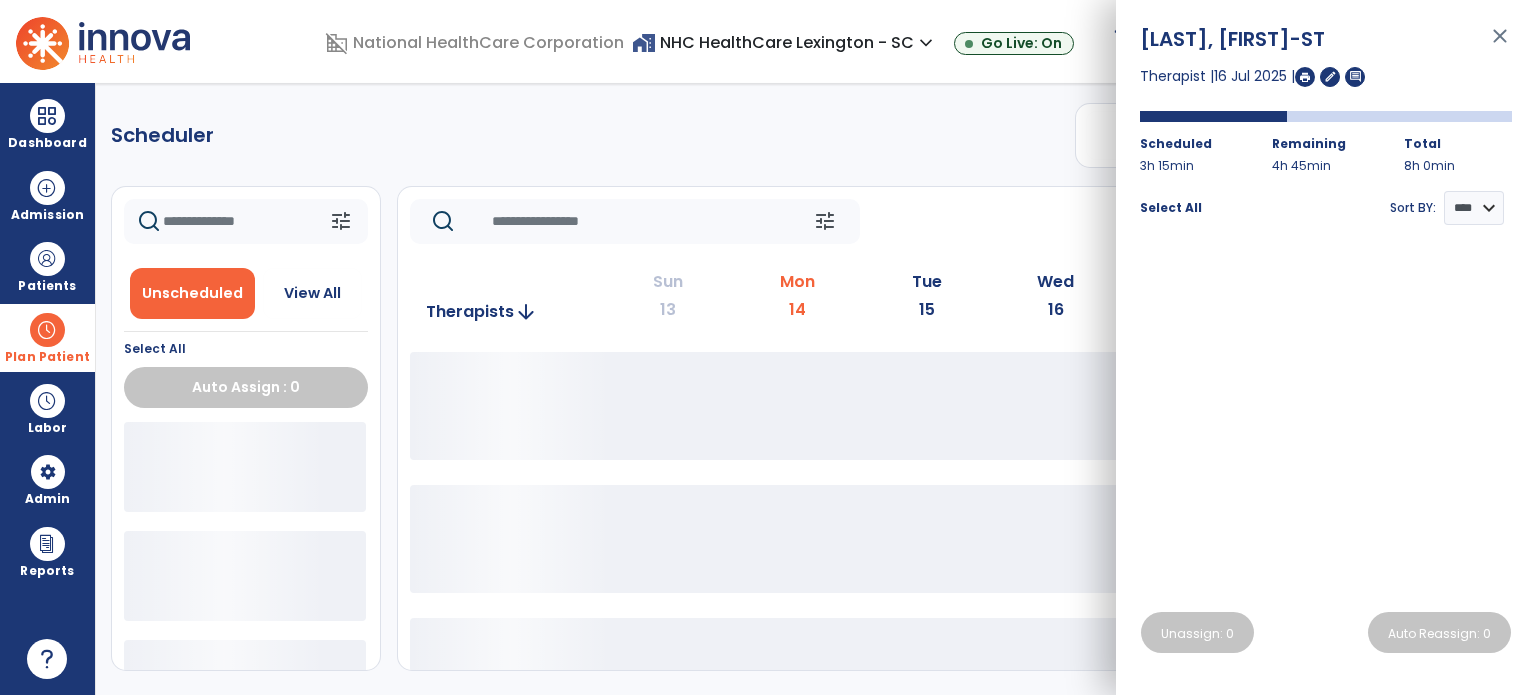 click on "close" at bounding box center (1500, 45) 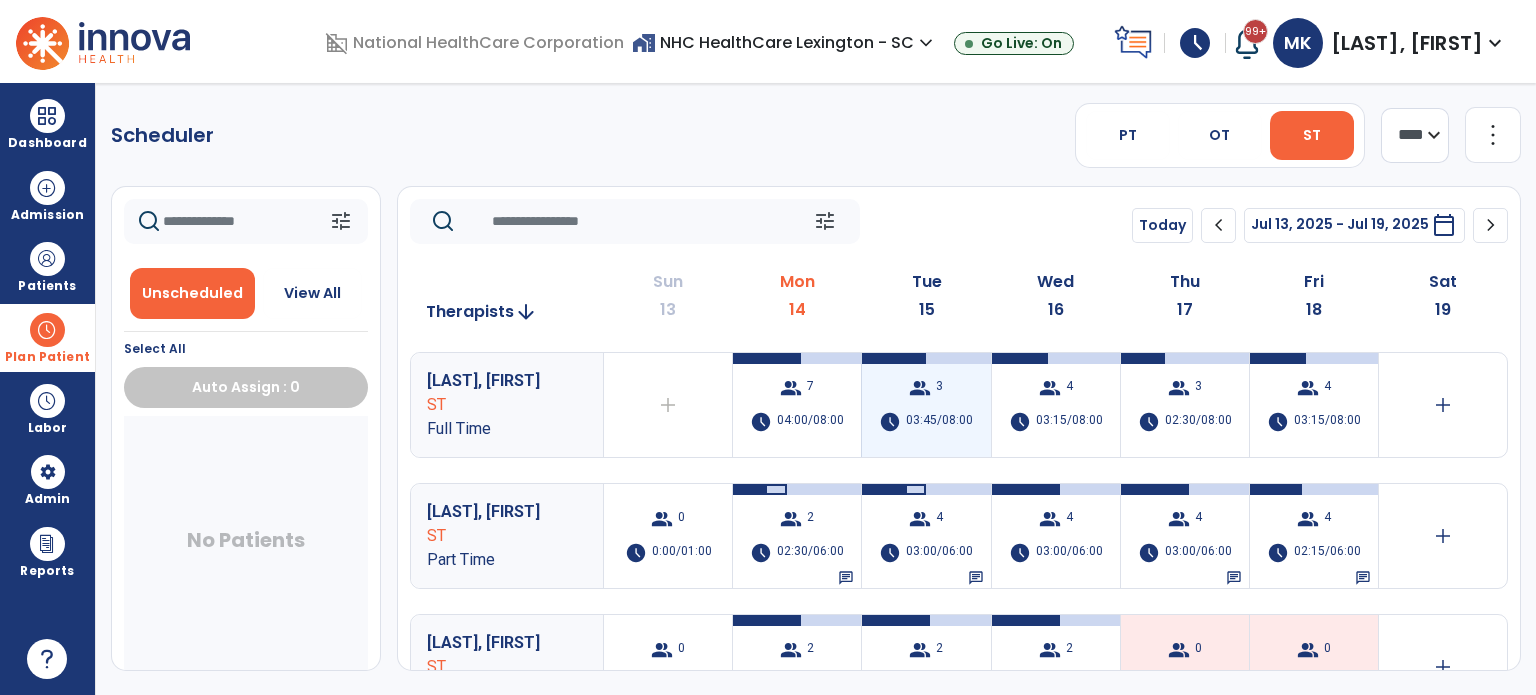 click on "group  3  schedule  03:45/08:00" at bounding box center [926, 405] 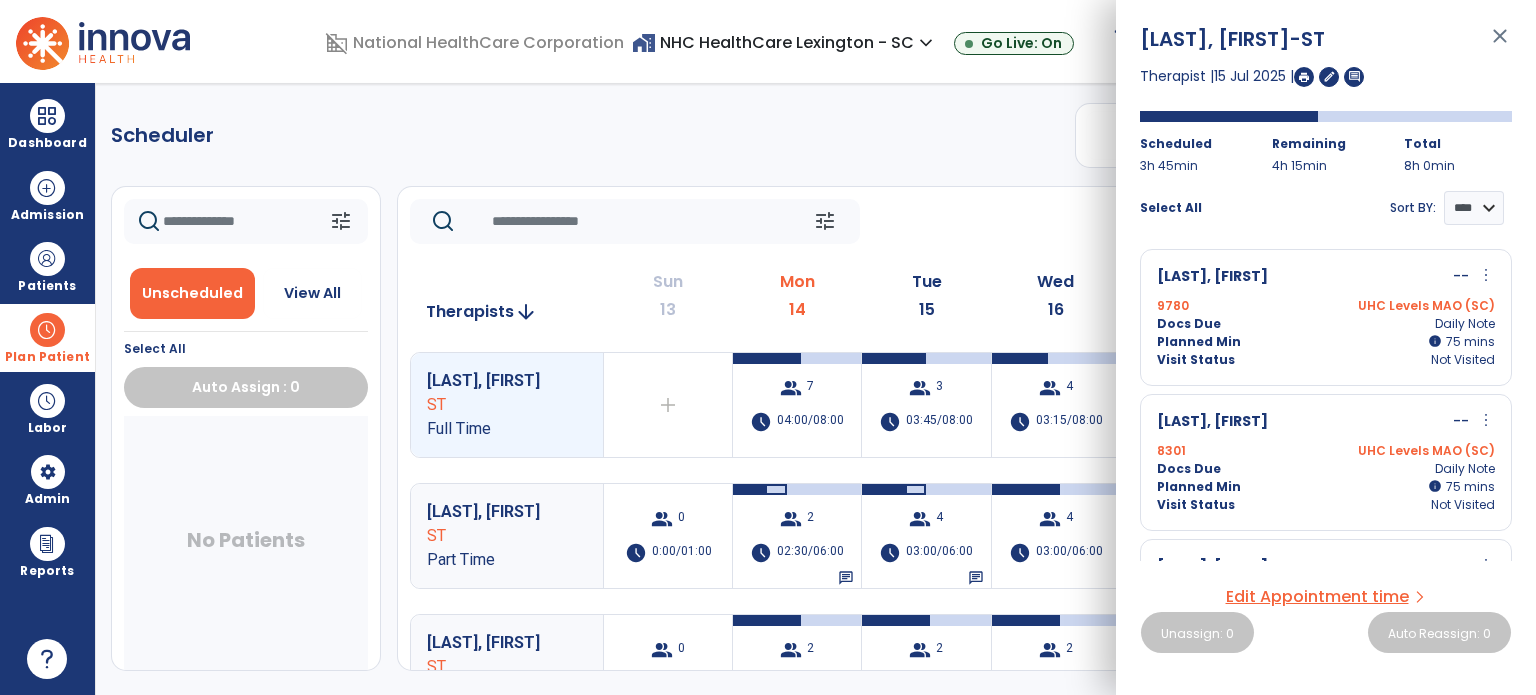 scroll, scrollTop: 0, scrollLeft: 0, axis: both 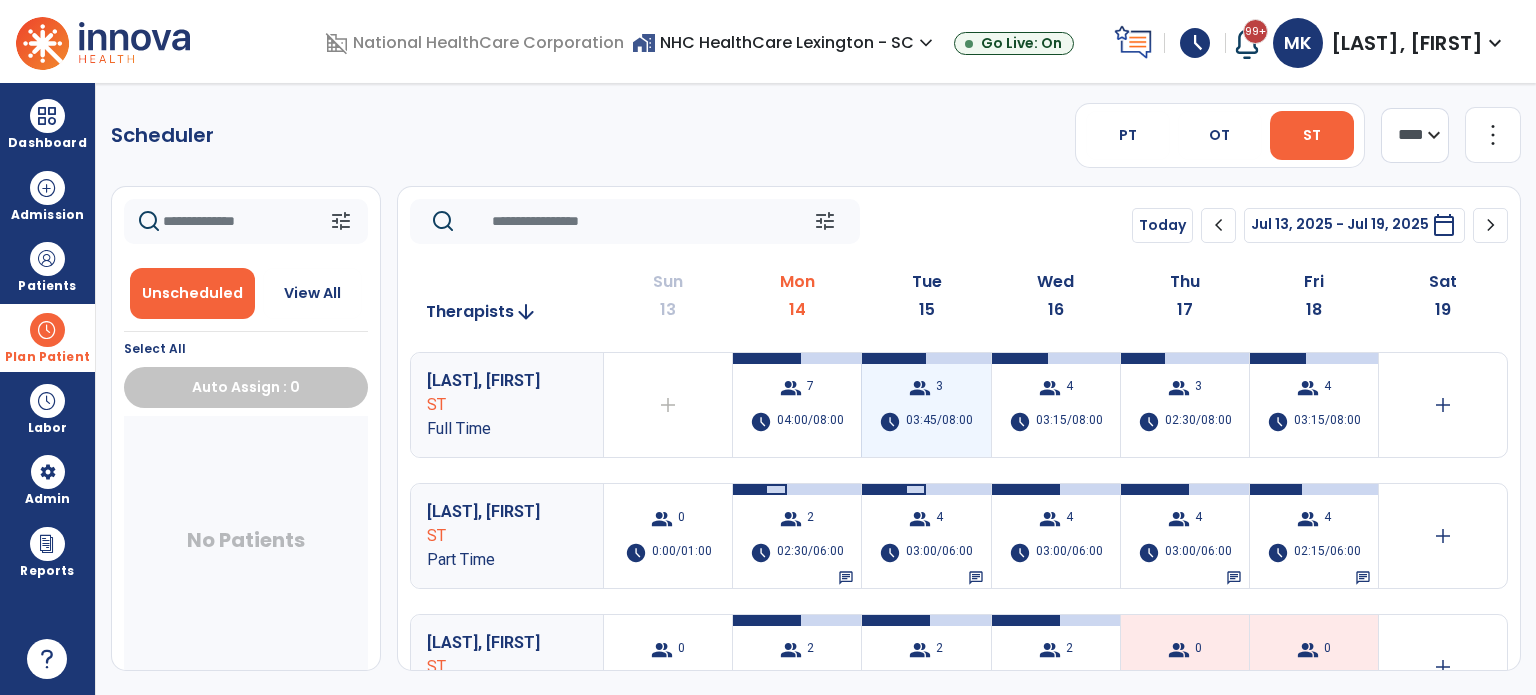 click on "03:45/08:00" at bounding box center (939, 422) 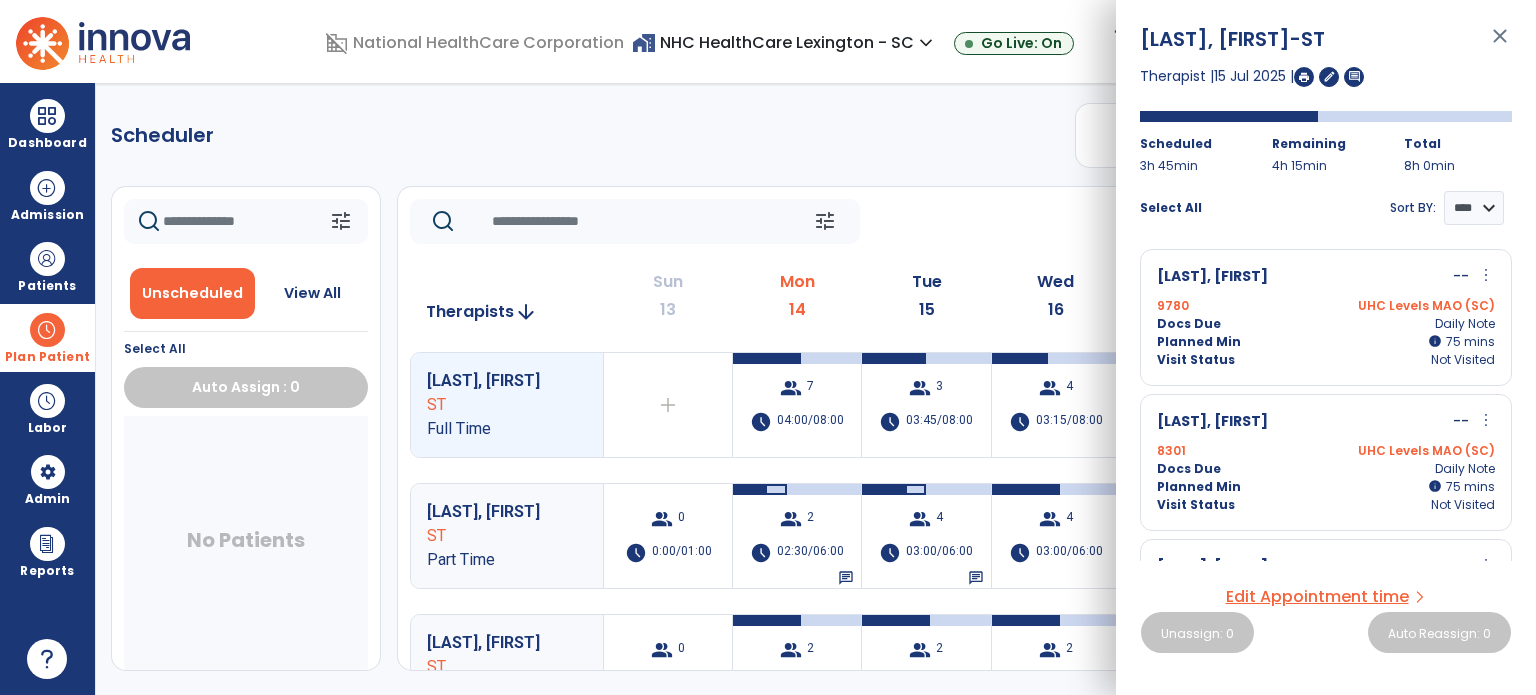 click on "close" at bounding box center (1500, 45) 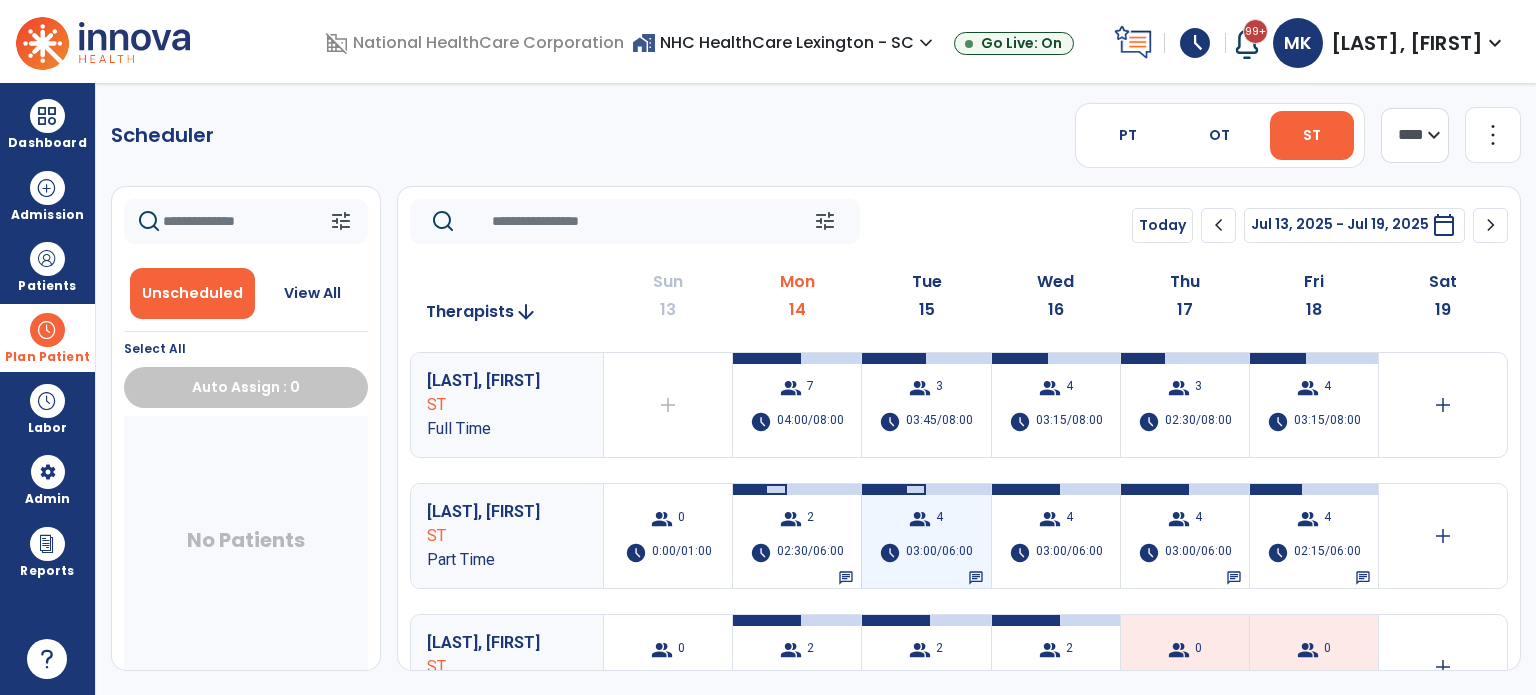 click on "group" at bounding box center (920, 519) 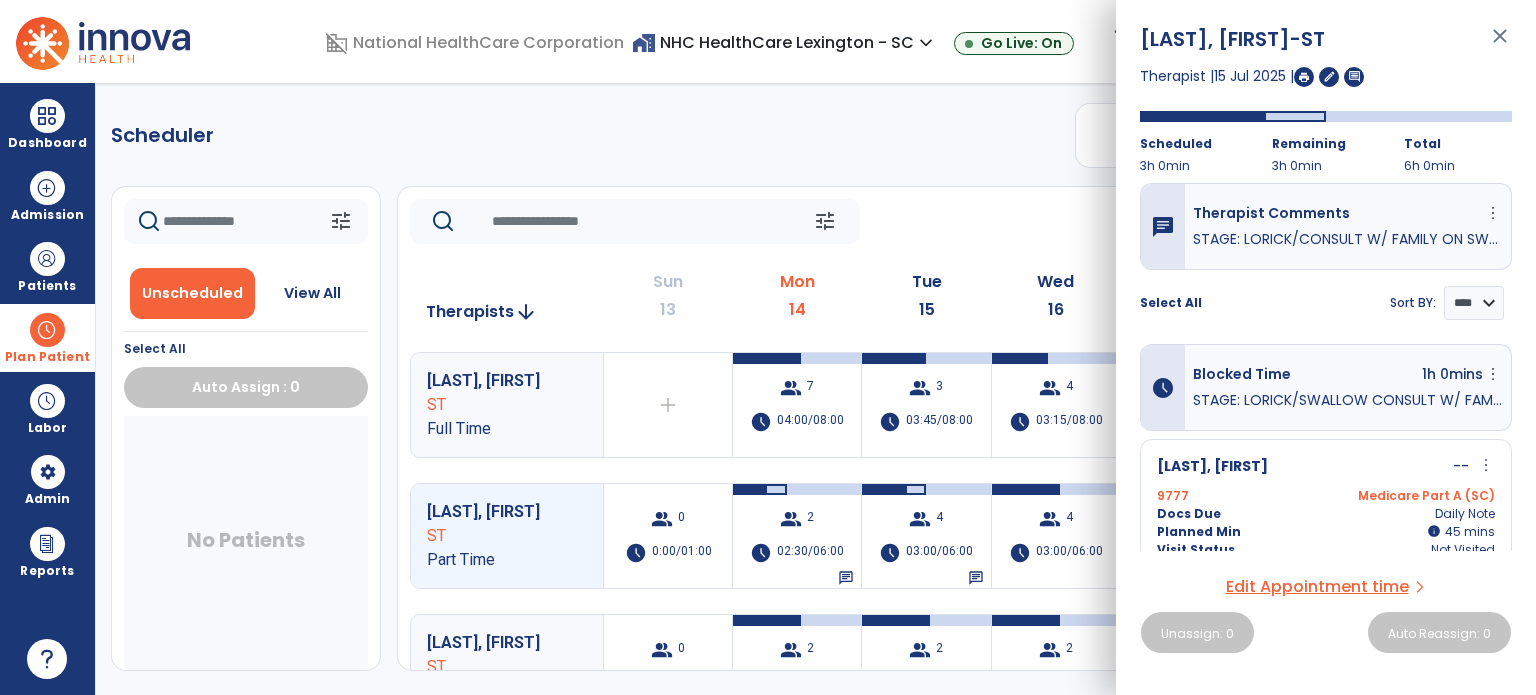 click on "close" at bounding box center [1500, 45] 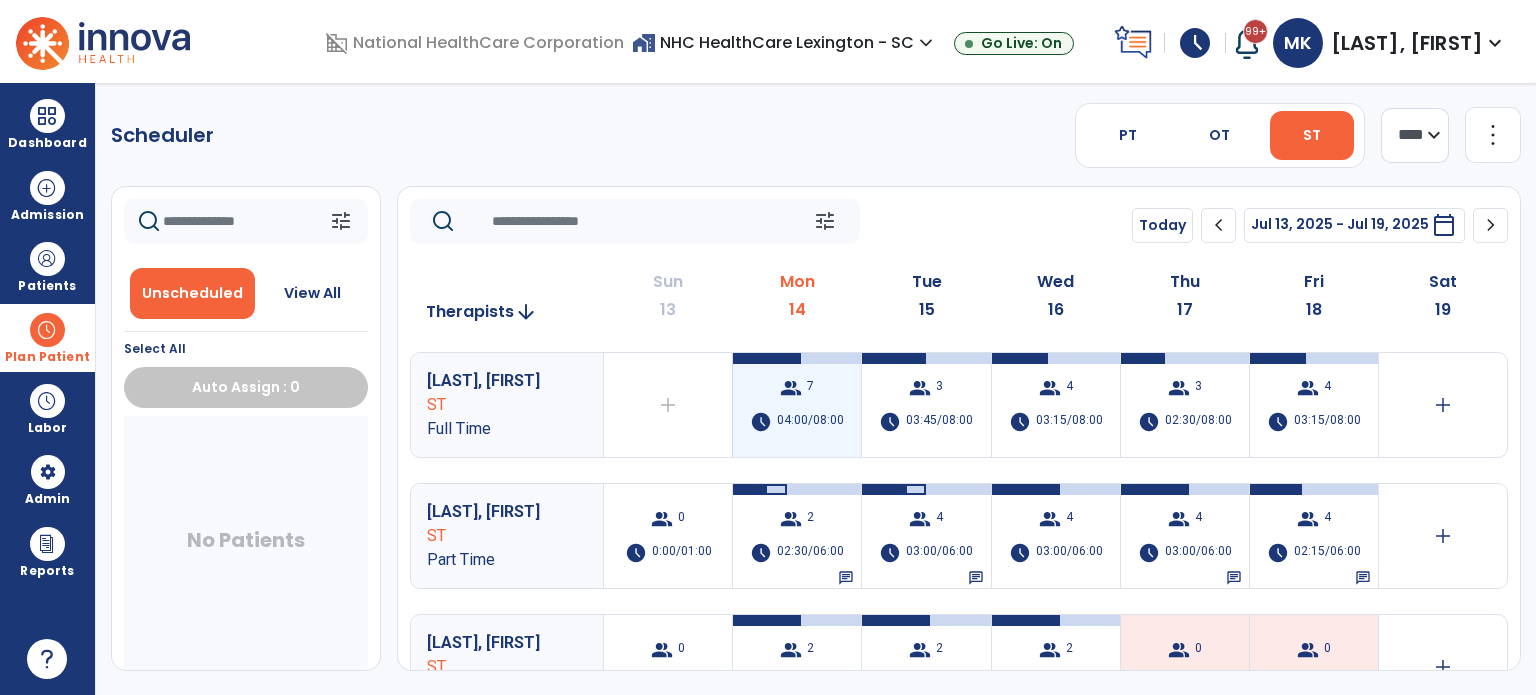 click on "04:00/08:00" at bounding box center (810, 422) 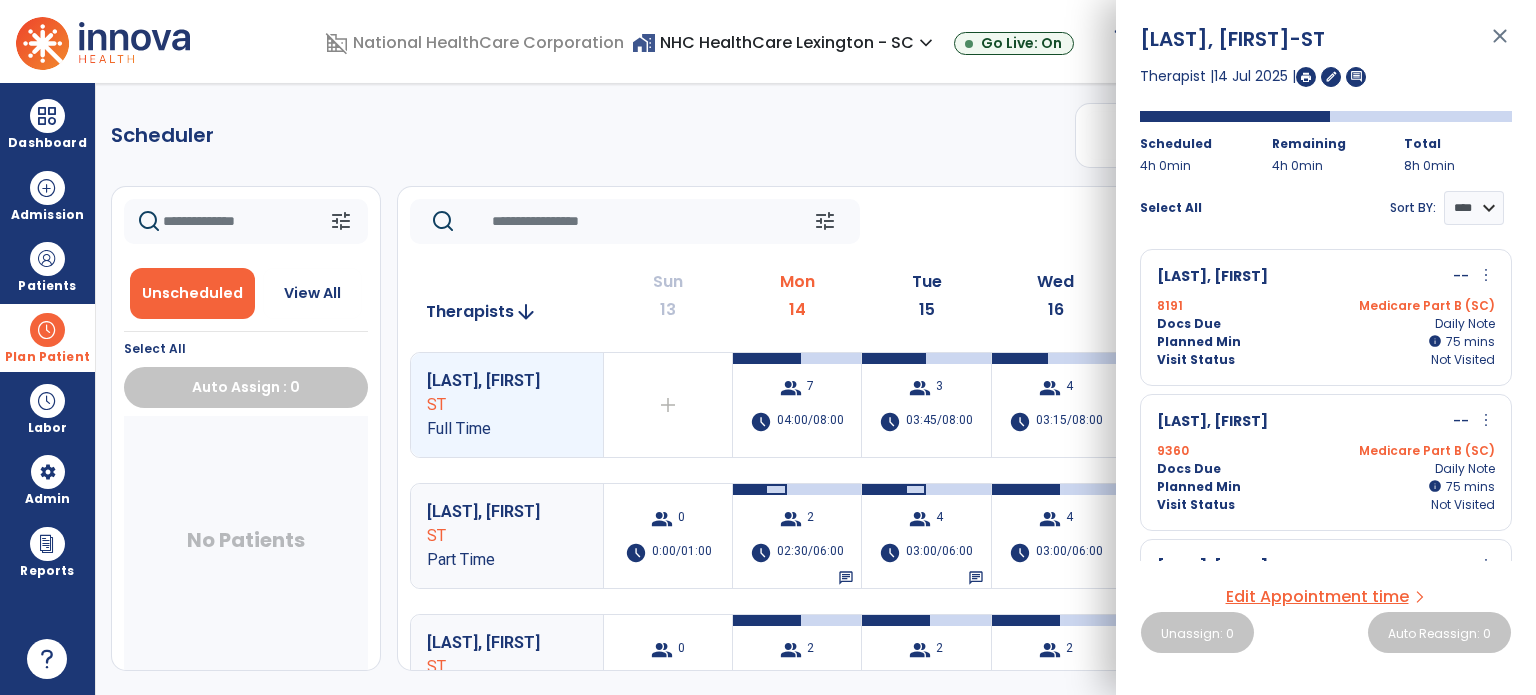 scroll, scrollTop: 100, scrollLeft: 0, axis: vertical 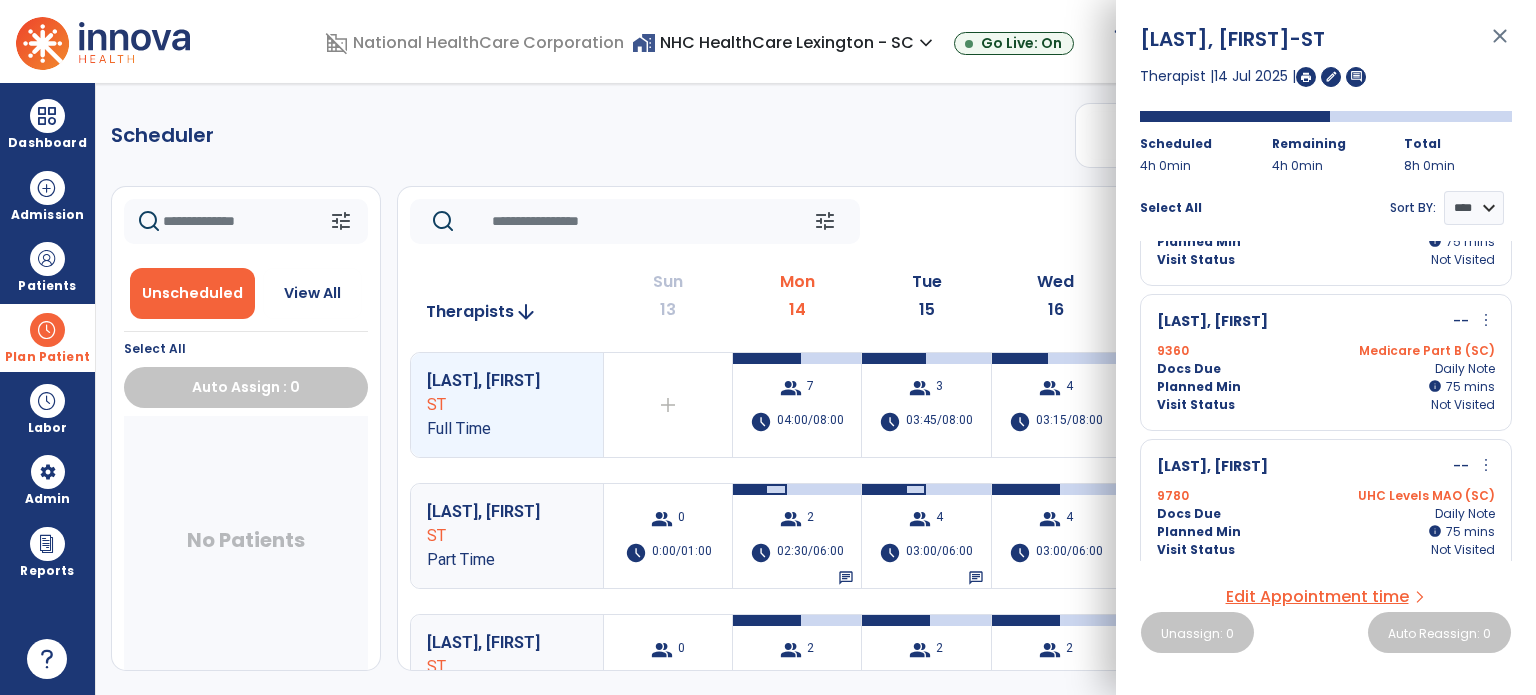click on "close" at bounding box center [1500, 45] 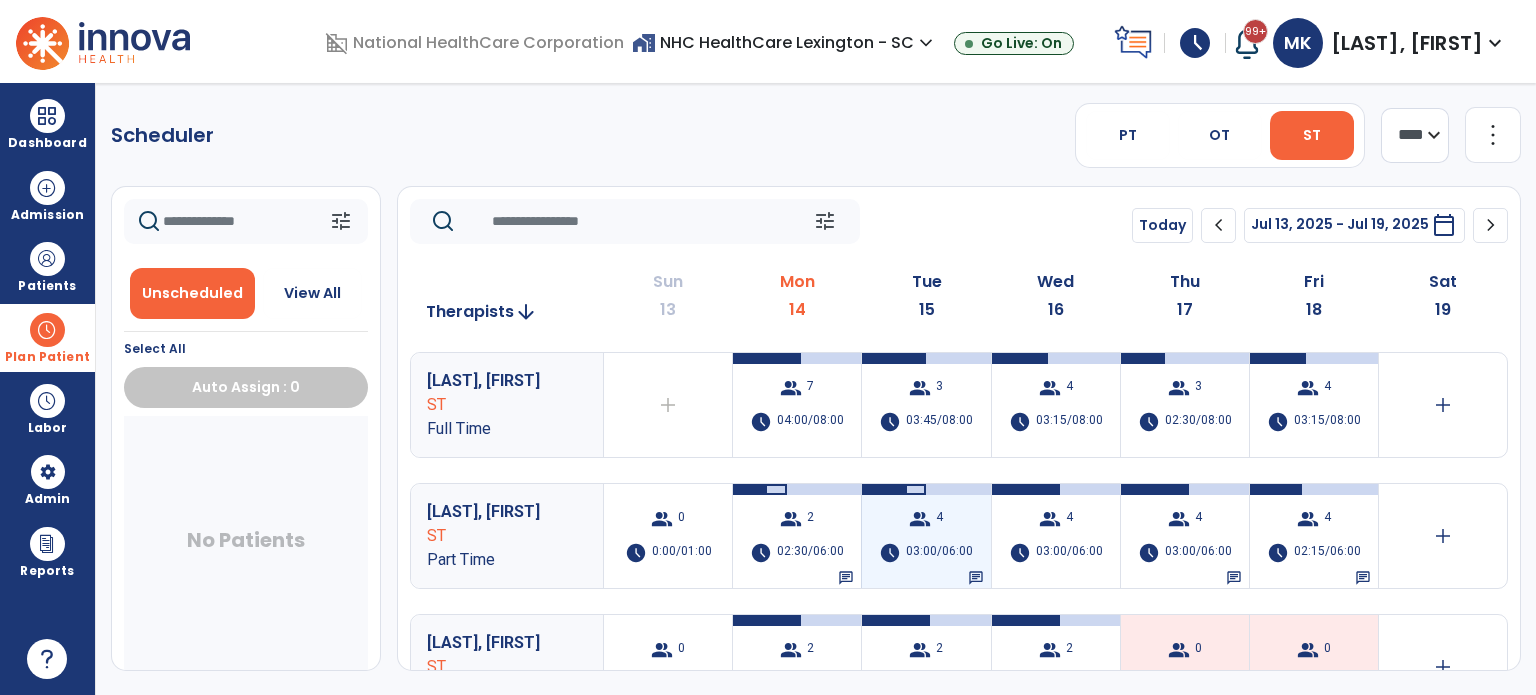 click on "group 4 schedule 03:00/06:00 chat" at bounding box center (926, 536) 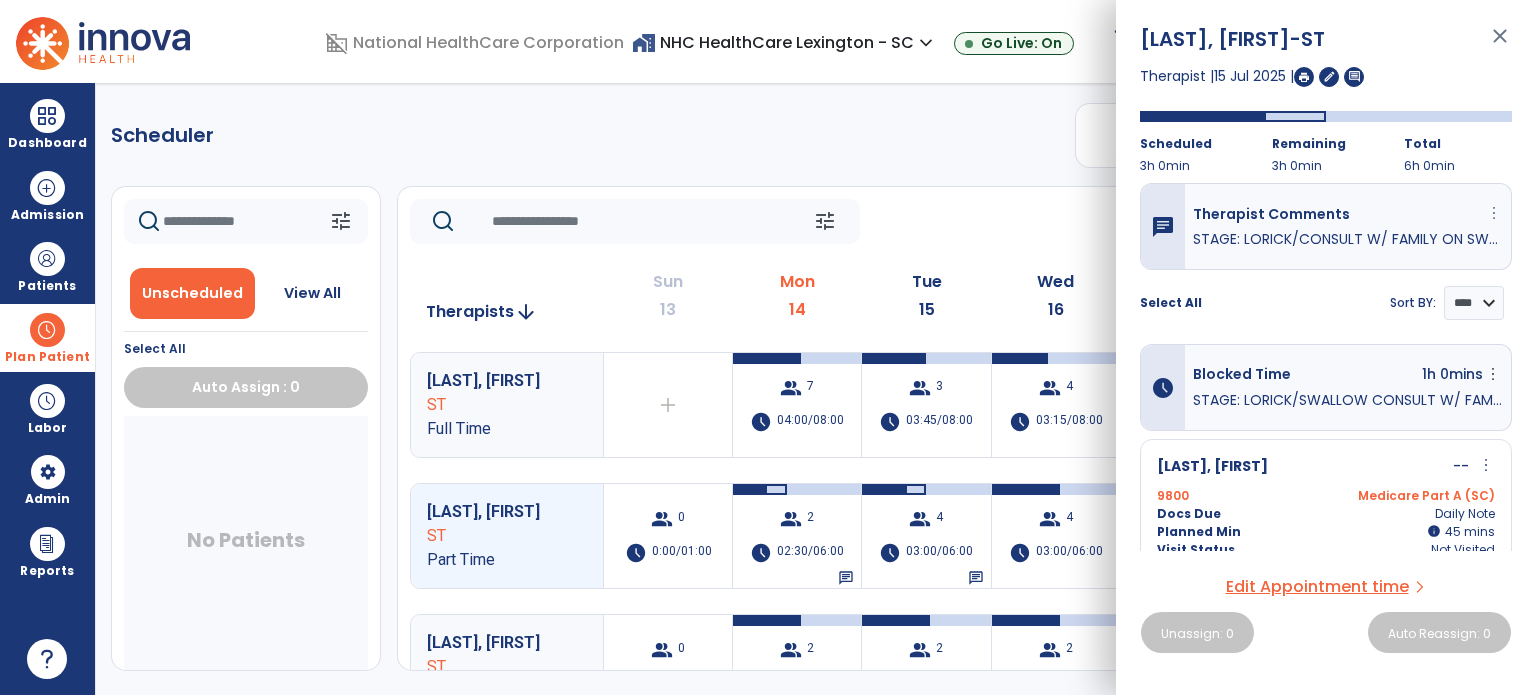 click on "more_vert" at bounding box center [1494, 213] 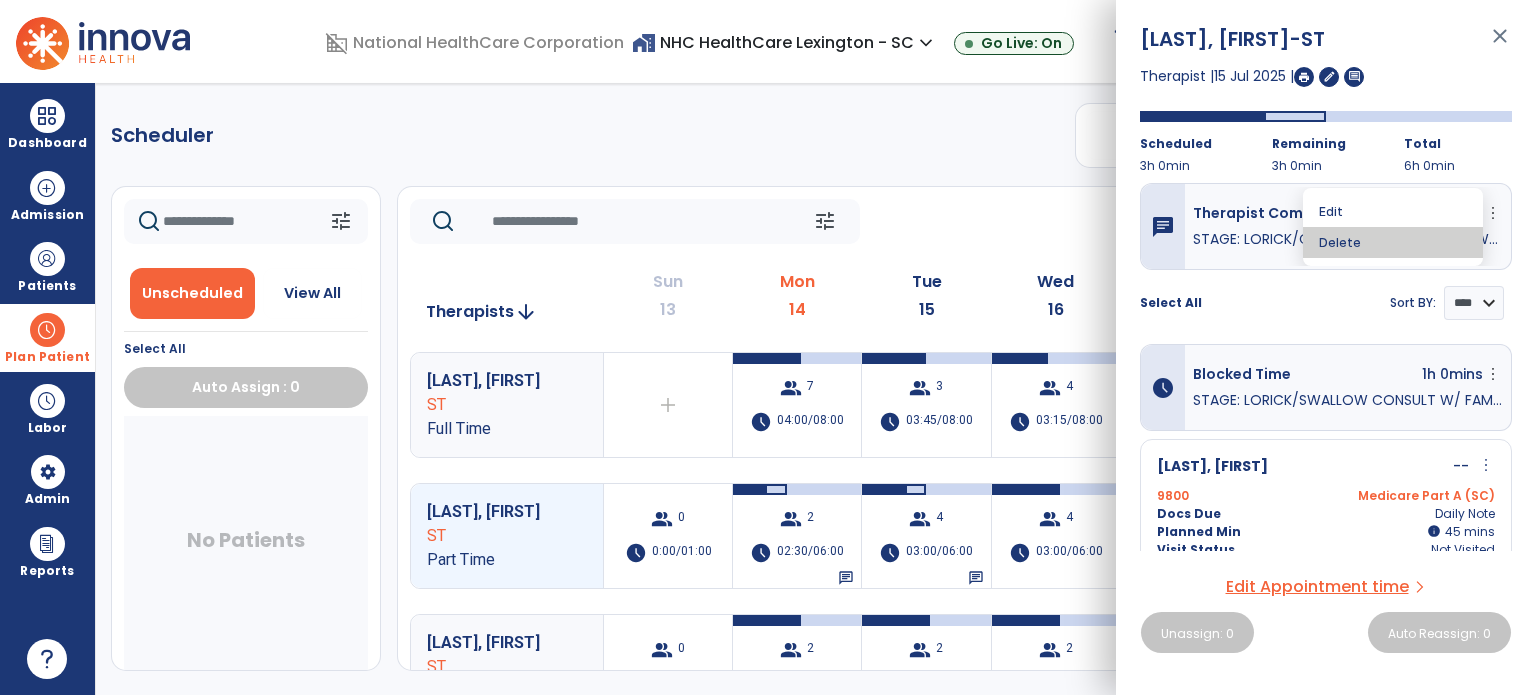 click on "Delete" at bounding box center (1393, 242) 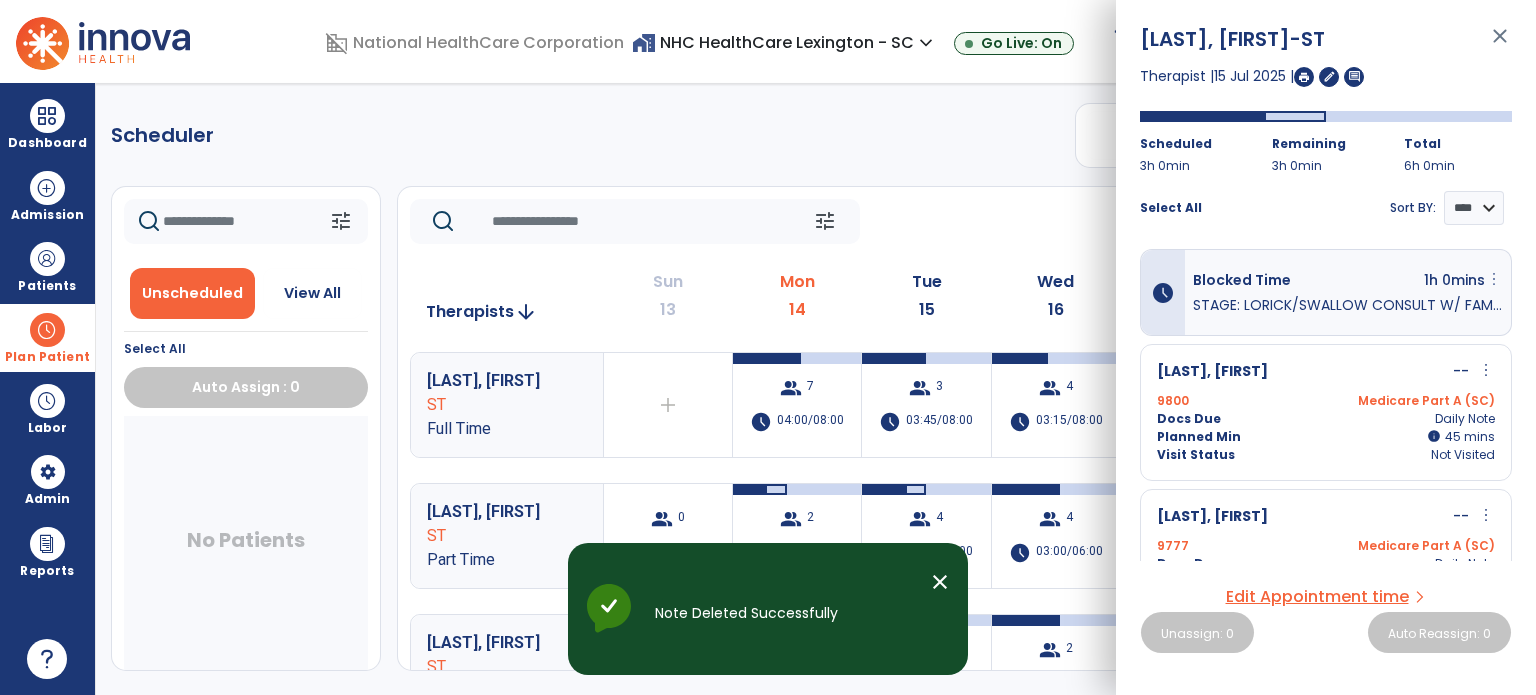 click on "more_vert" at bounding box center (1494, 279) 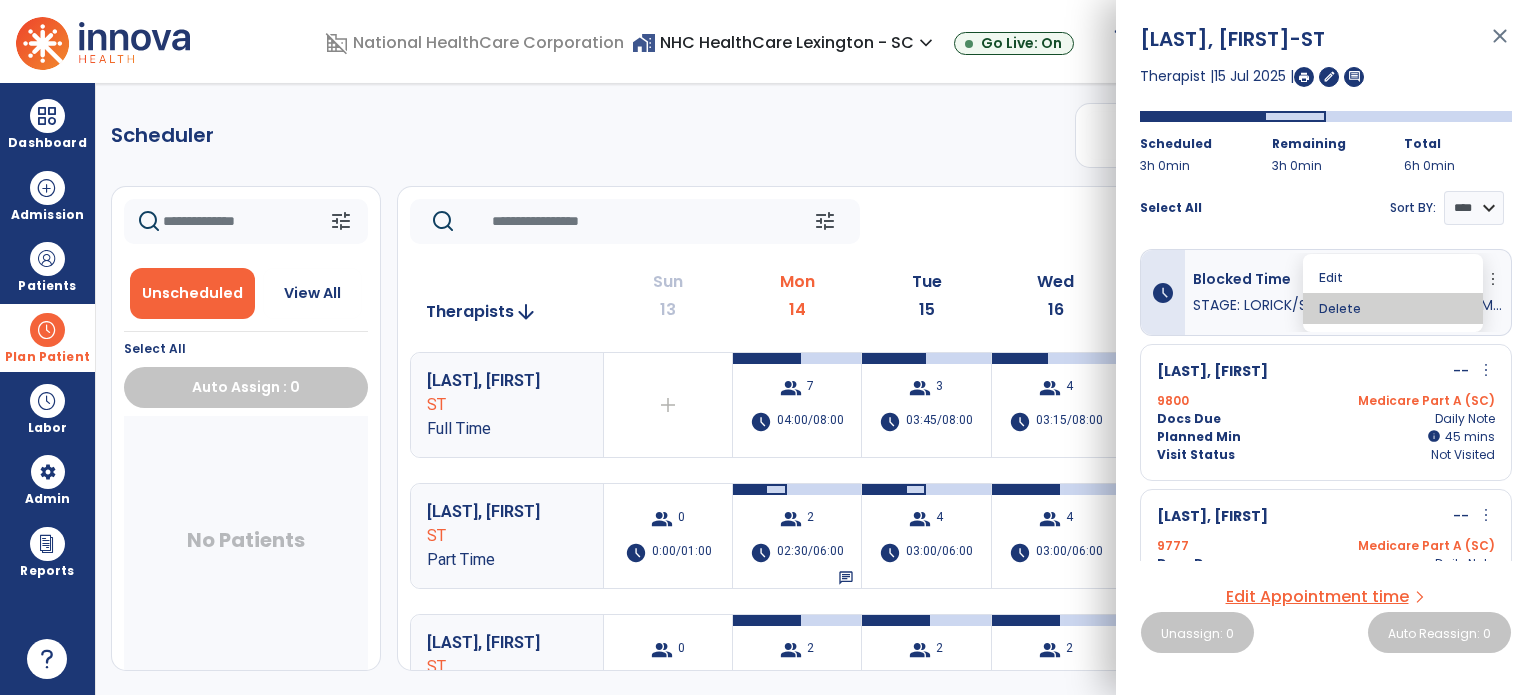 click on "Delete" at bounding box center (1393, 308) 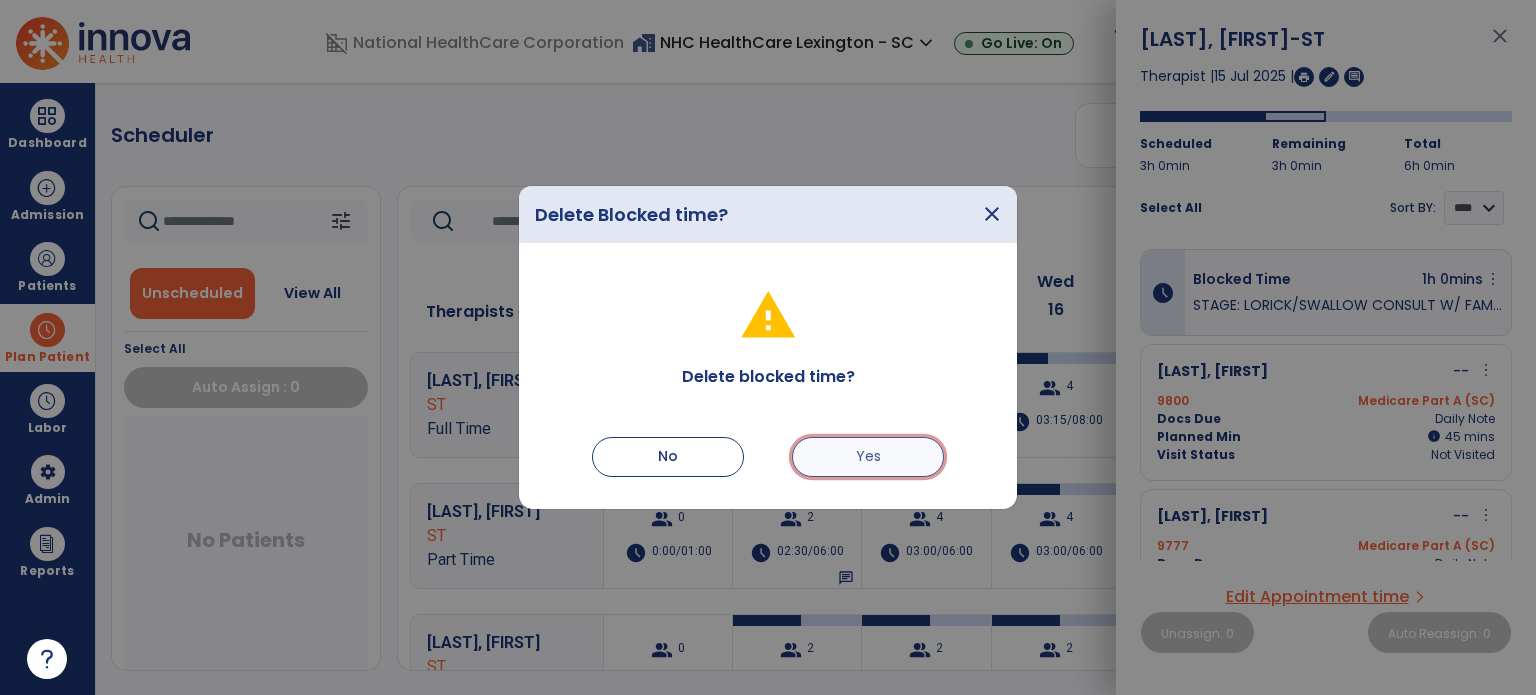click on "Yes" at bounding box center [868, 457] 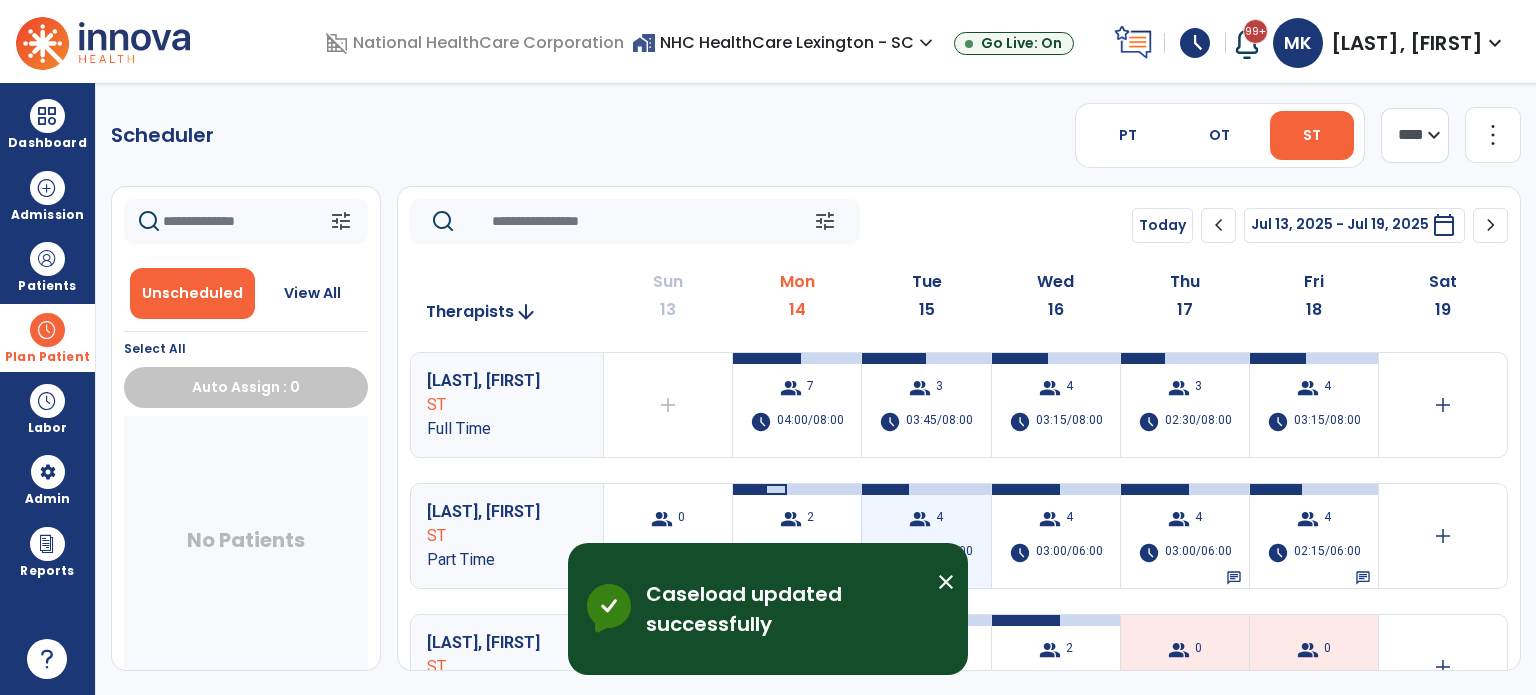click on "group  4  schedule  02:00/06:00" at bounding box center (926, 536) 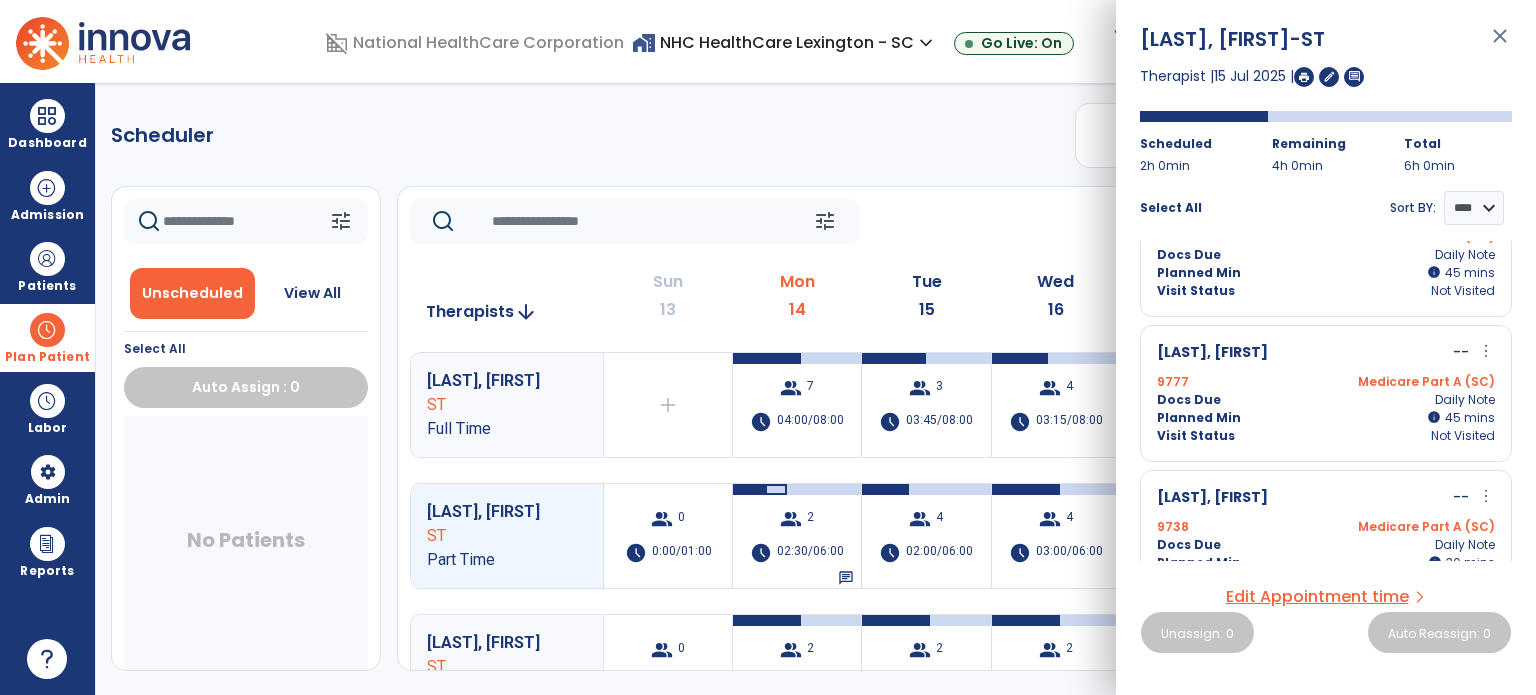 scroll, scrollTop: 100, scrollLeft: 0, axis: vertical 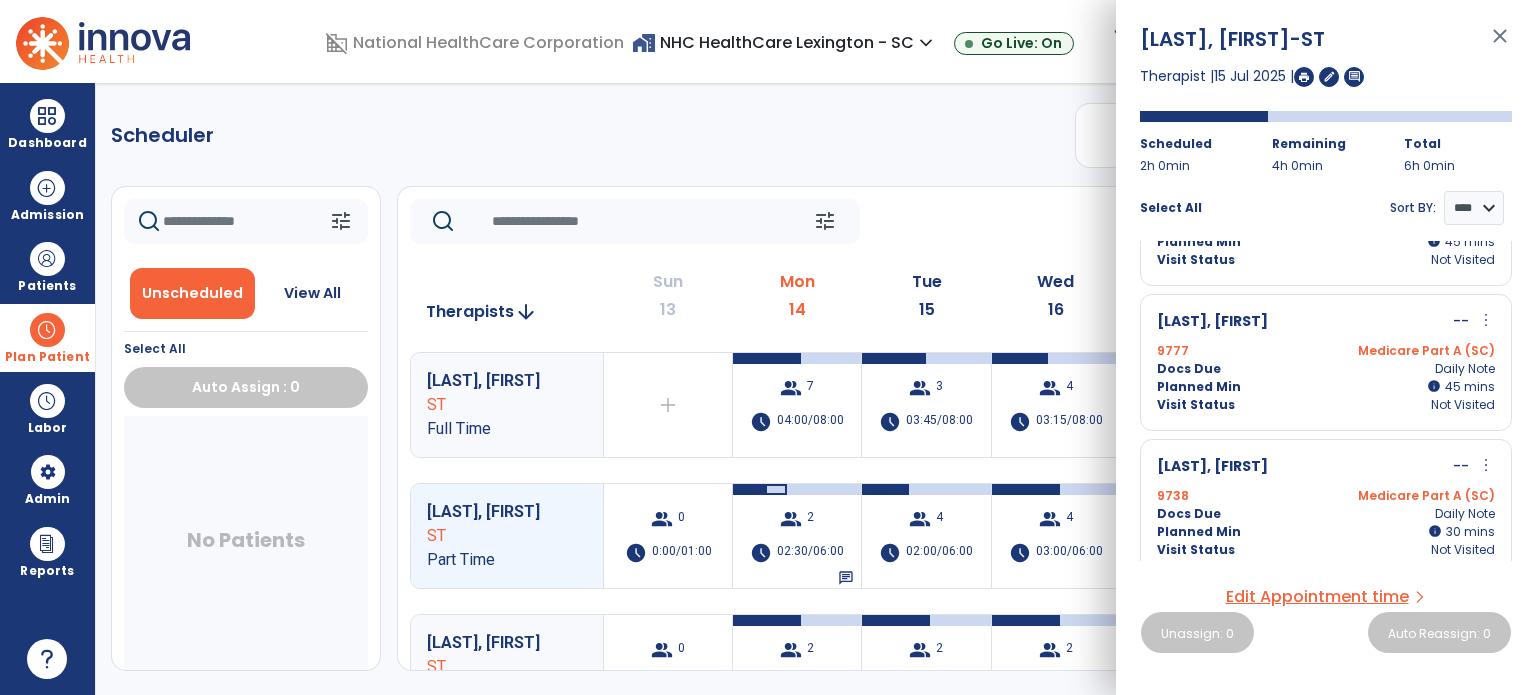 click on "more_vert" at bounding box center (1486, 465) 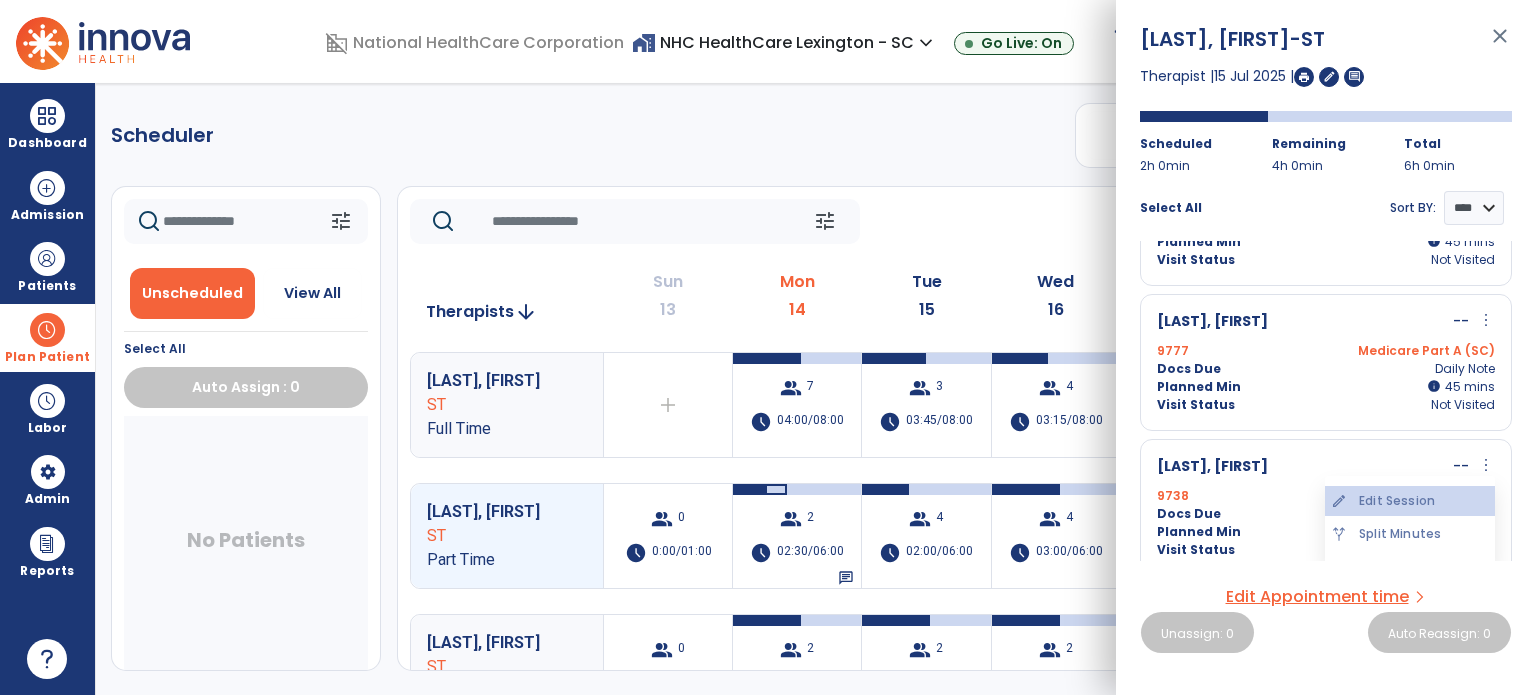 click on "edit   Edit Session" at bounding box center (1410, 501) 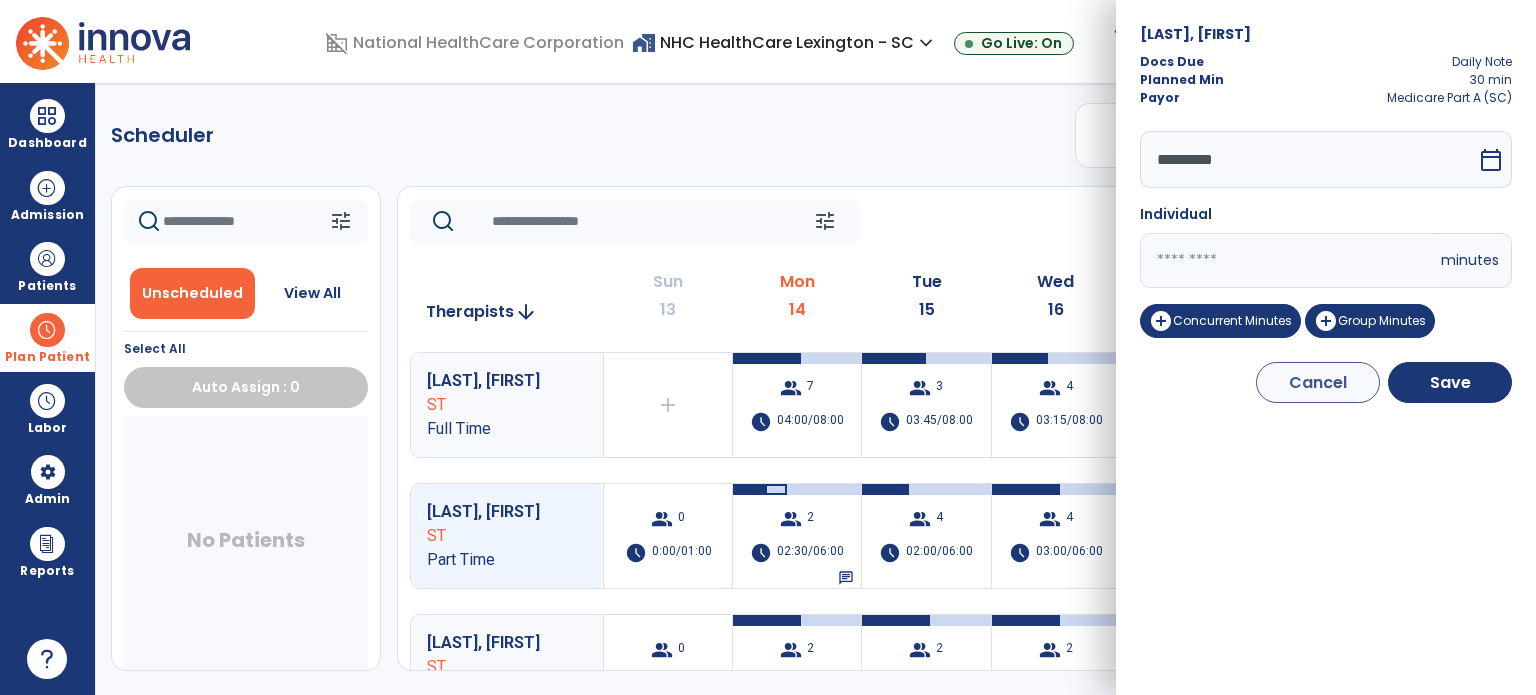 click on "**" at bounding box center [1288, 260] 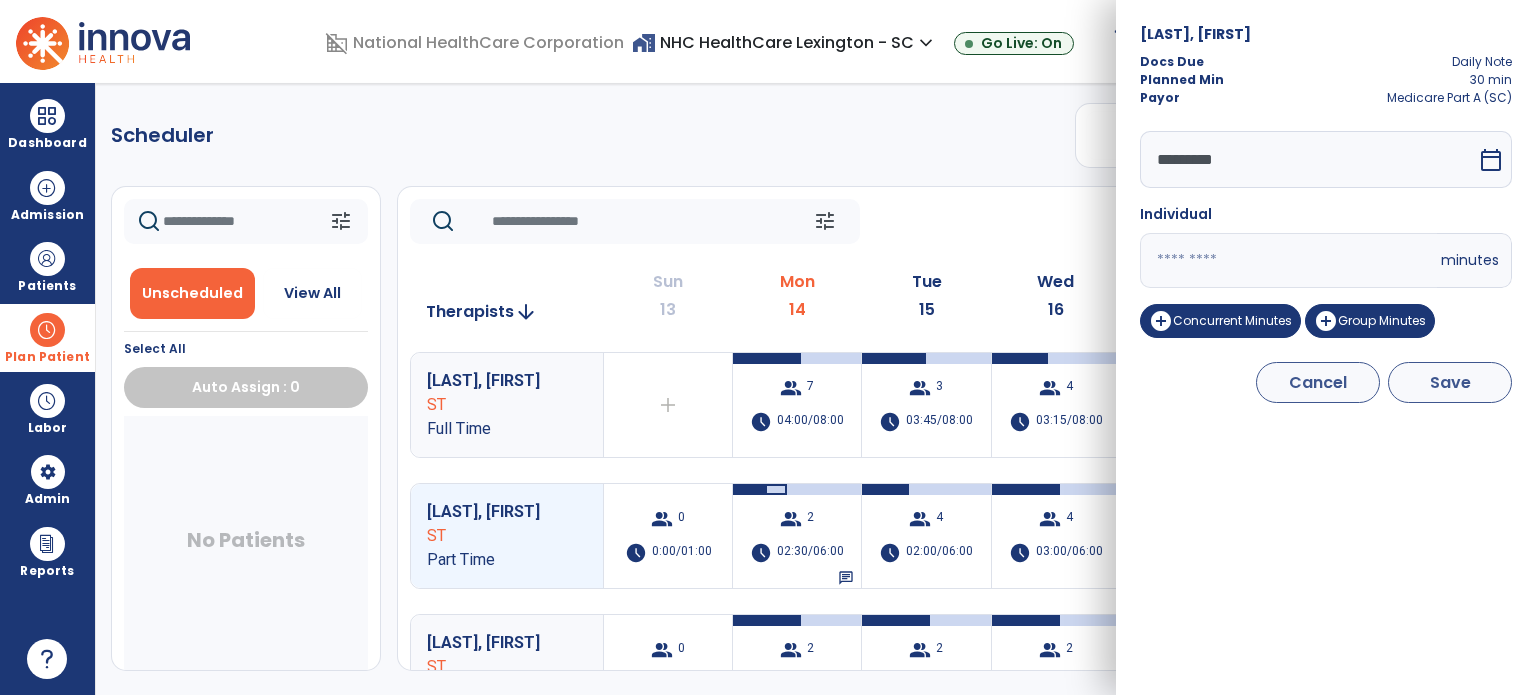 type on "**" 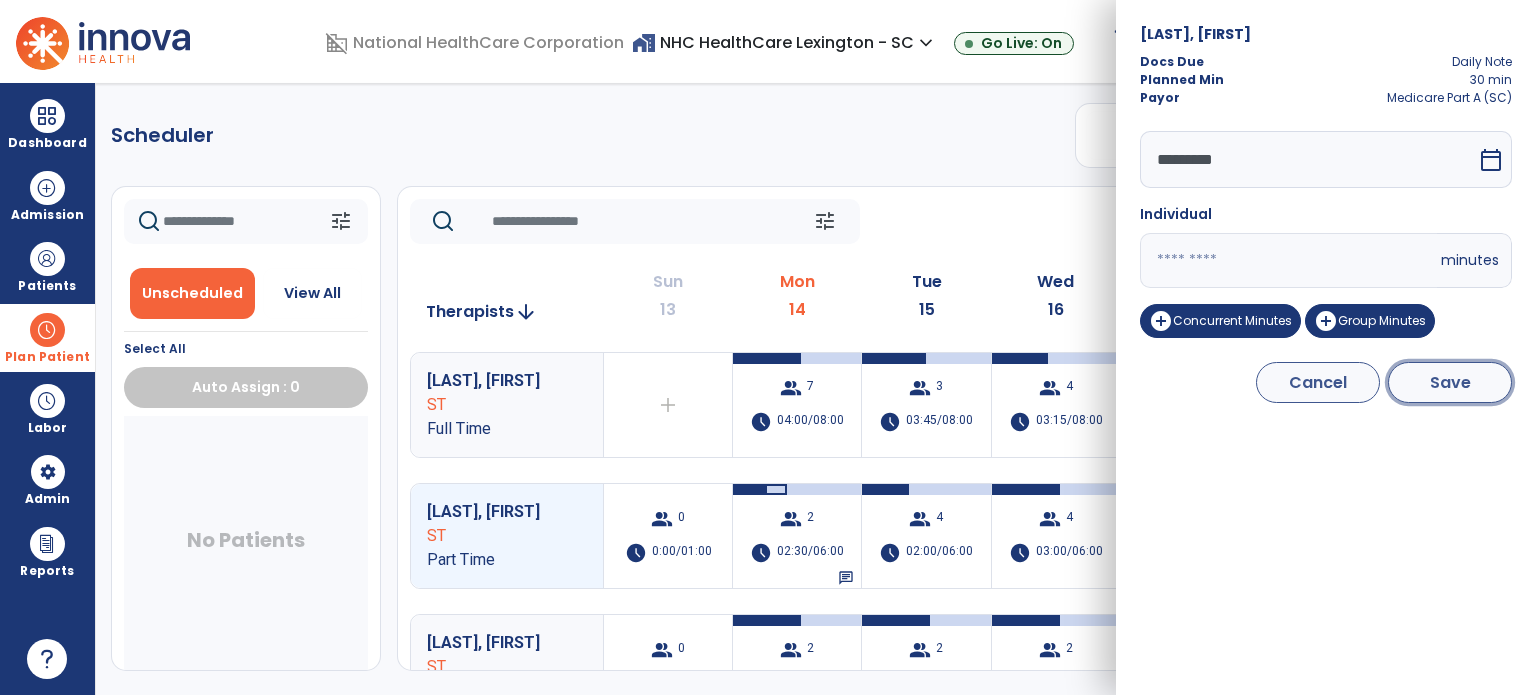 click on "Save" at bounding box center (1450, 382) 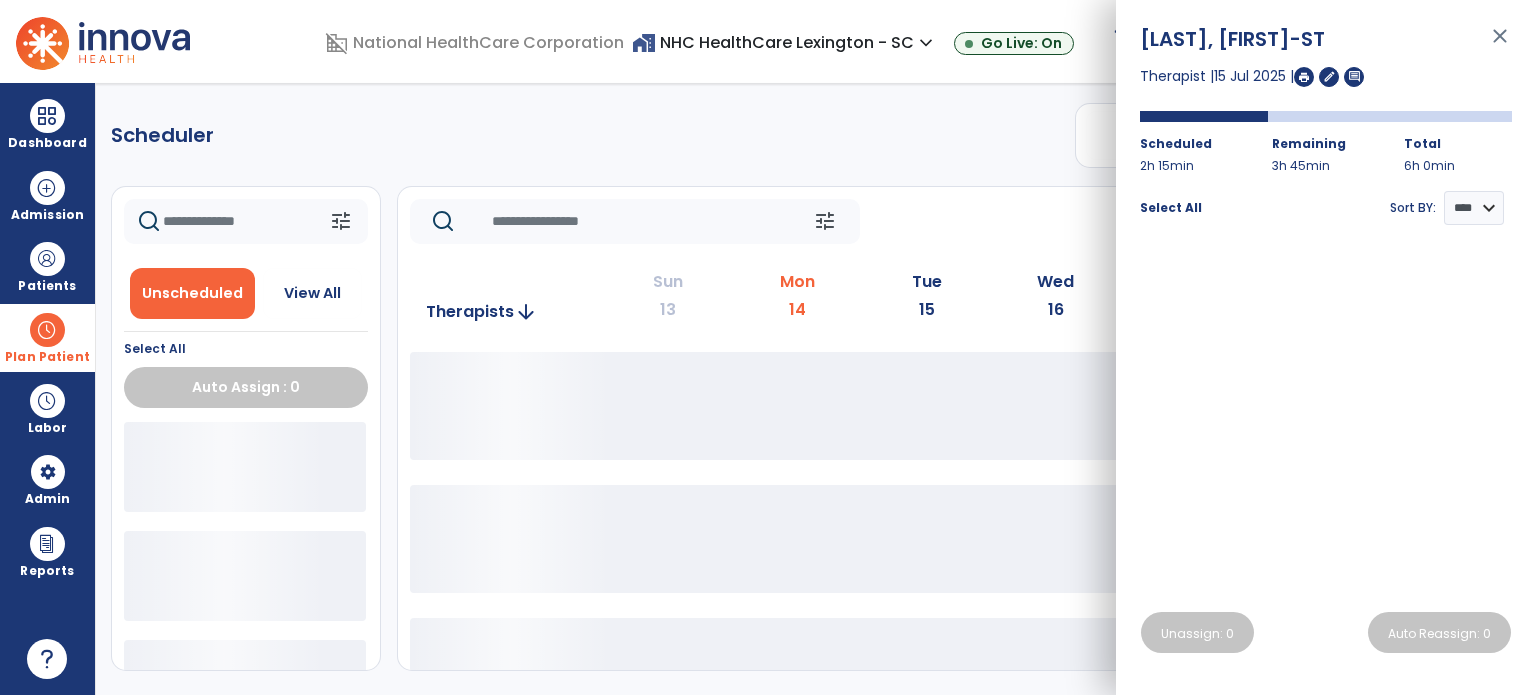 click on "close" at bounding box center (1500, 45) 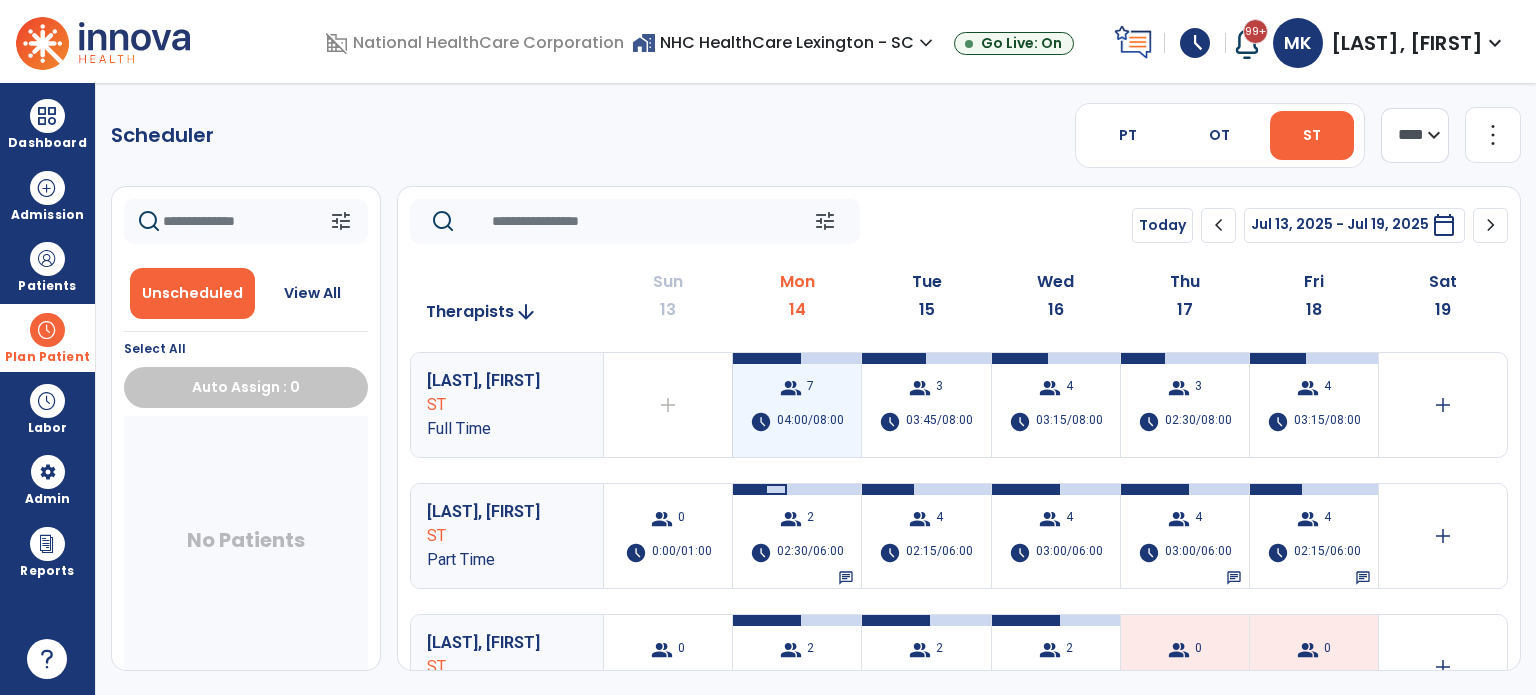 click on "04:00/08:00" at bounding box center (810, 422) 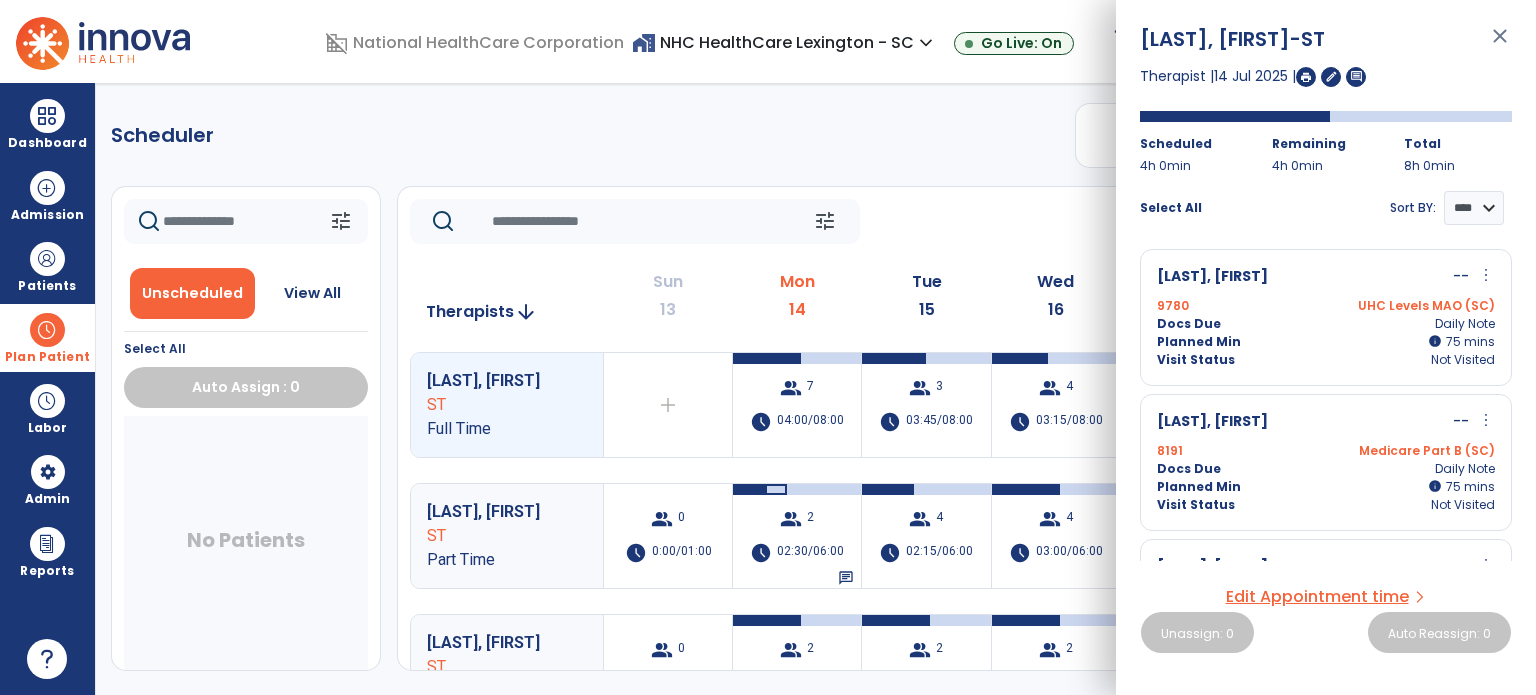 click on "close" at bounding box center [1500, 45] 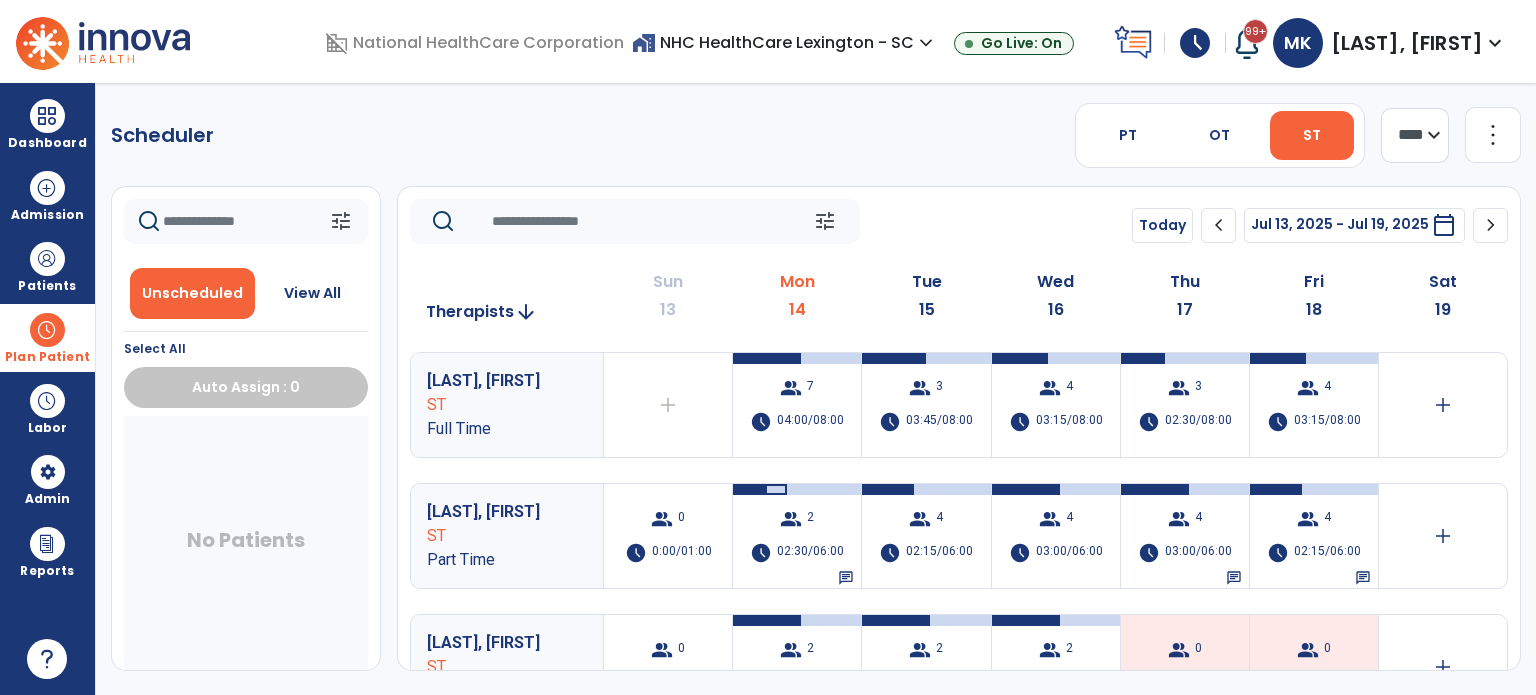 click at bounding box center (47, 330) 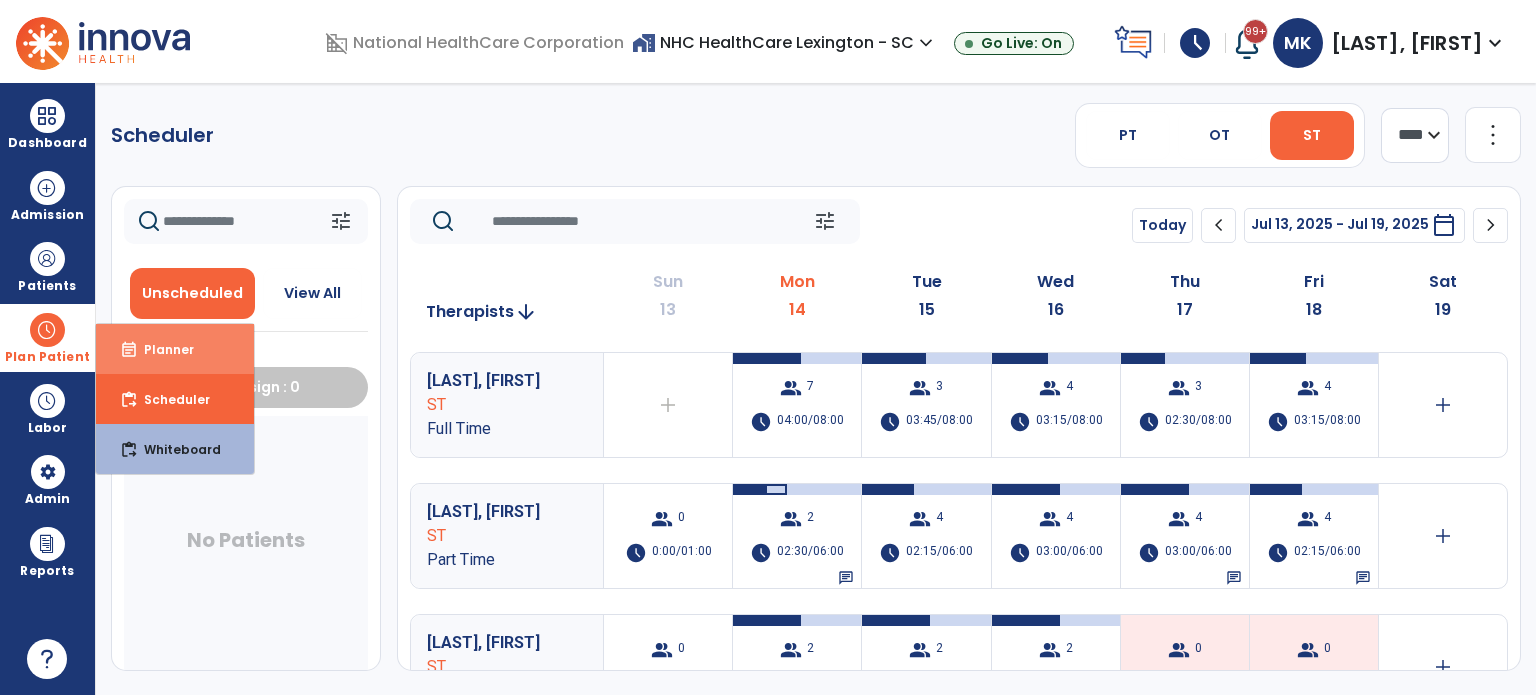 click on "Planner" at bounding box center (161, 349) 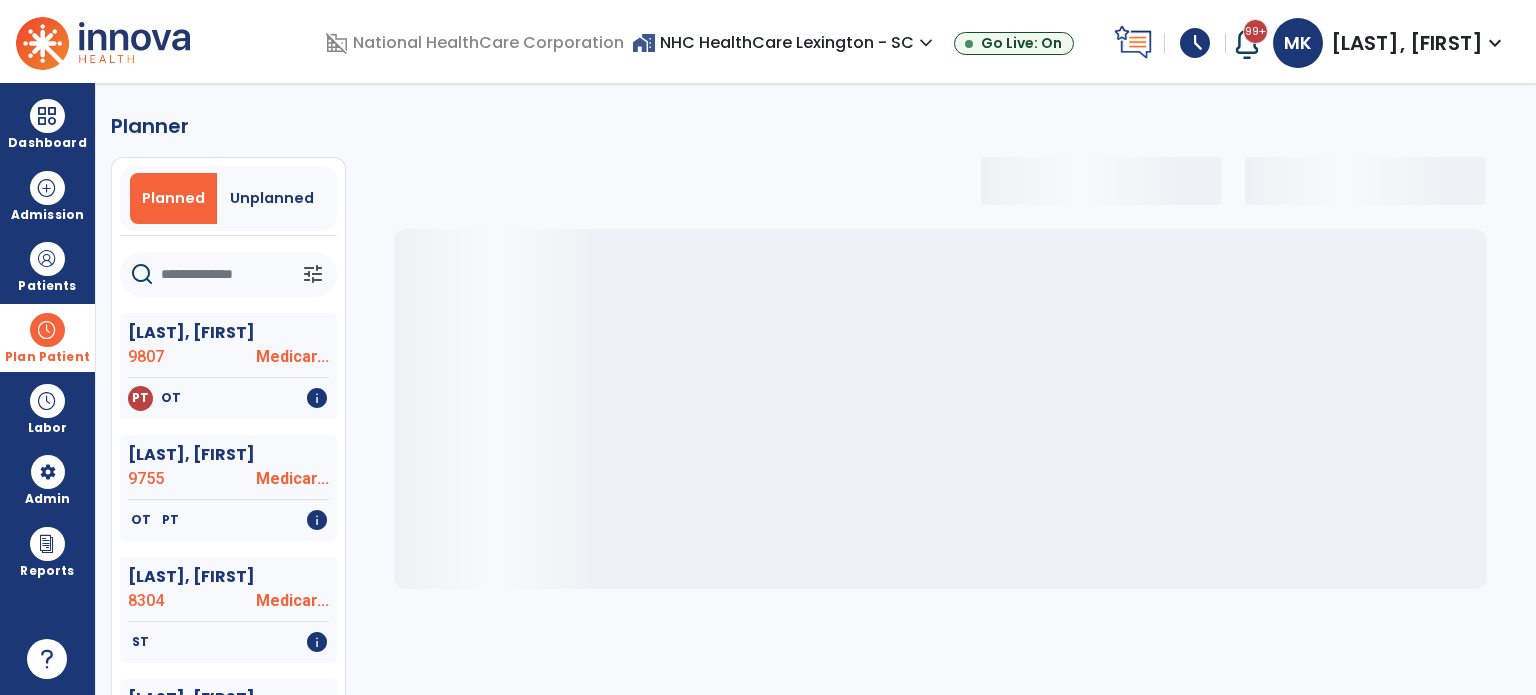 click 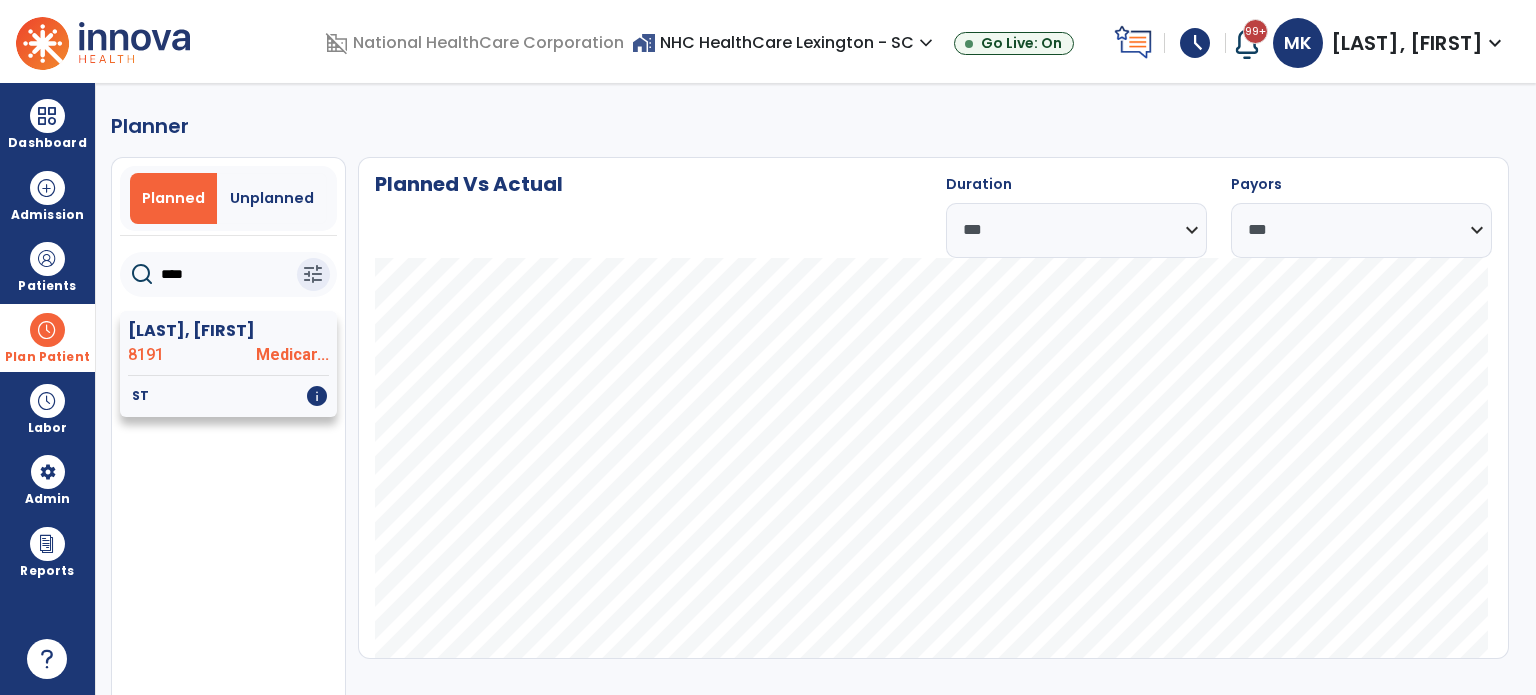type on "****" 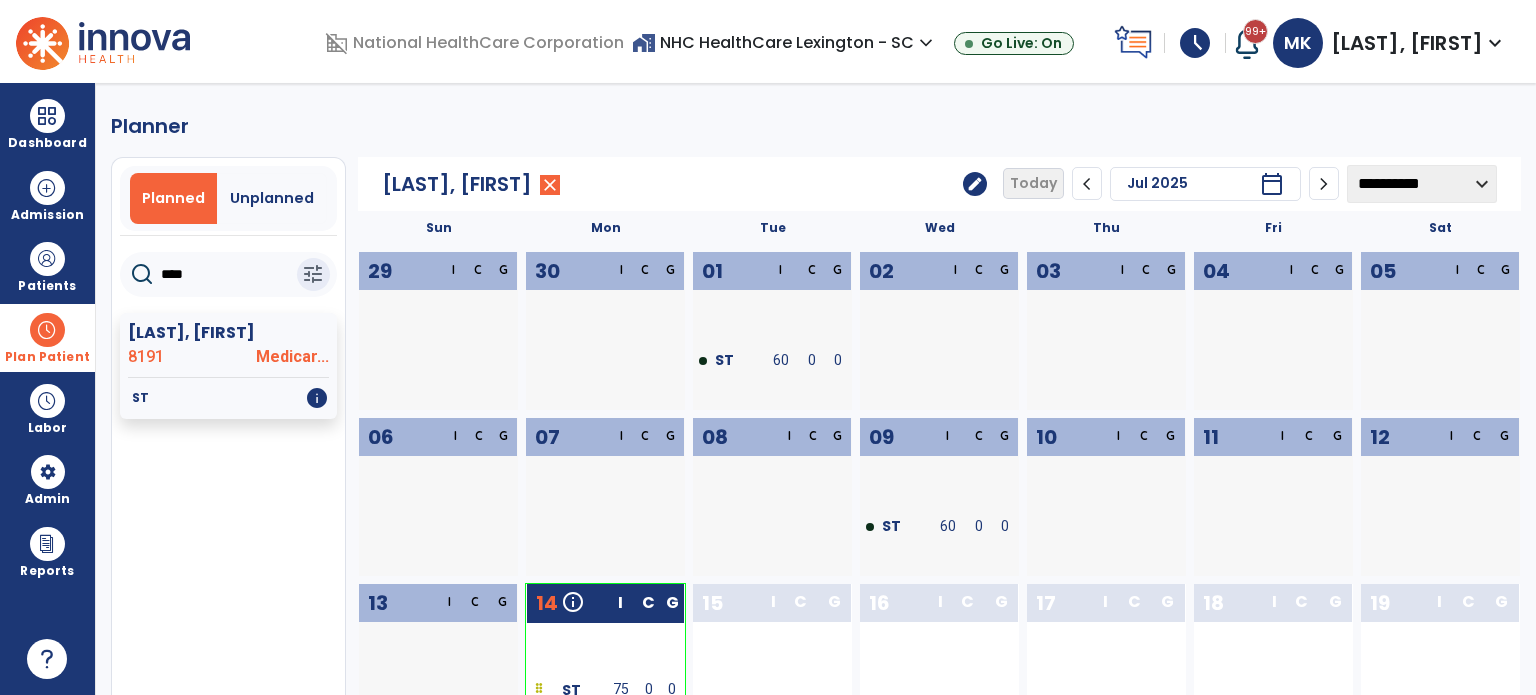 scroll, scrollTop: 100, scrollLeft: 0, axis: vertical 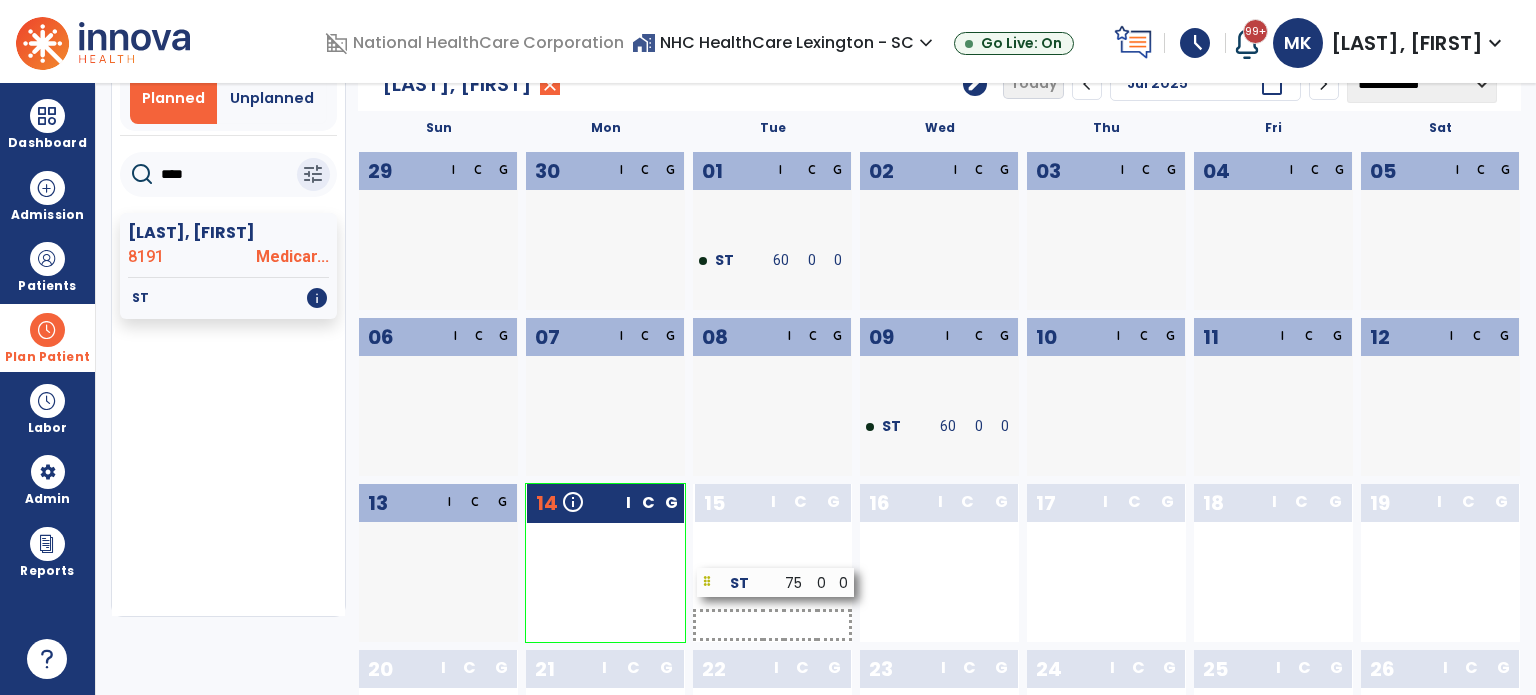 drag, startPoint x: 633, startPoint y: 599, endPoint x: 805, endPoint y: 592, distance: 172.14238 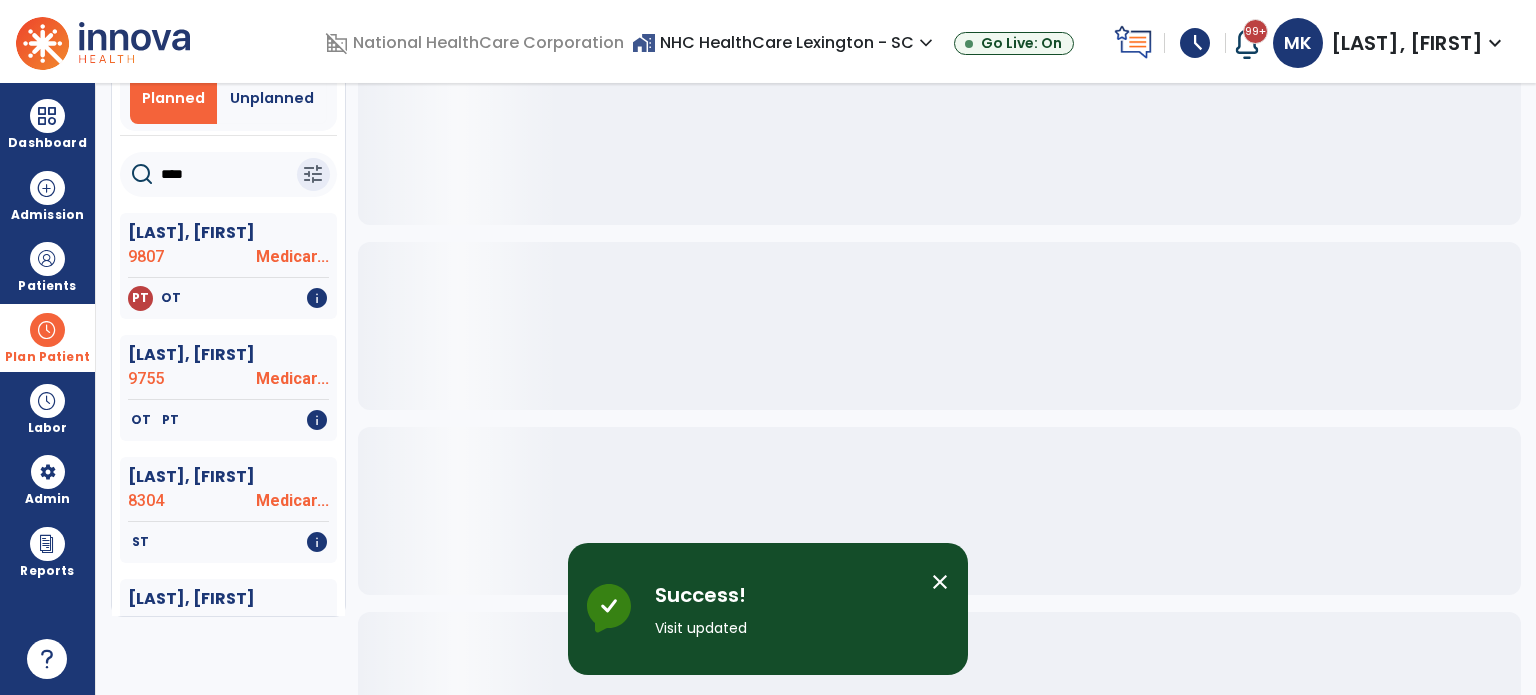 click on "Plan Patient" at bounding box center [47, 337] 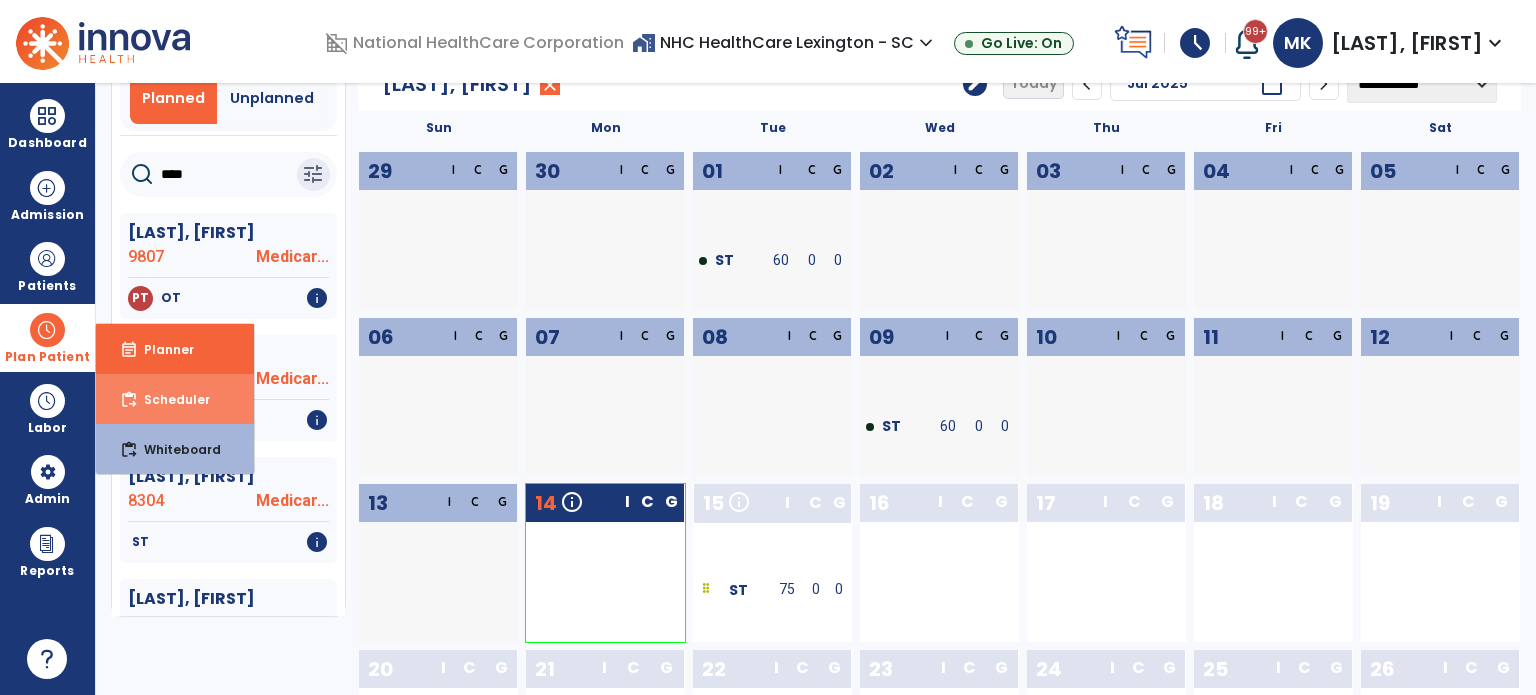 click on "content_paste_go  Scheduler" at bounding box center (175, 399) 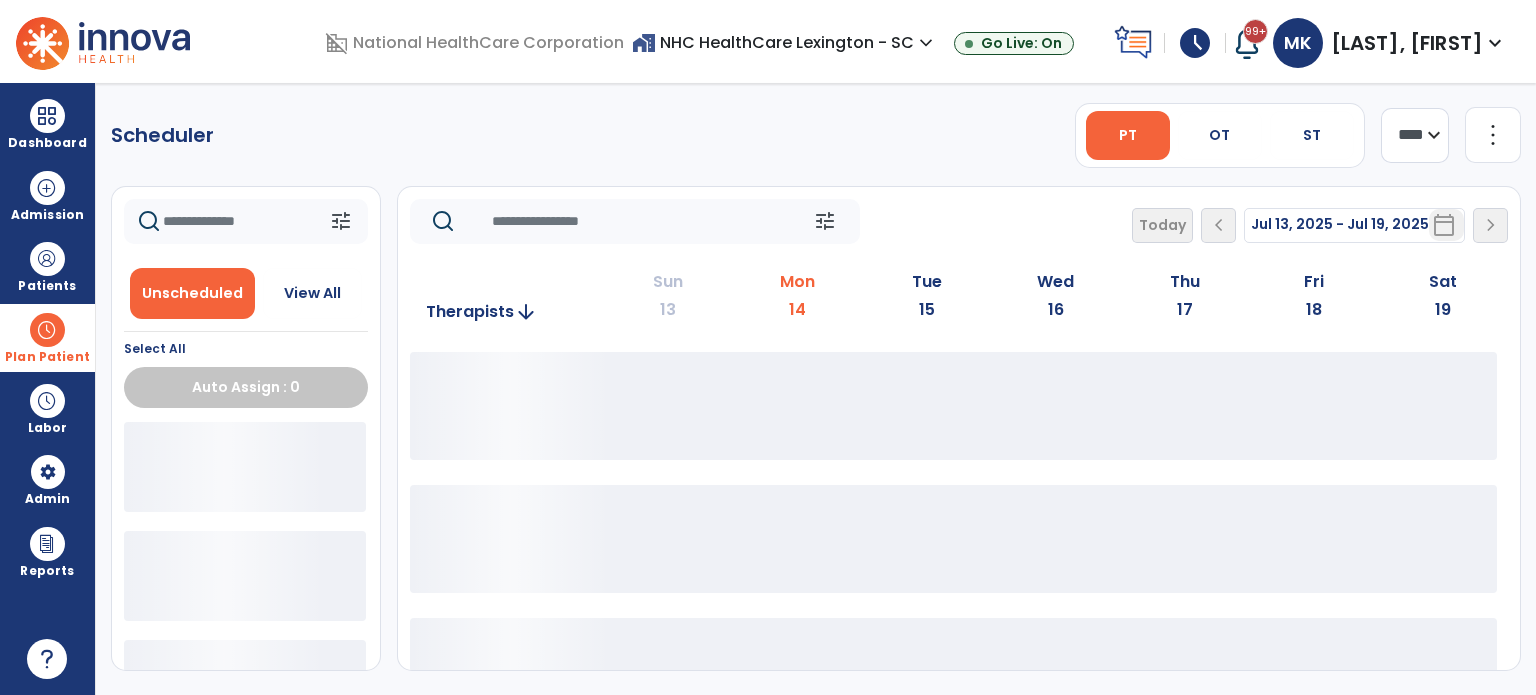 scroll, scrollTop: 0, scrollLeft: 0, axis: both 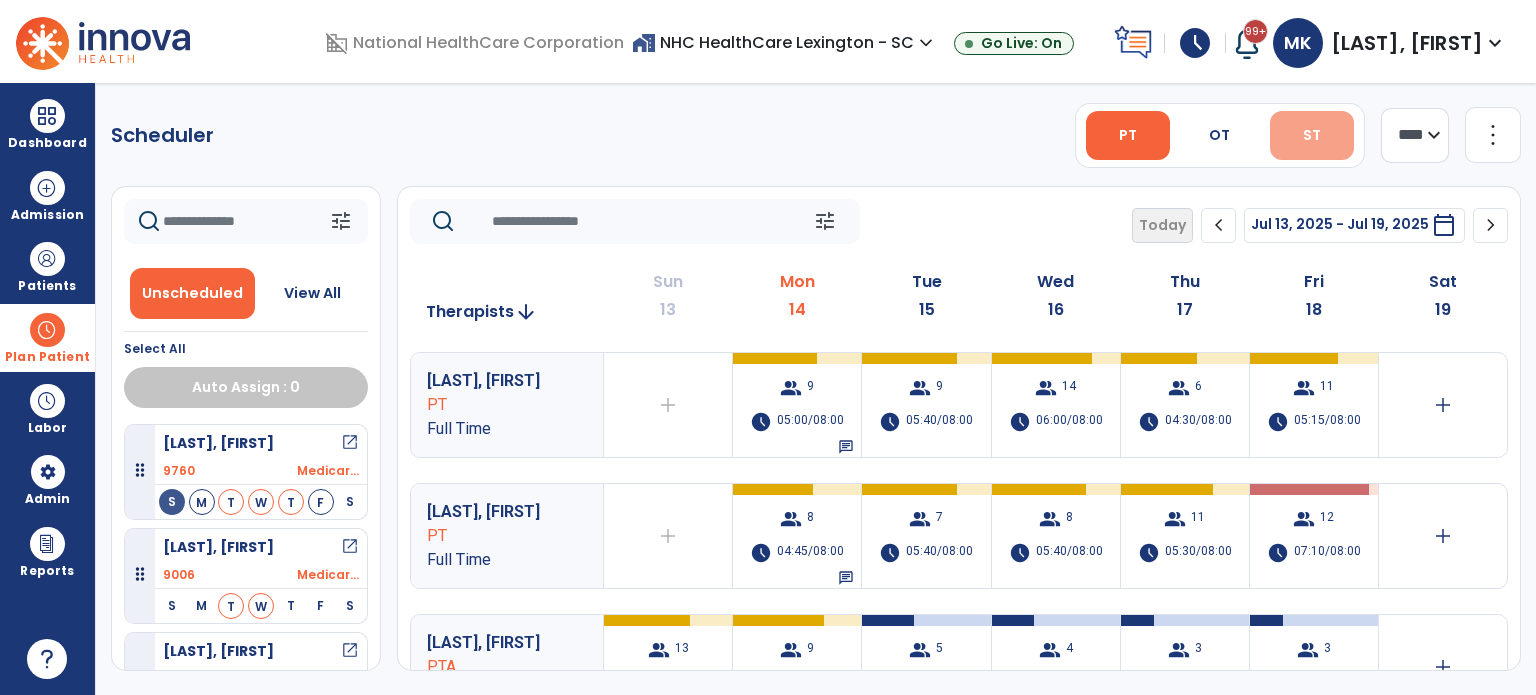 click on "ST" at bounding box center [1312, 135] 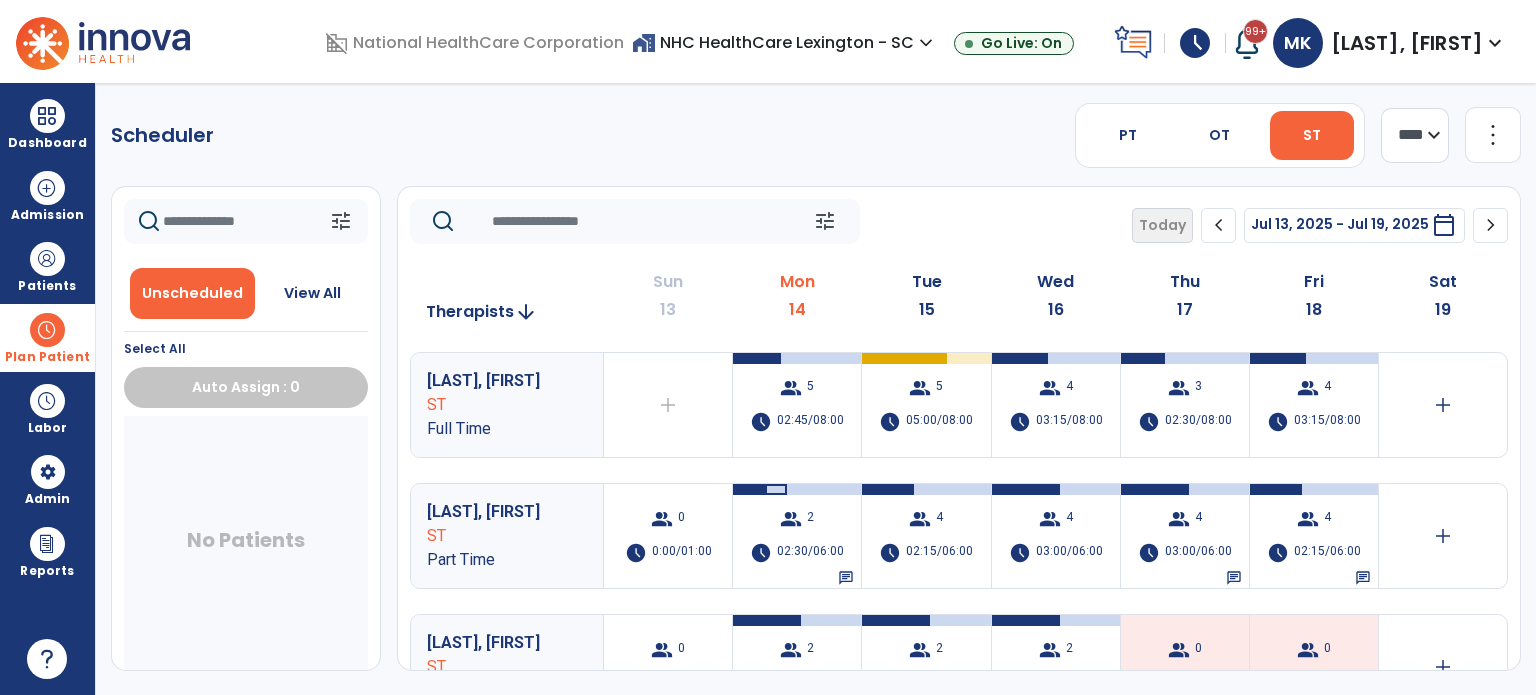 click on "group  5  schedule  05:00/08:00" at bounding box center [926, 405] 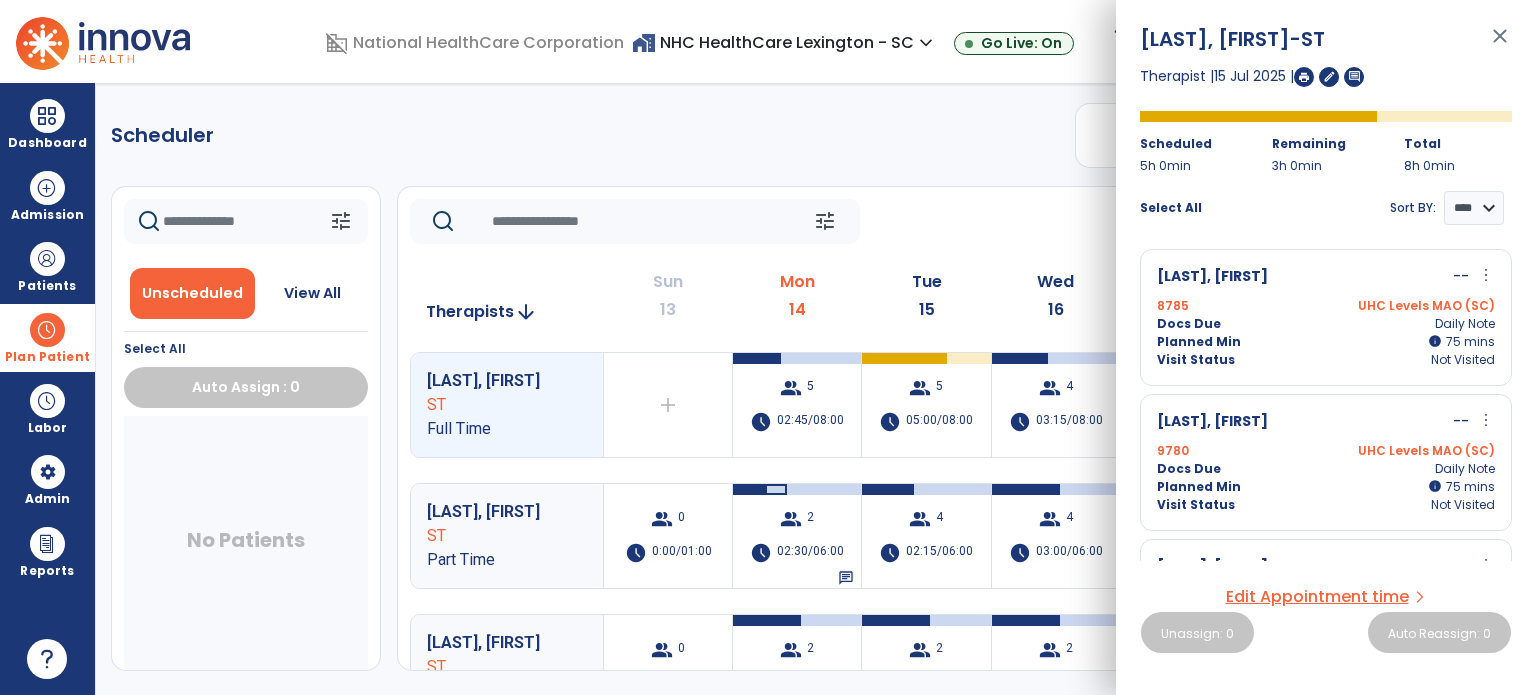 click on "close" at bounding box center [1500, 45] 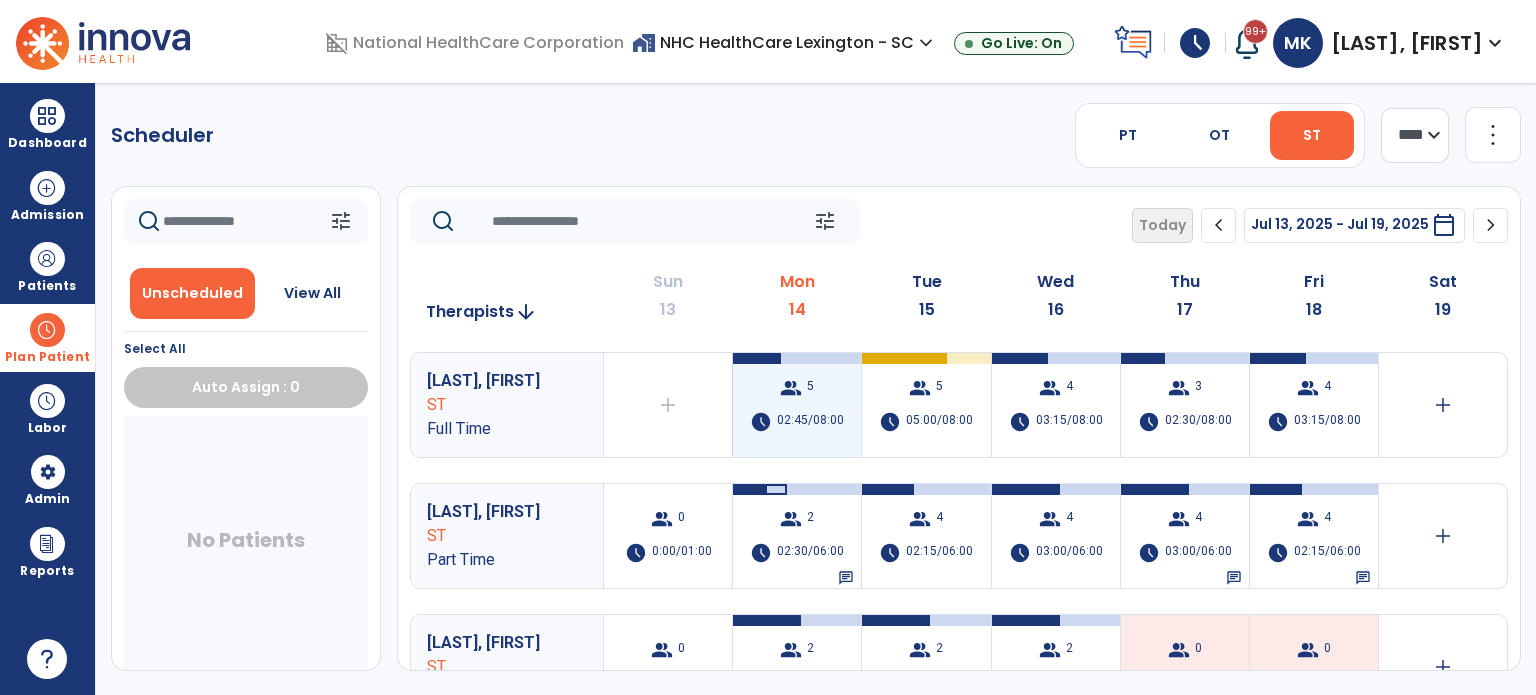 click on "group  5  schedule  02:45/08:00" at bounding box center (797, 405) 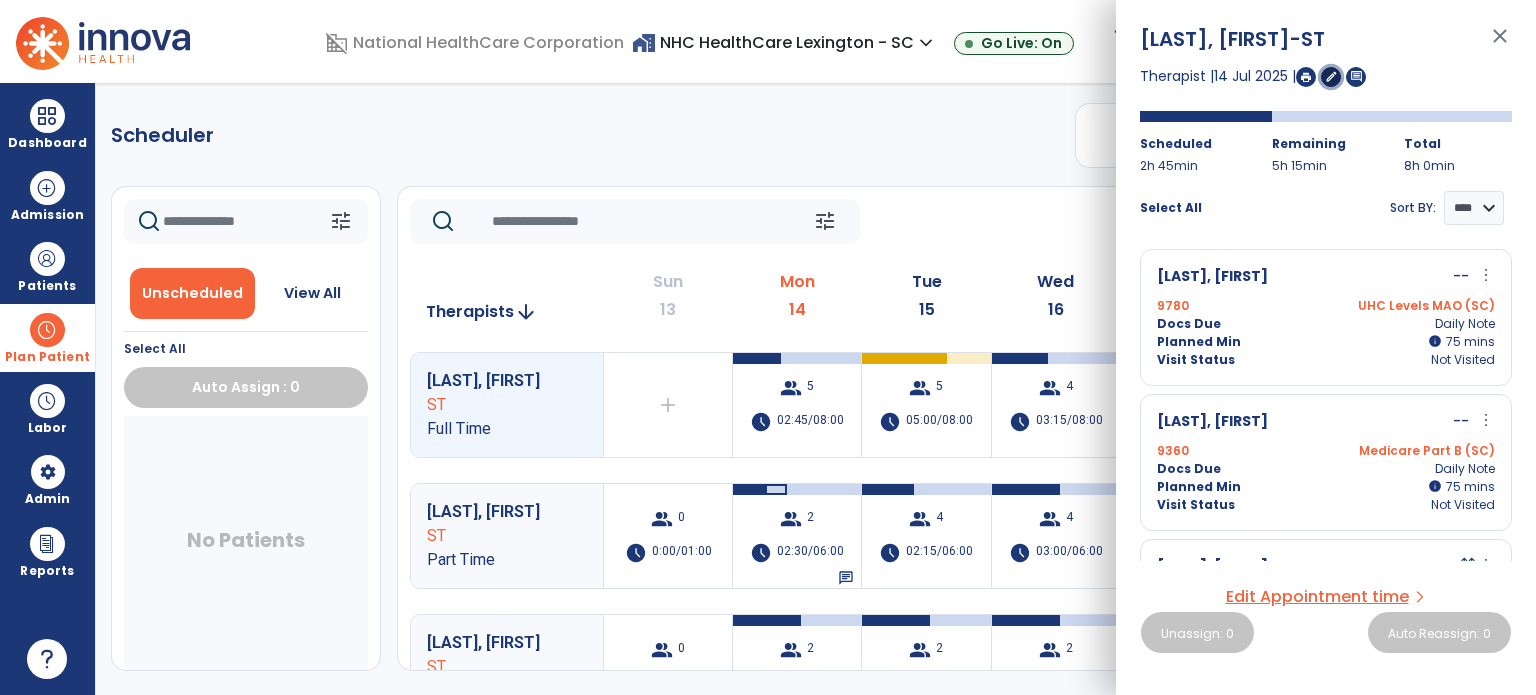 click on "edit" at bounding box center [1331, 76] 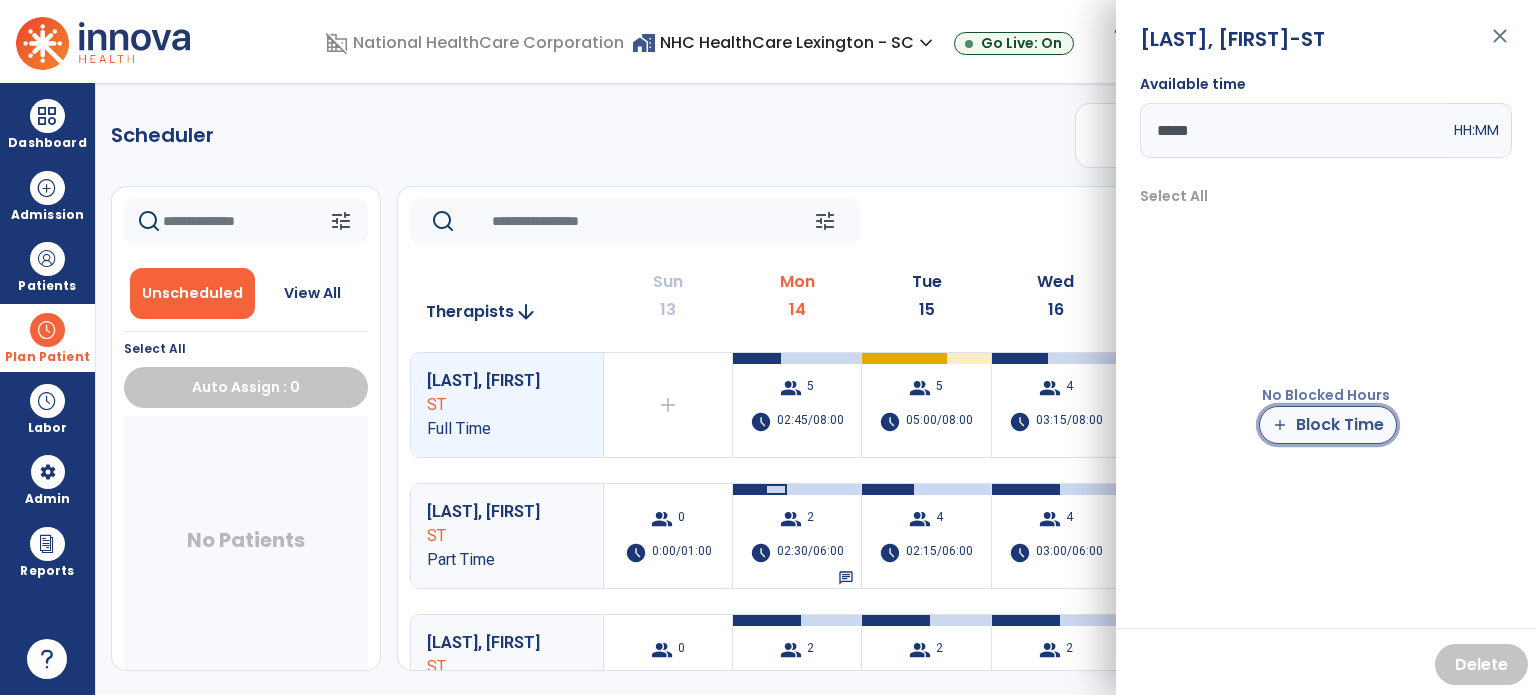 click on "add   Block Time" at bounding box center [1328, 425] 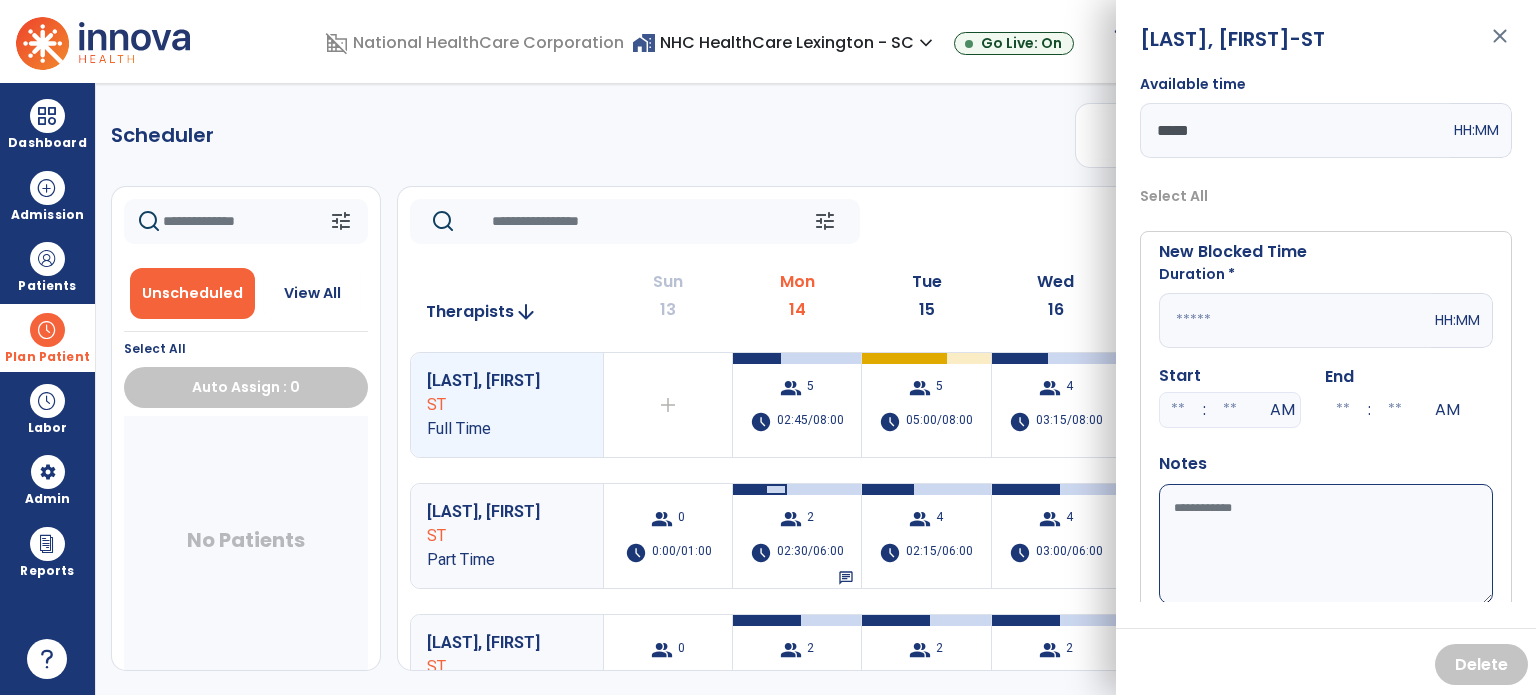 click at bounding box center (1295, 320) 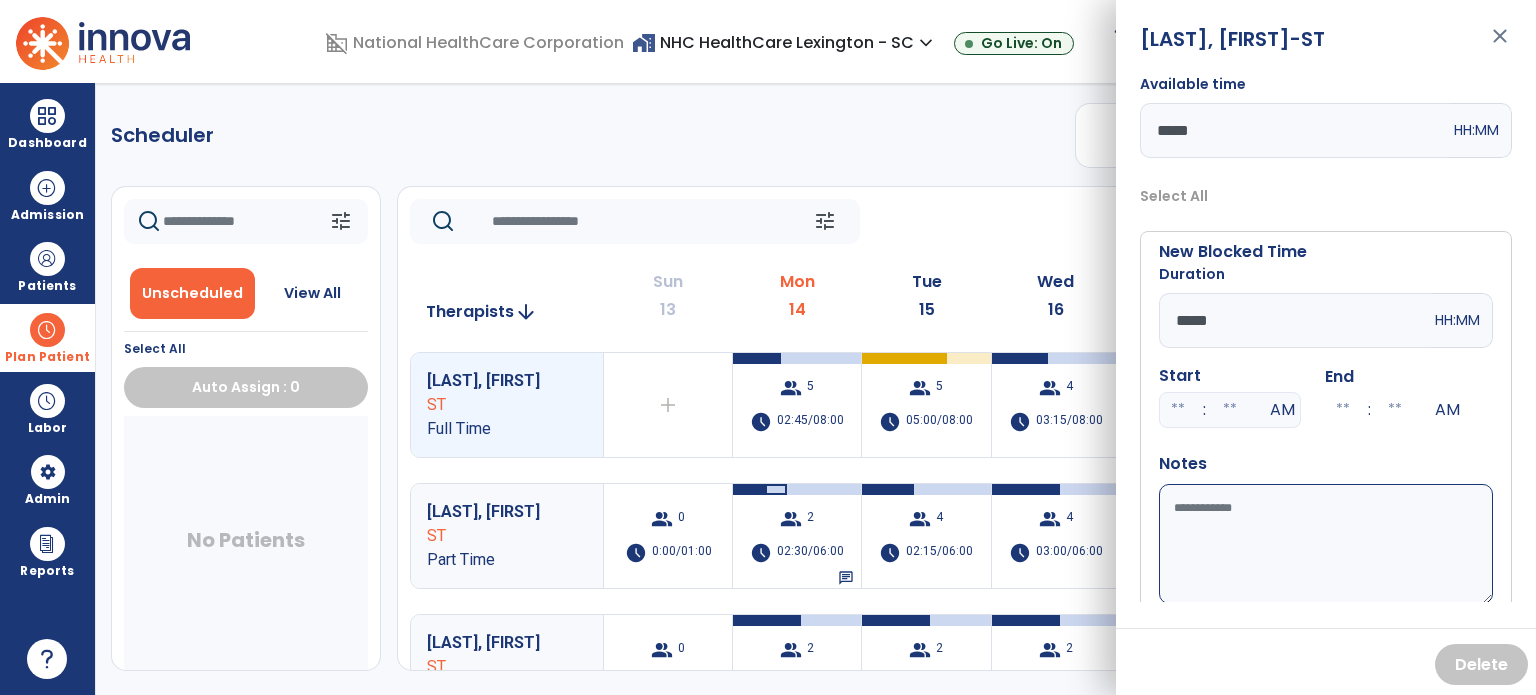 type on "*****" 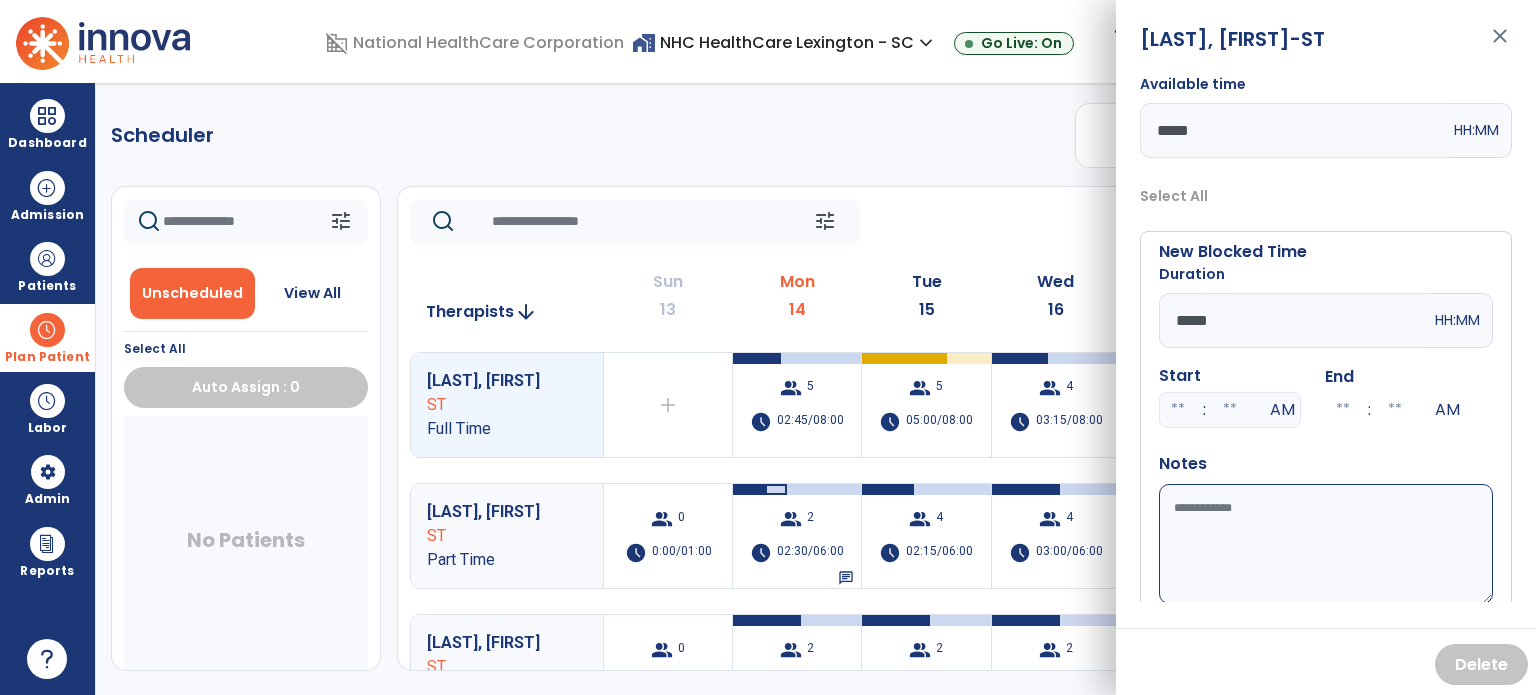 click on "Available time" at bounding box center (1326, 544) 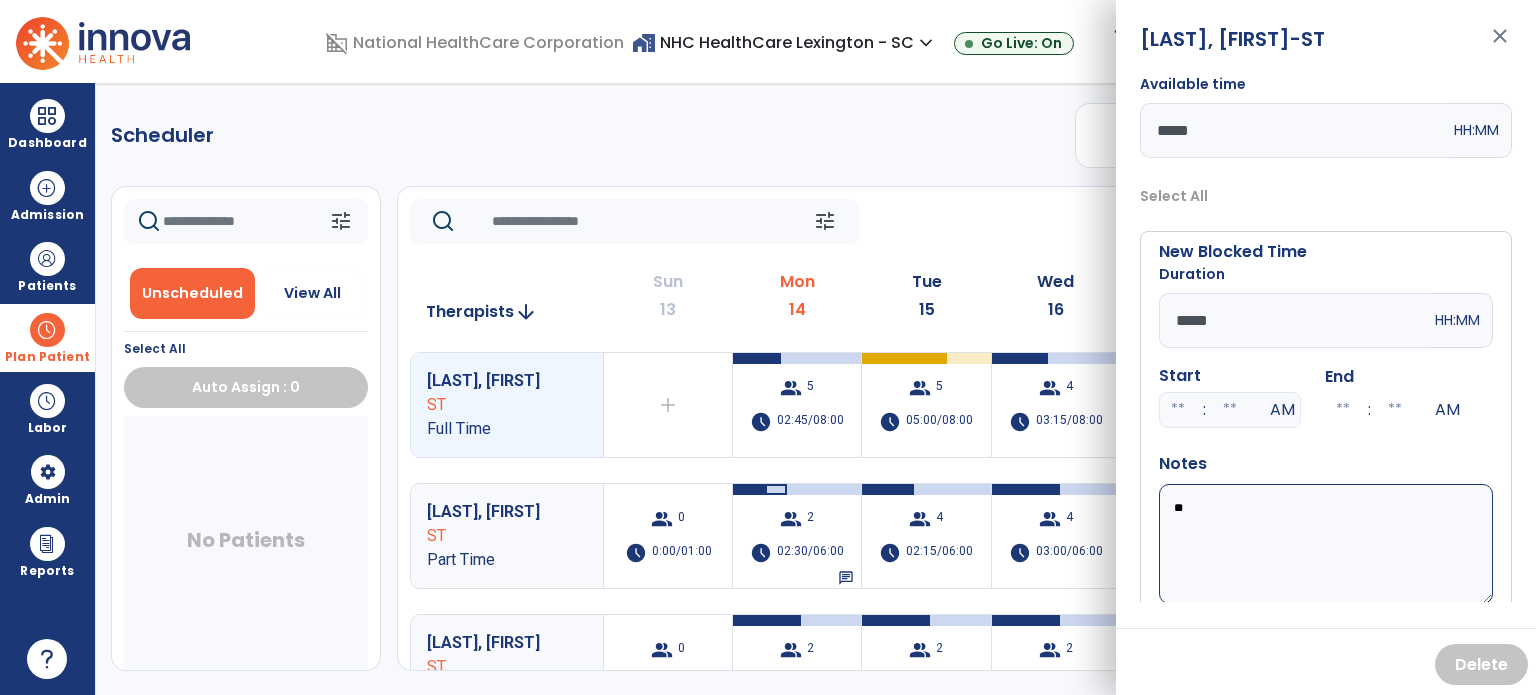 type on "*" 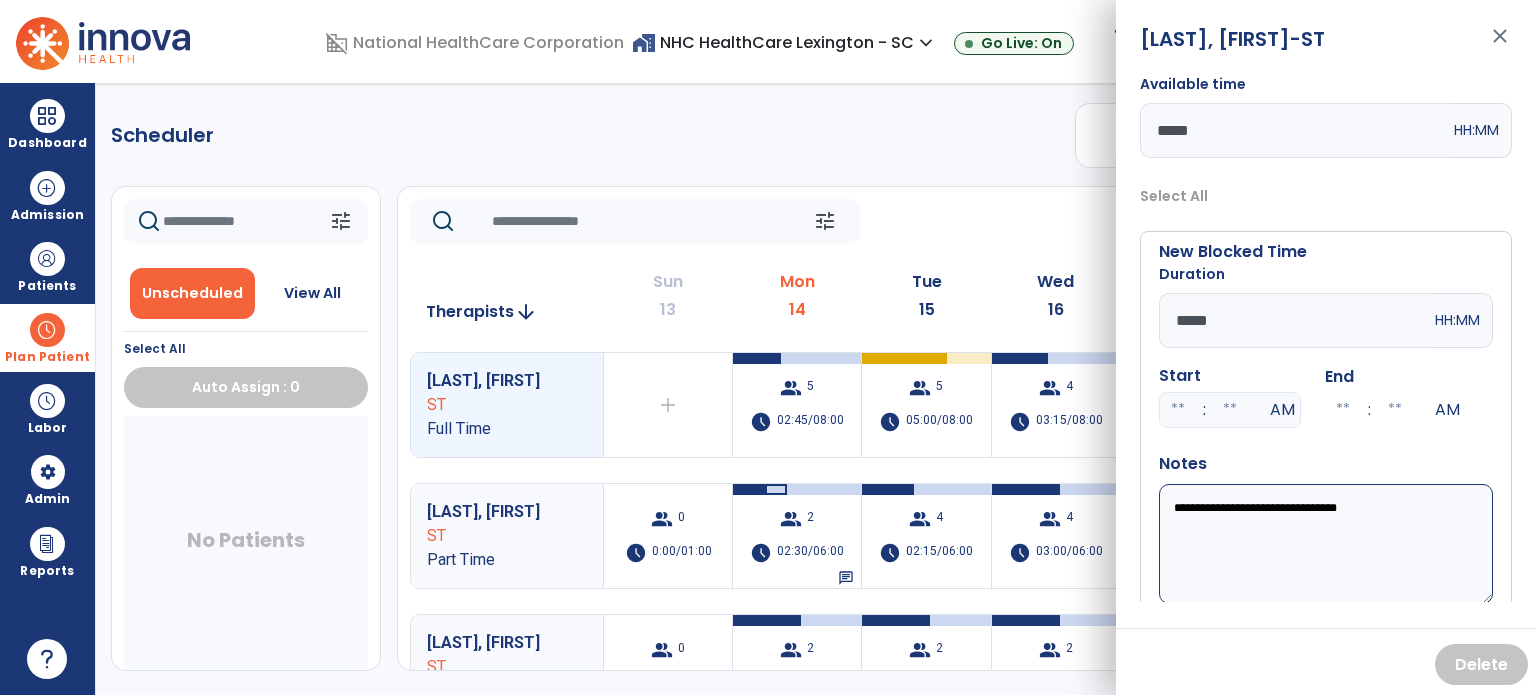 scroll, scrollTop: 56, scrollLeft: 0, axis: vertical 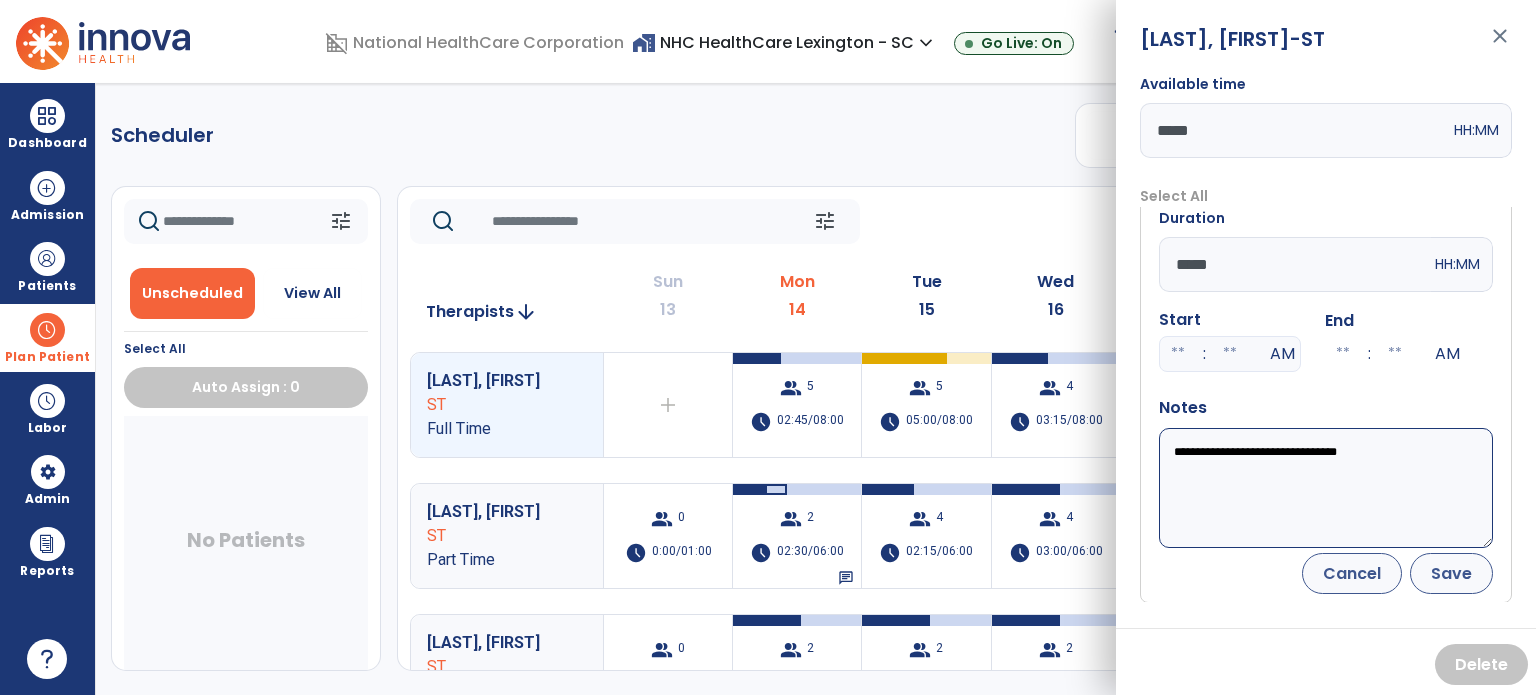type on "**********" 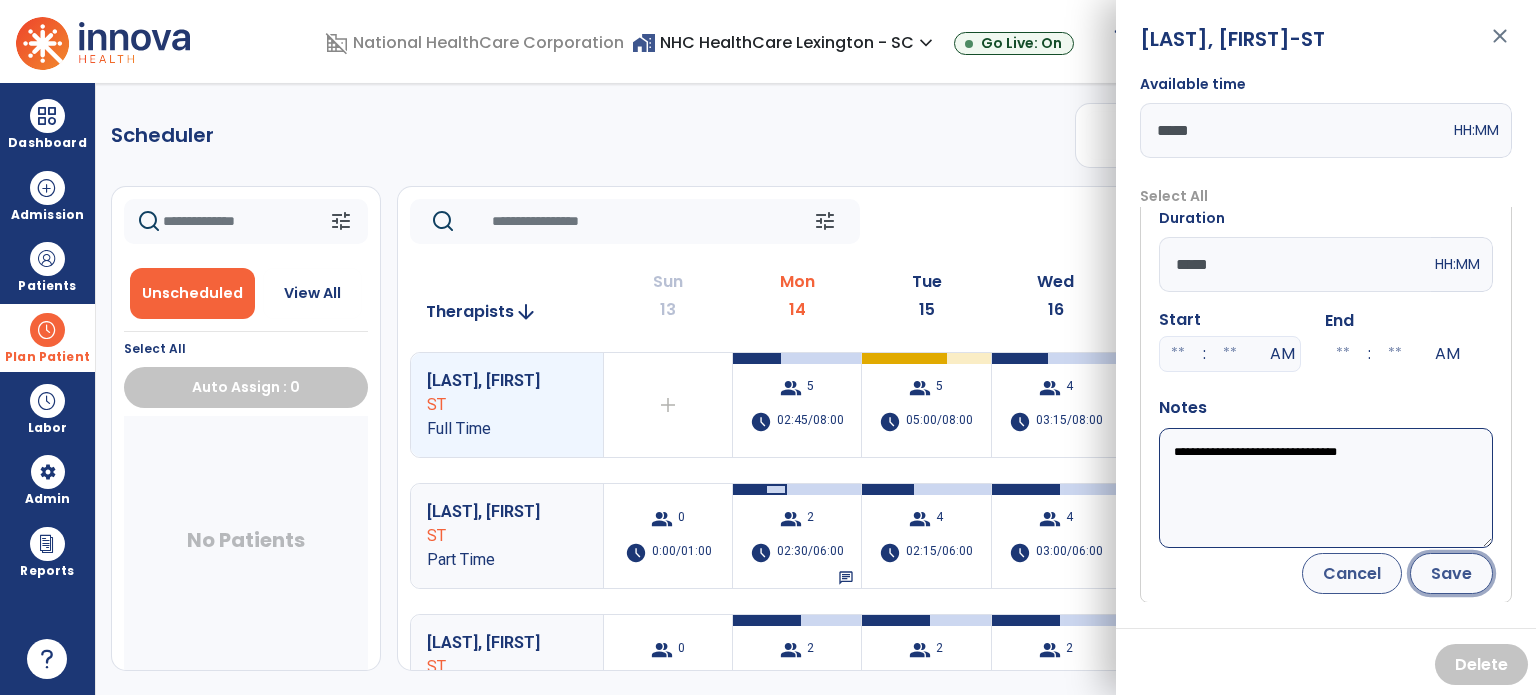 click on "Save" at bounding box center [1451, 573] 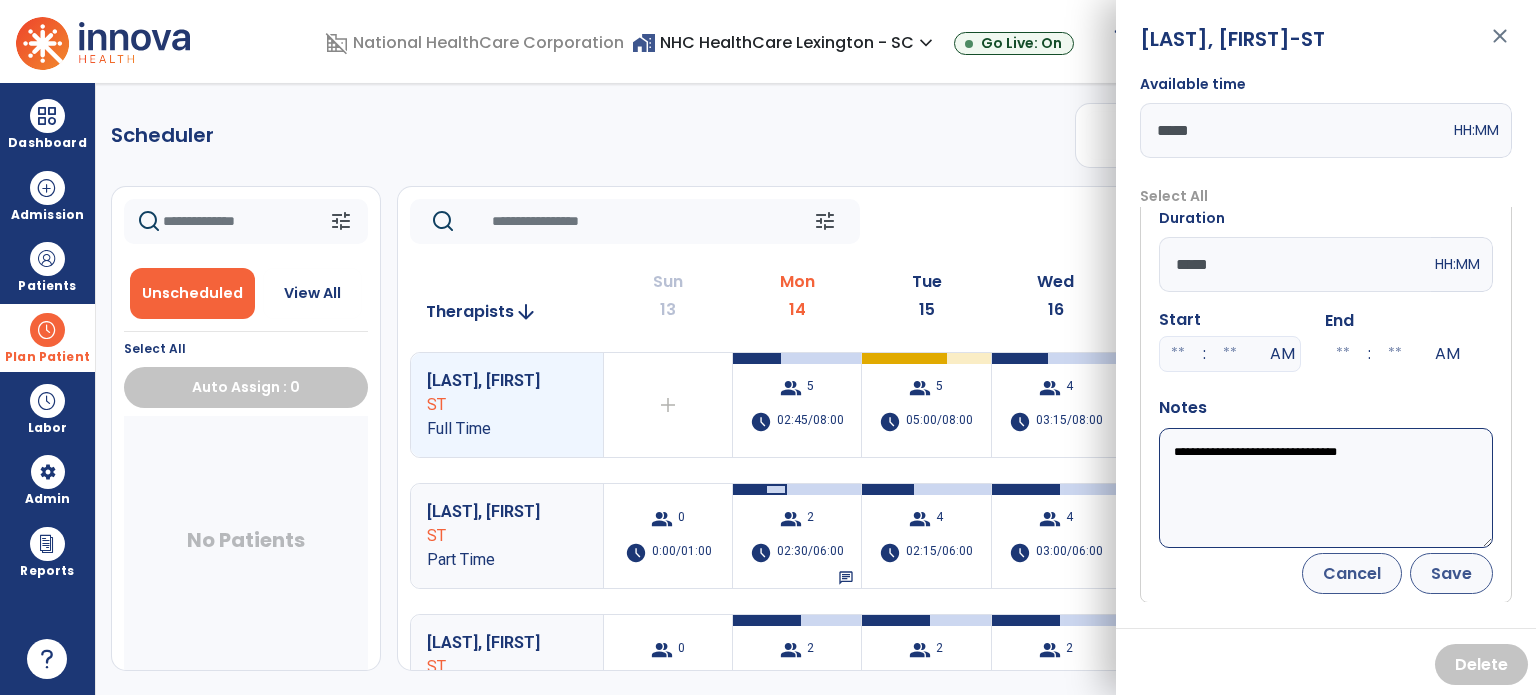 scroll, scrollTop: 0, scrollLeft: 0, axis: both 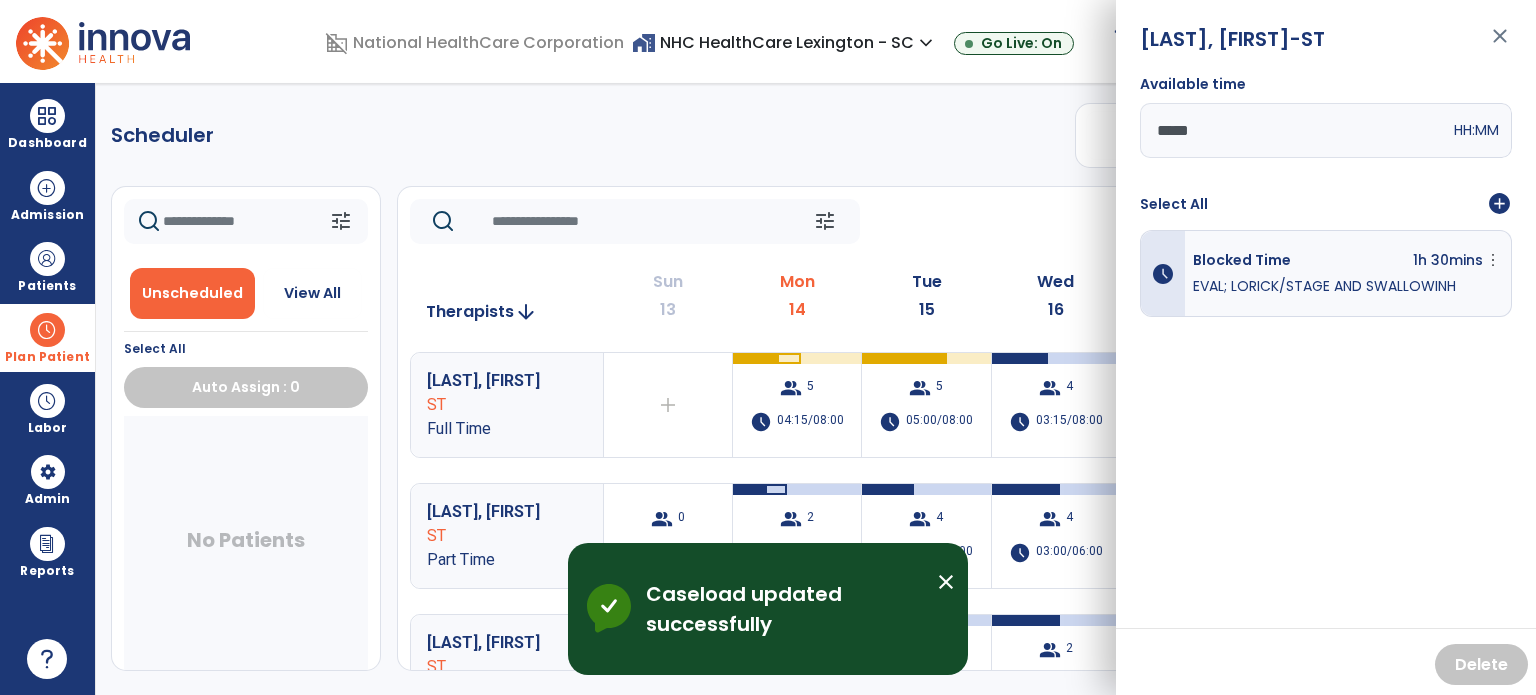 click on "close" at bounding box center (1500, 45) 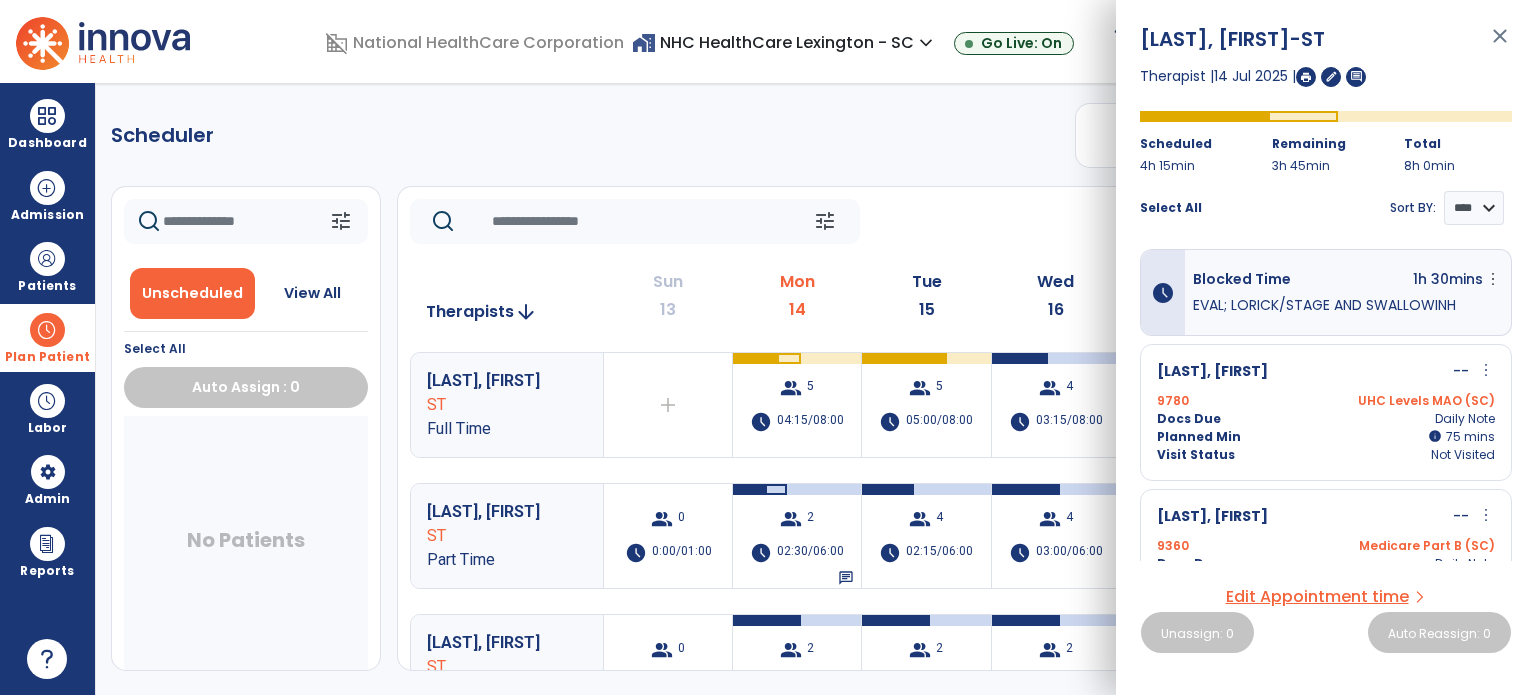 click on "close" at bounding box center [1500, 45] 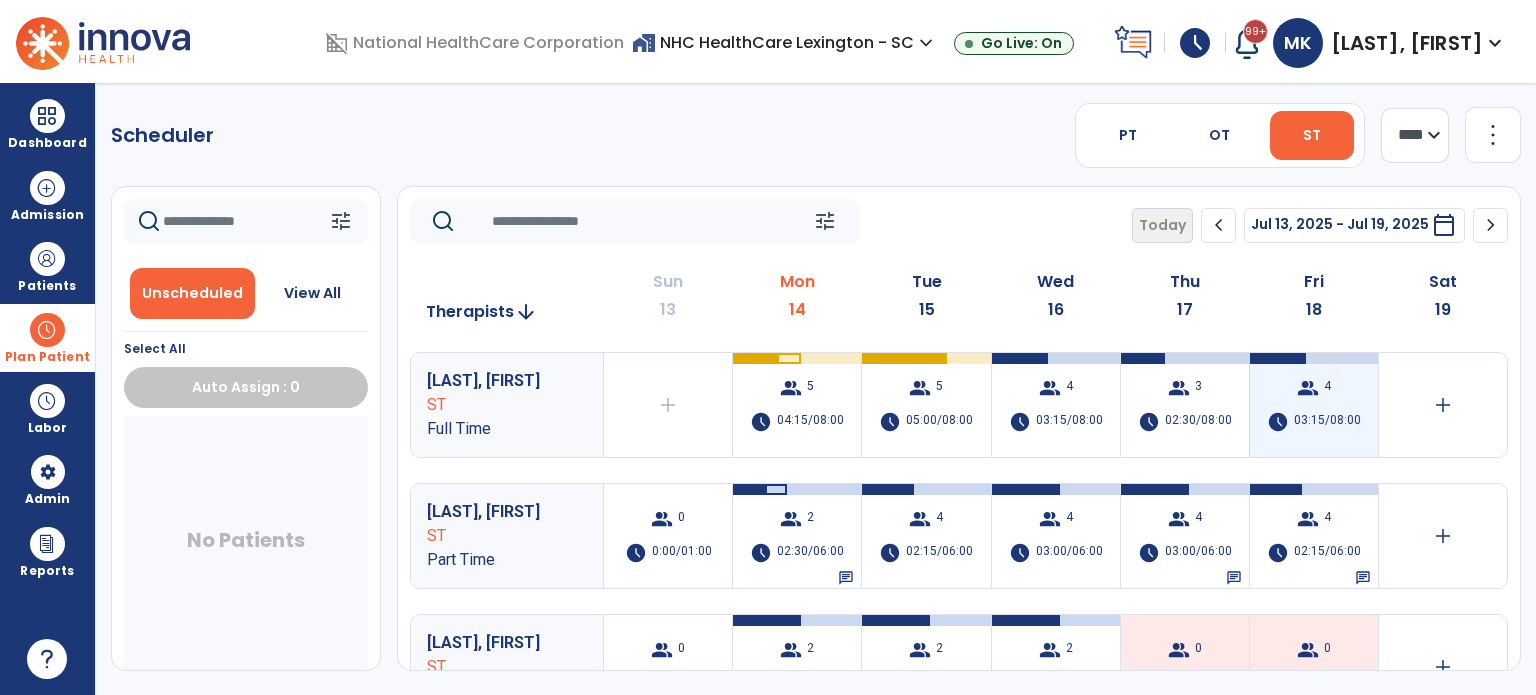 click on "schedule" at bounding box center (1278, 422) 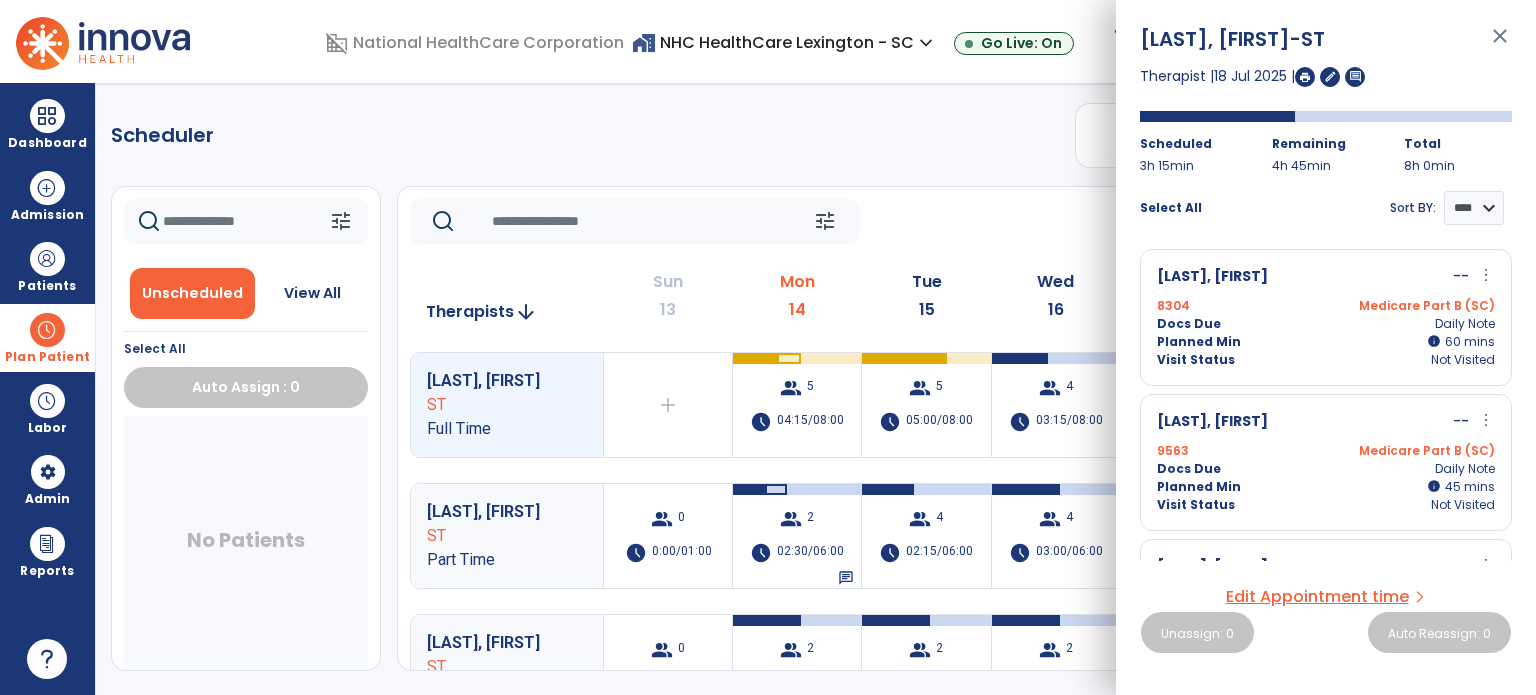 click on "more_vert" at bounding box center (1486, 275) 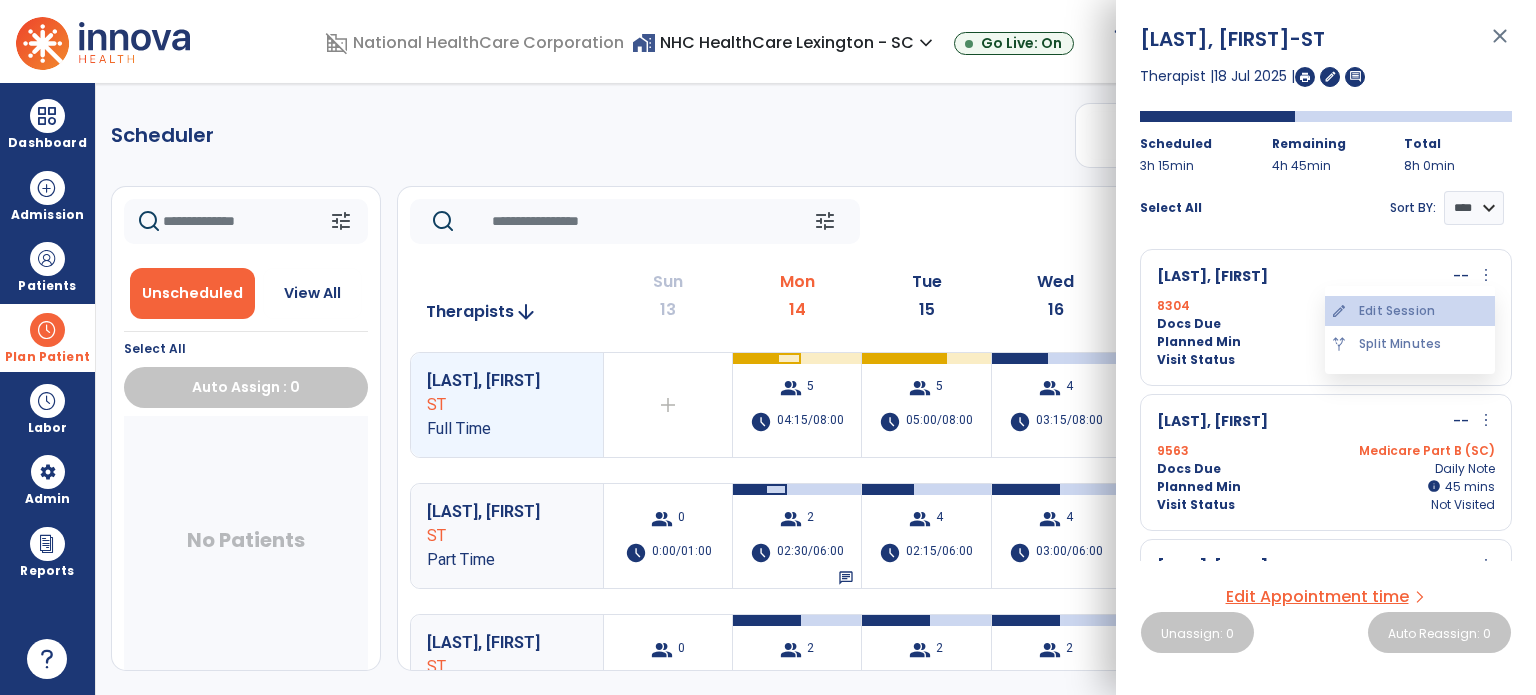 click on "edit   Edit Session" at bounding box center (1410, 311) 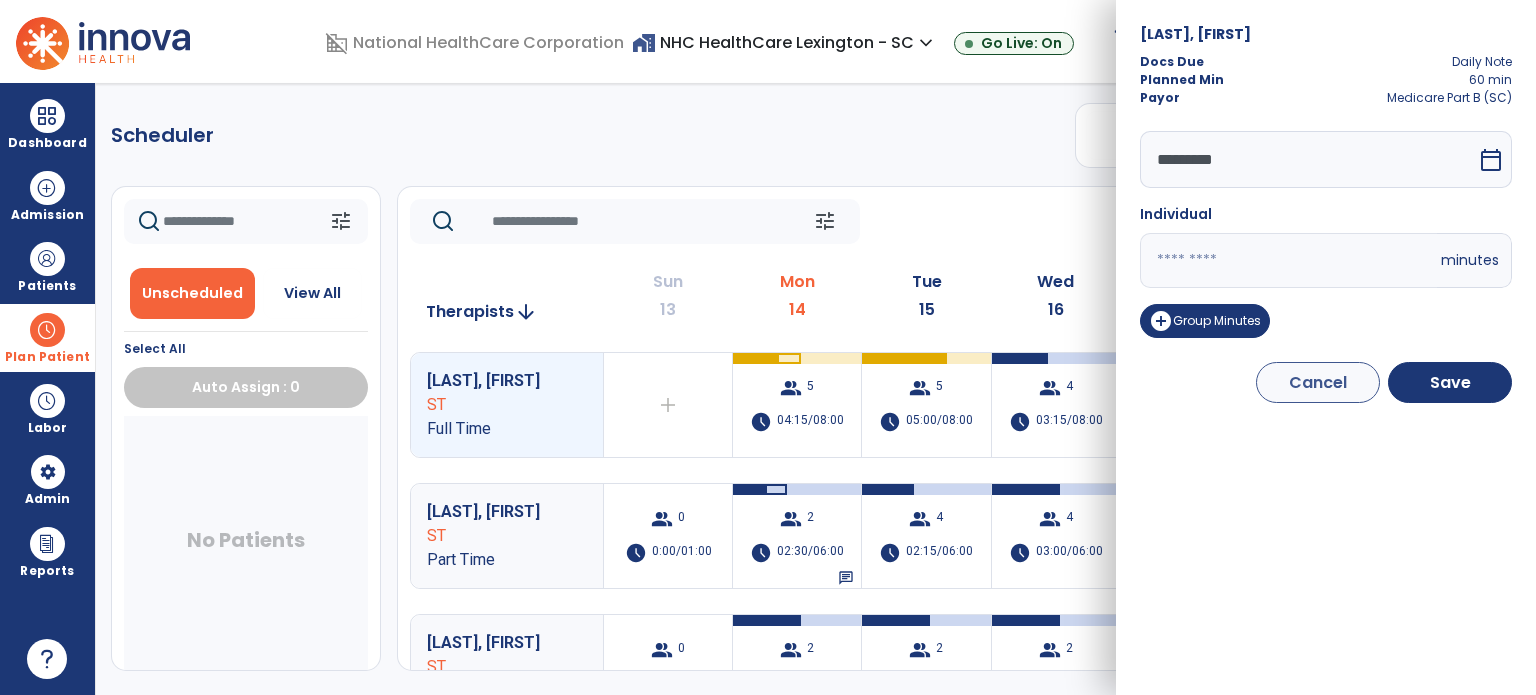 click on "**" at bounding box center (1288, 260) 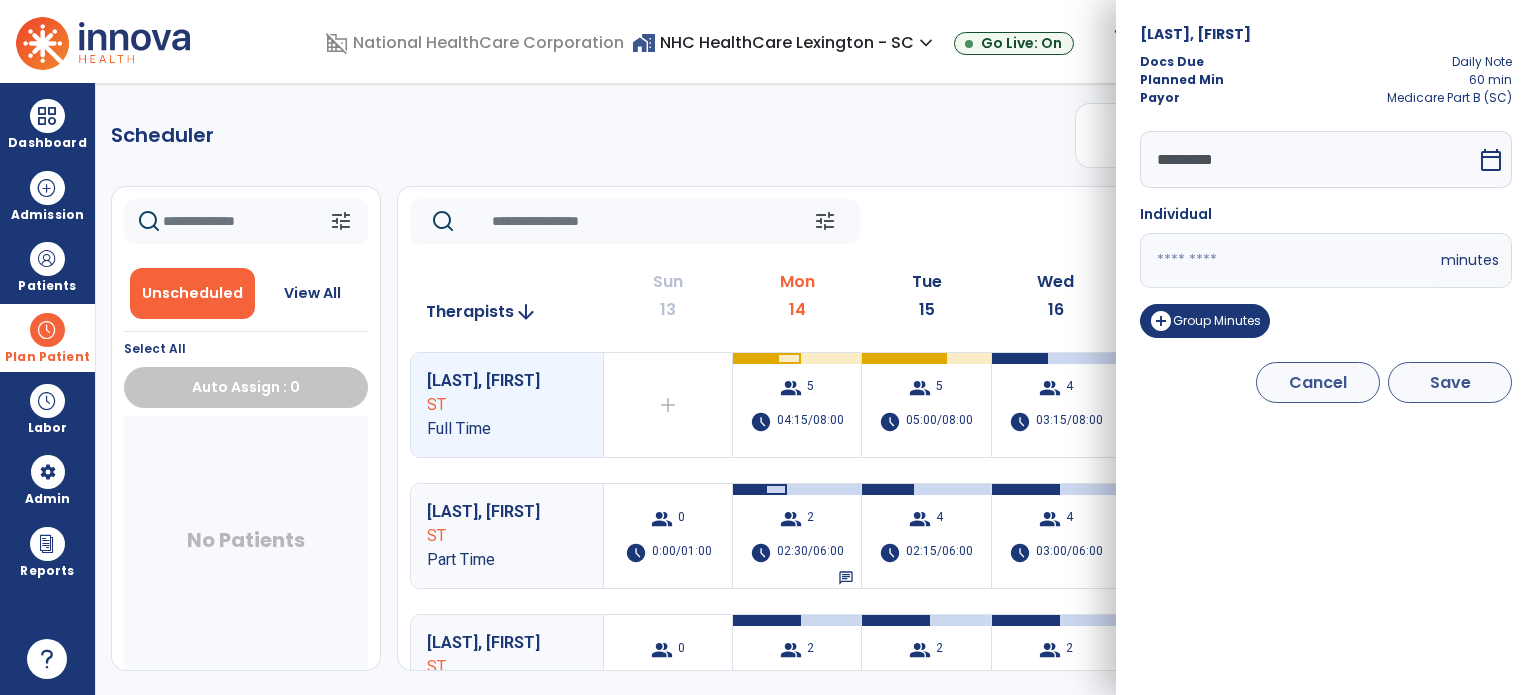 type on "**" 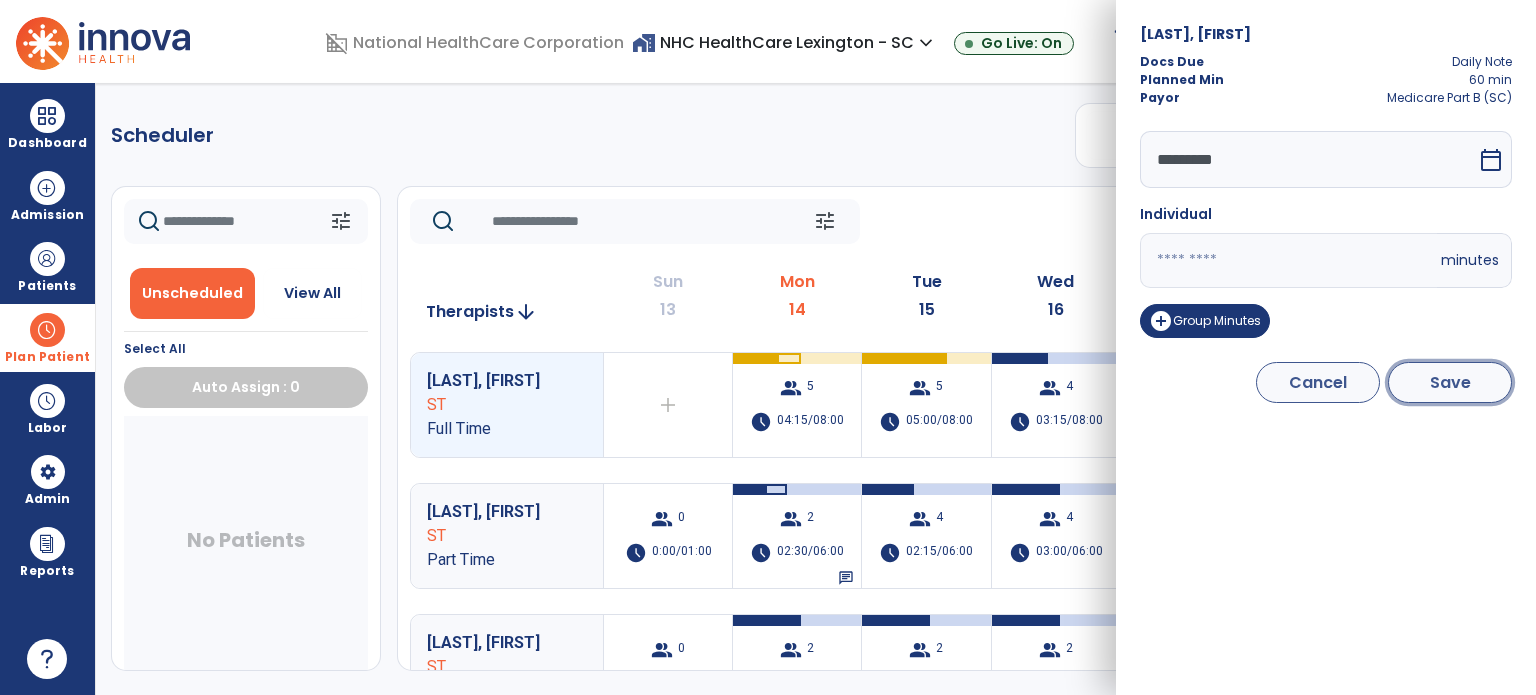 click on "Save" at bounding box center [1450, 382] 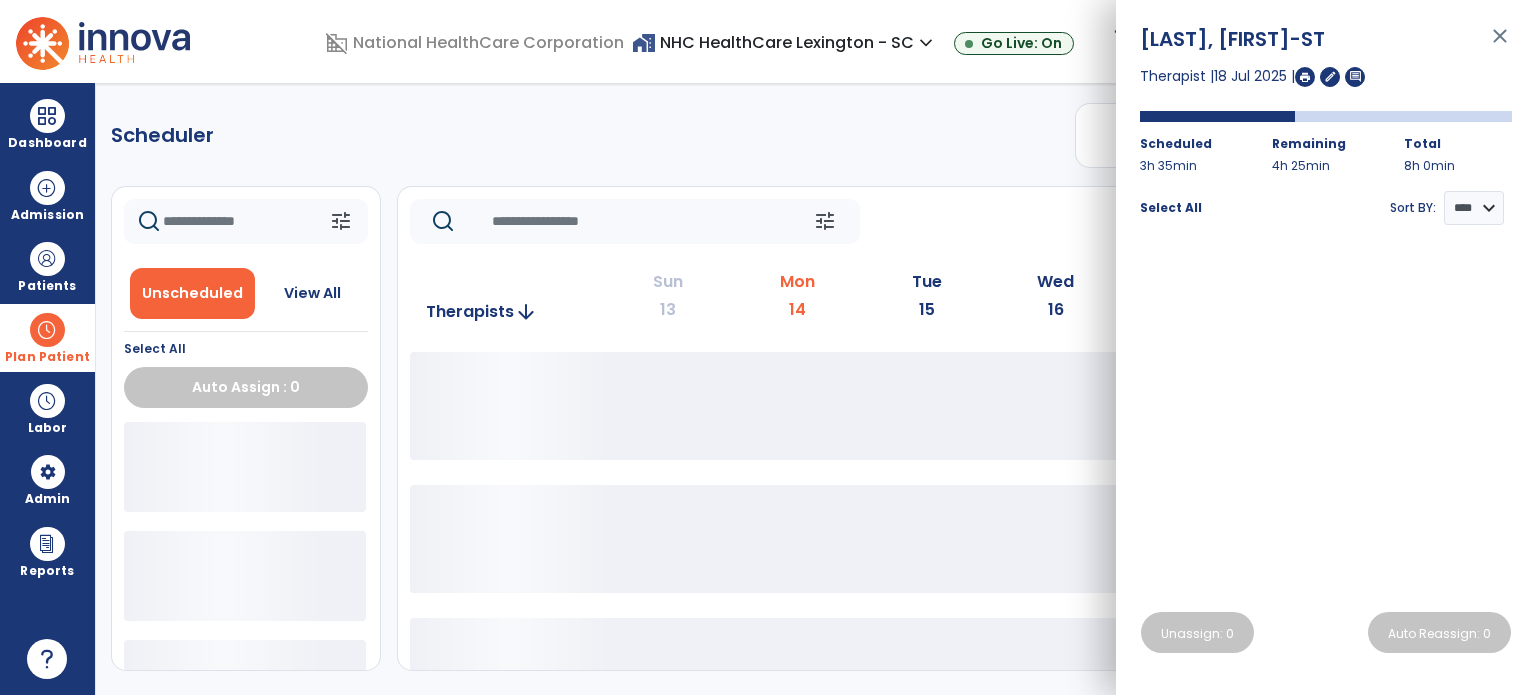 click on "close" at bounding box center (1500, 45) 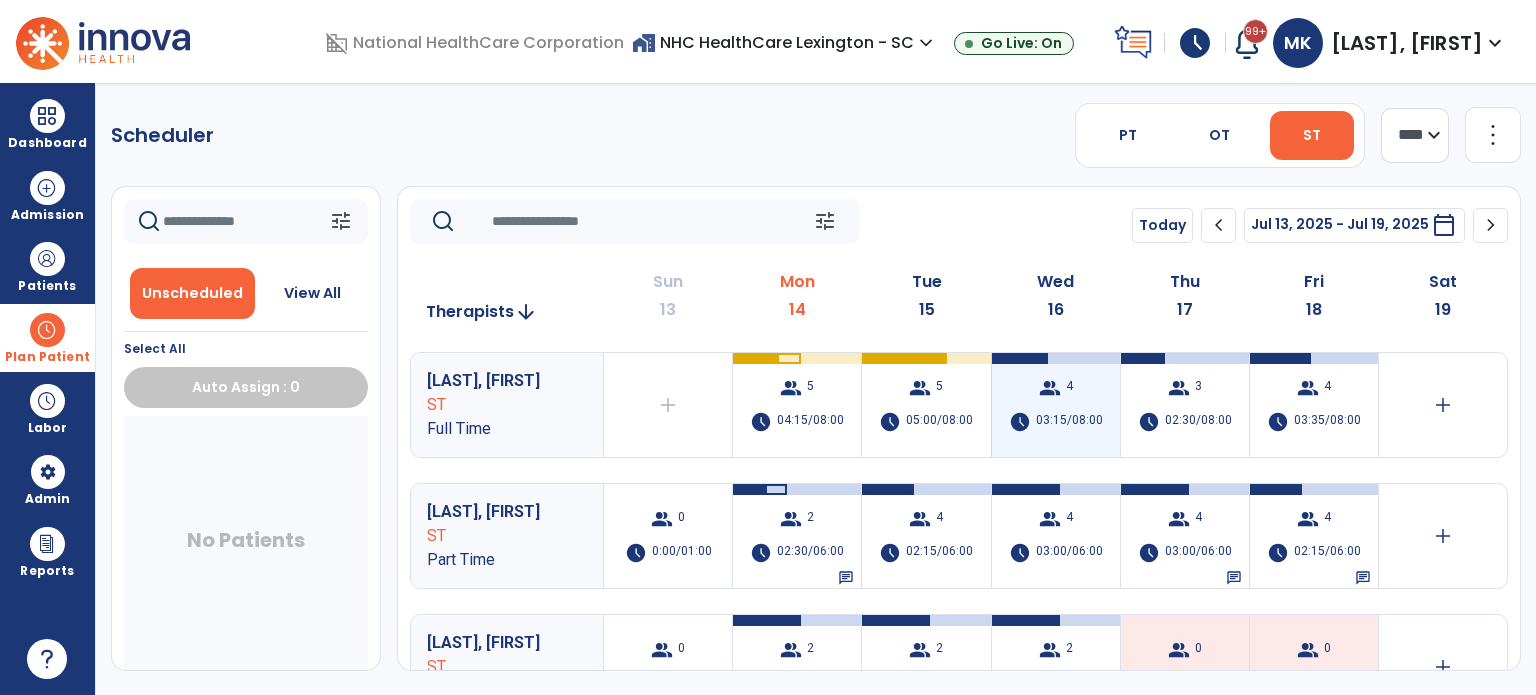 click on "03:15/08:00" at bounding box center (1069, 422) 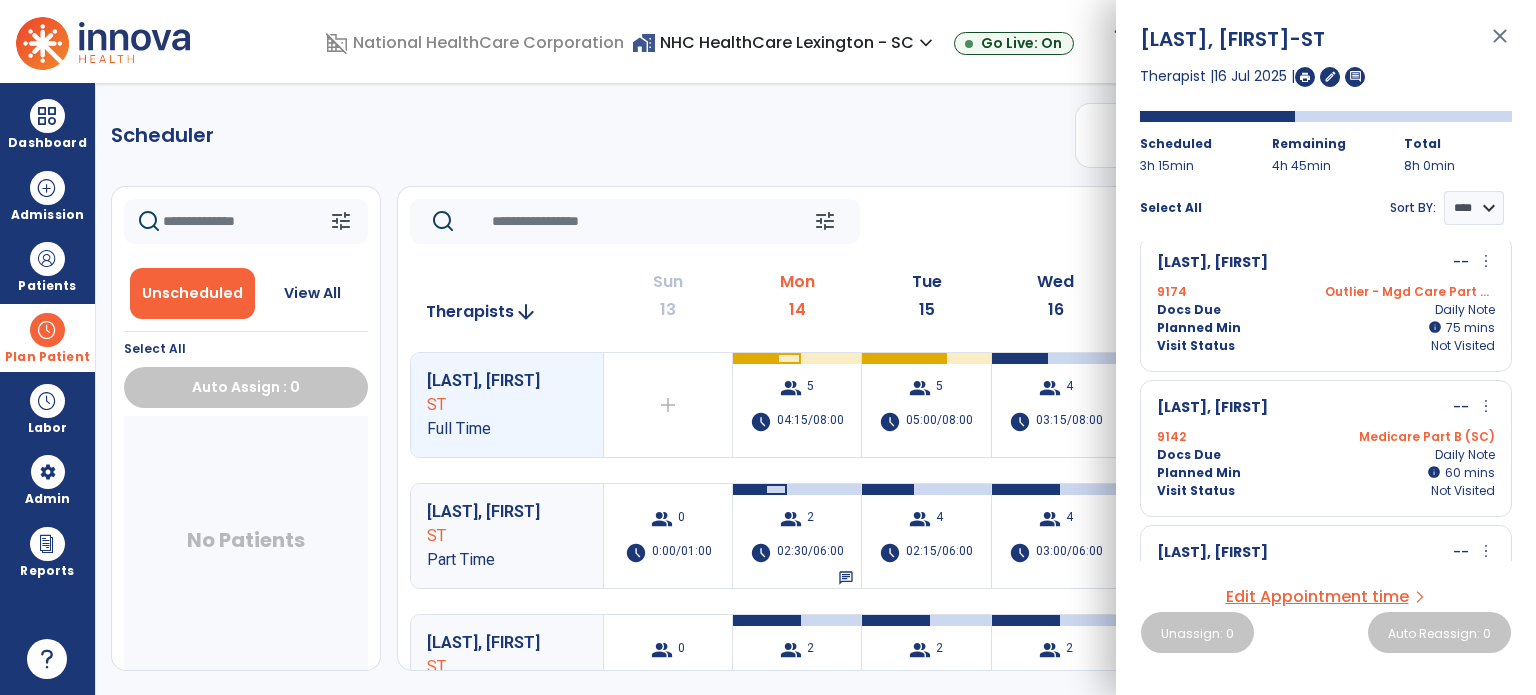 scroll, scrollTop: 0, scrollLeft: 0, axis: both 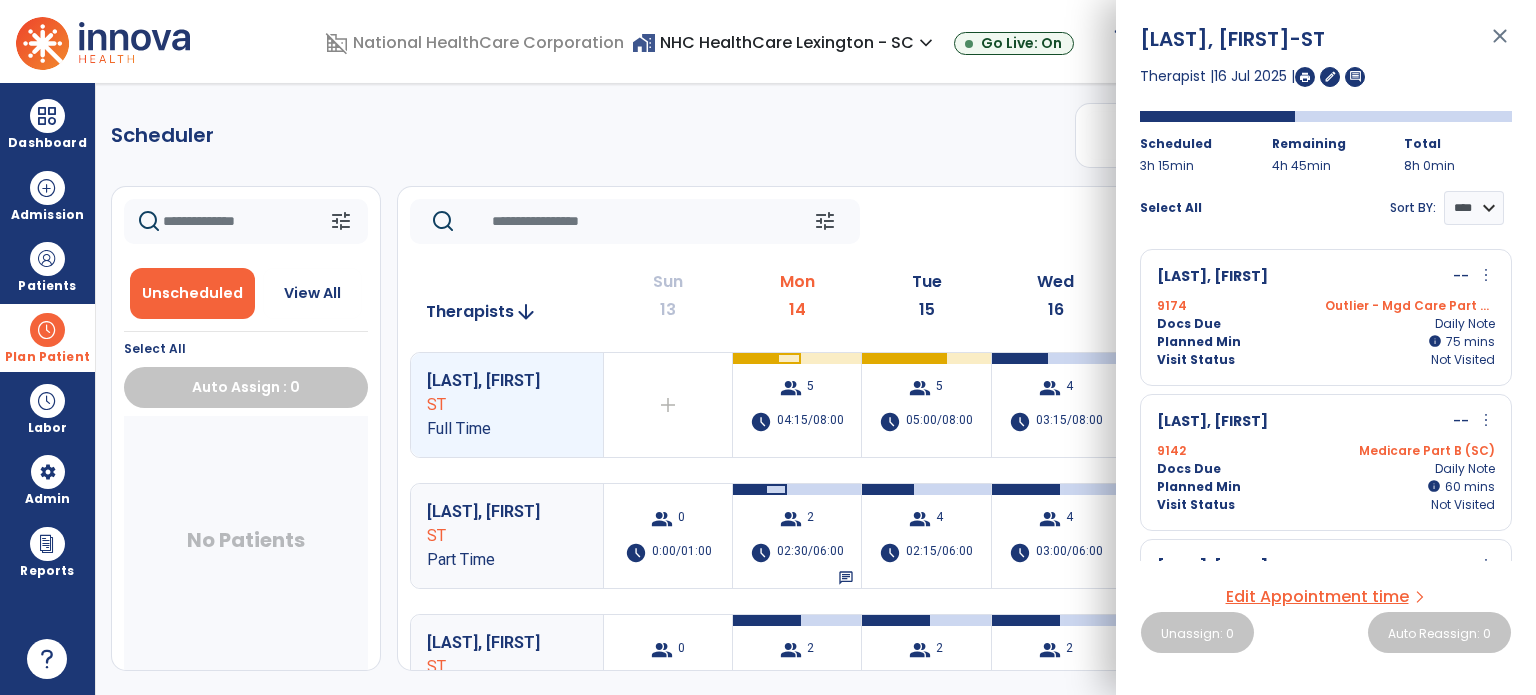 click on "[LAST], [FIRST] -- more_vert edit Edit Session alt_route Split Minutes 9142 Medicare Part B ([STATE]) Docs Due Daily Note Planned Min info 60 I 60 mins Visit Status Not Visited" at bounding box center [1326, 462] 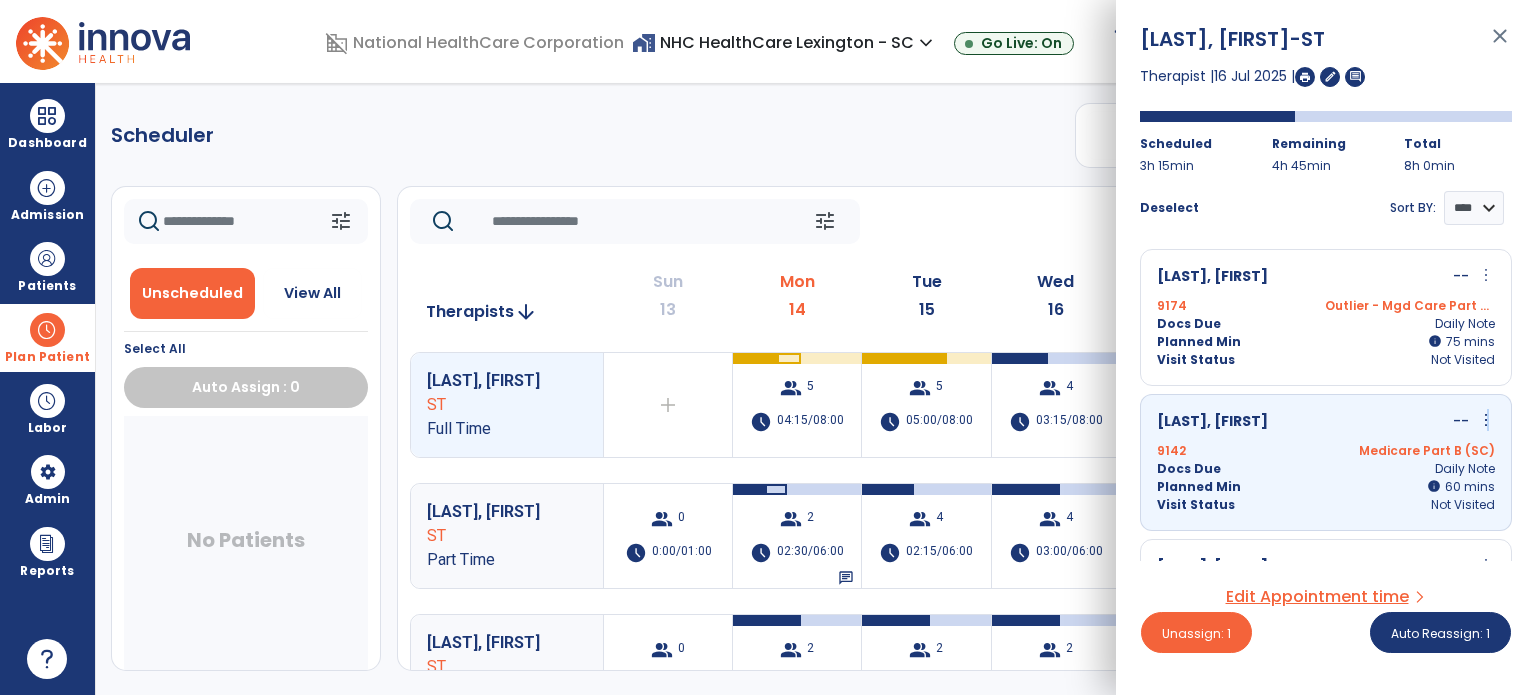 click on "more_vert" at bounding box center (1486, 420) 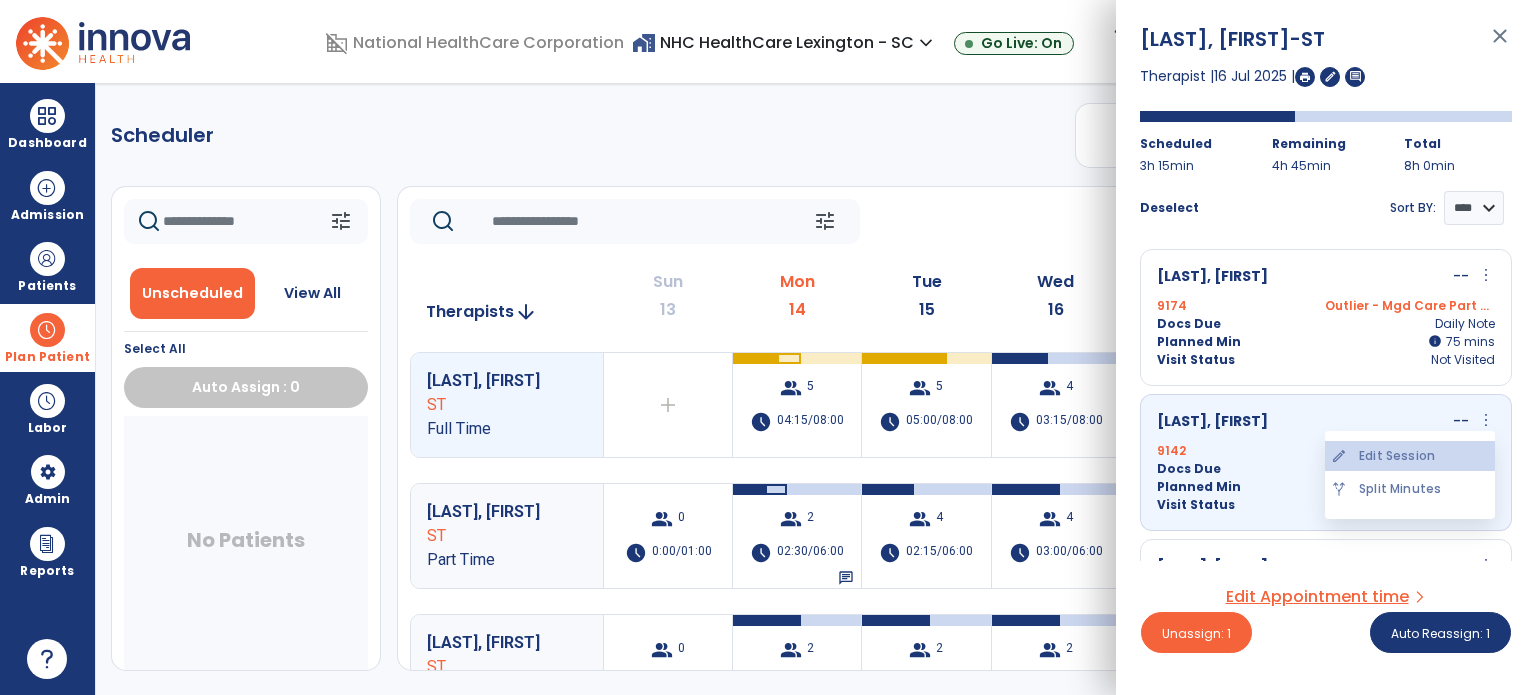 click on "edit   Edit Session" at bounding box center (1410, 456) 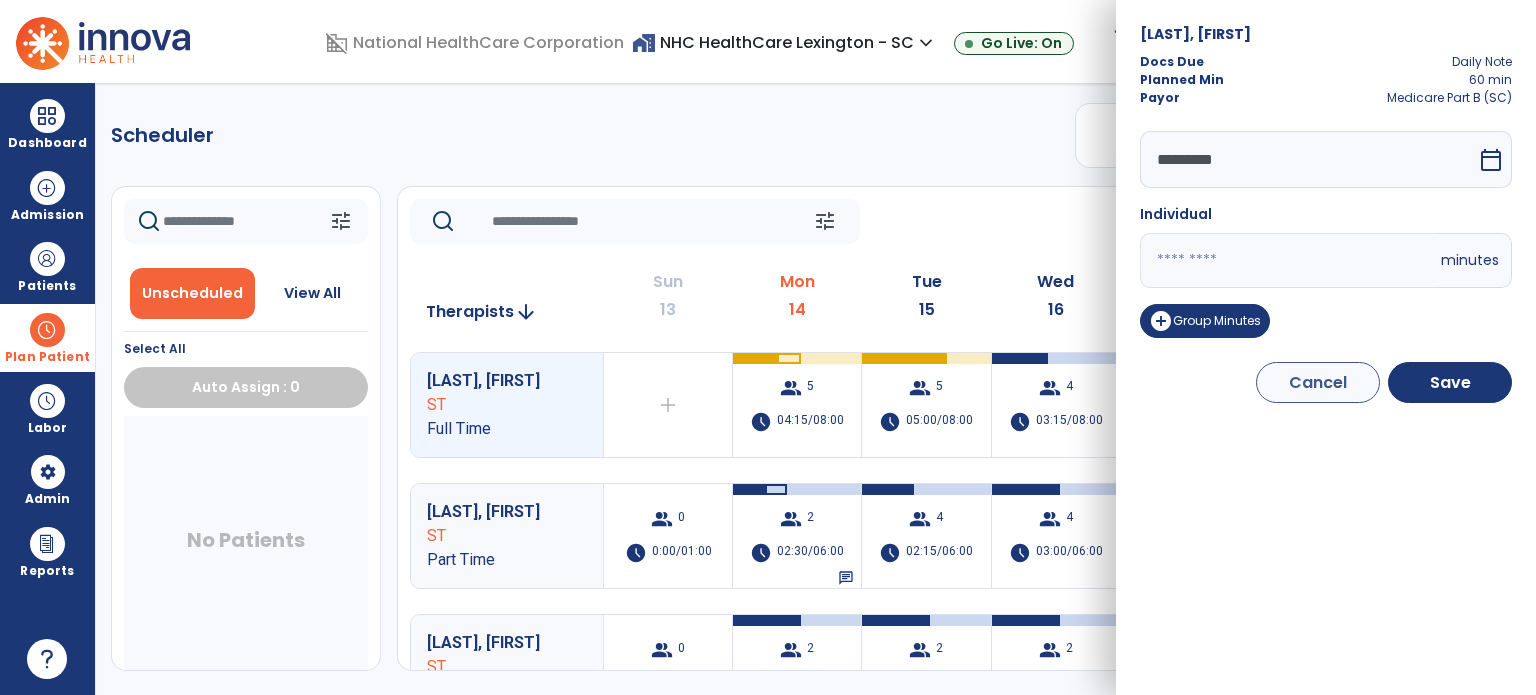 click on "**" at bounding box center (1288, 260) 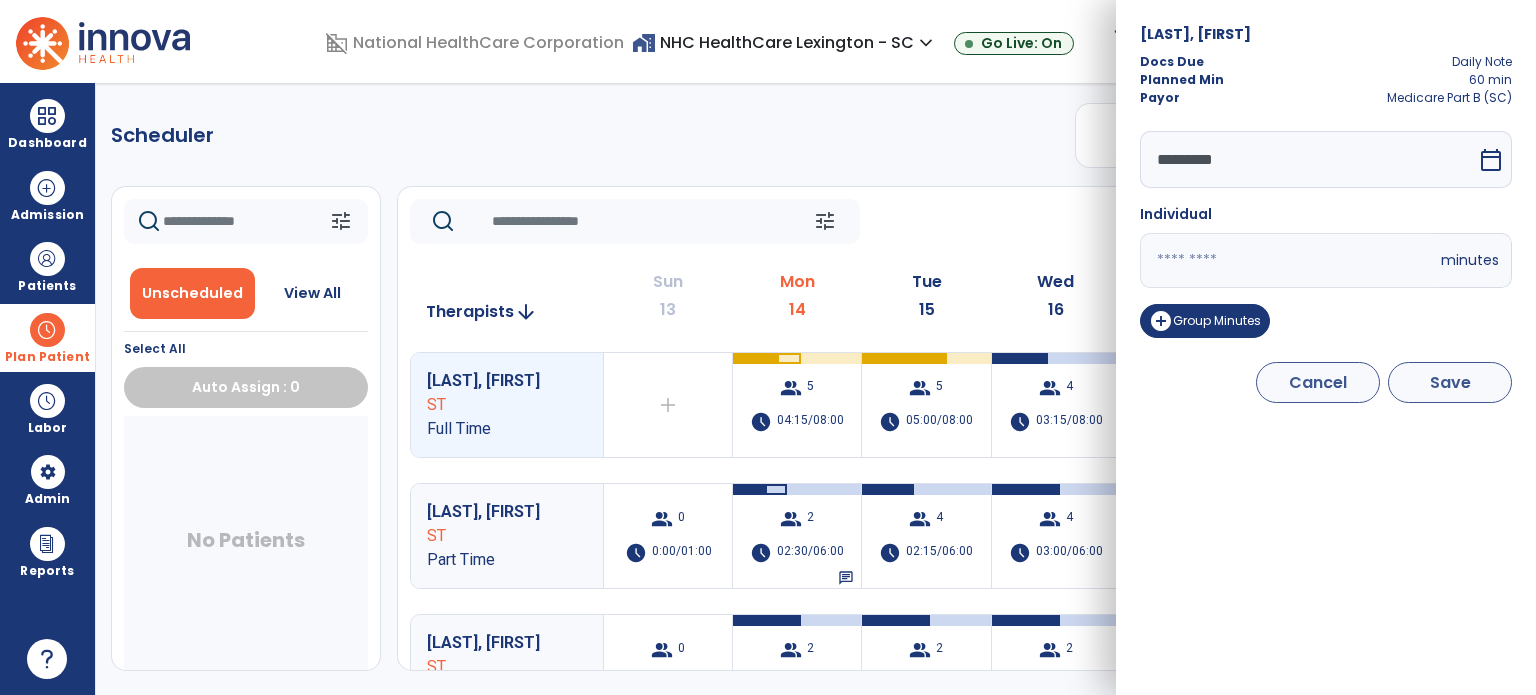type on "**" 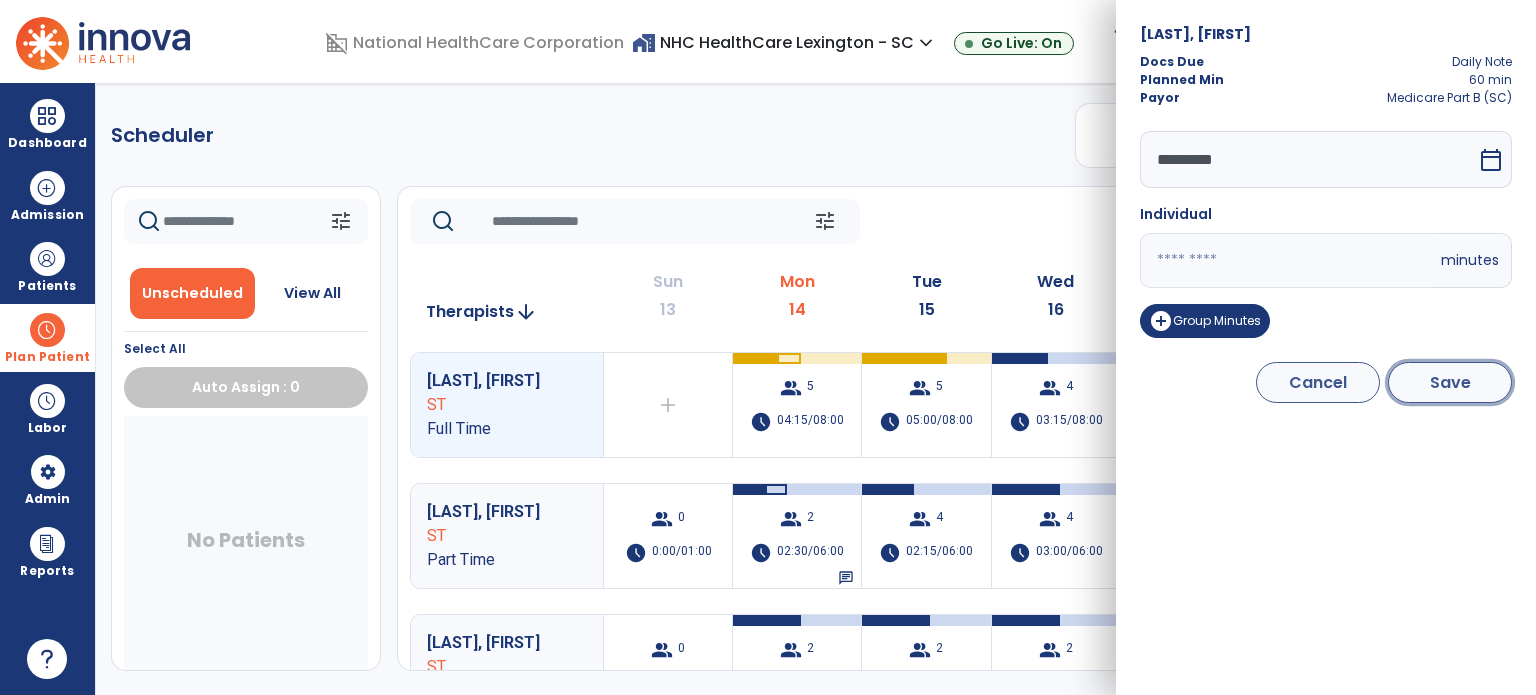 click on "Save" at bounding box center (1450, 382) 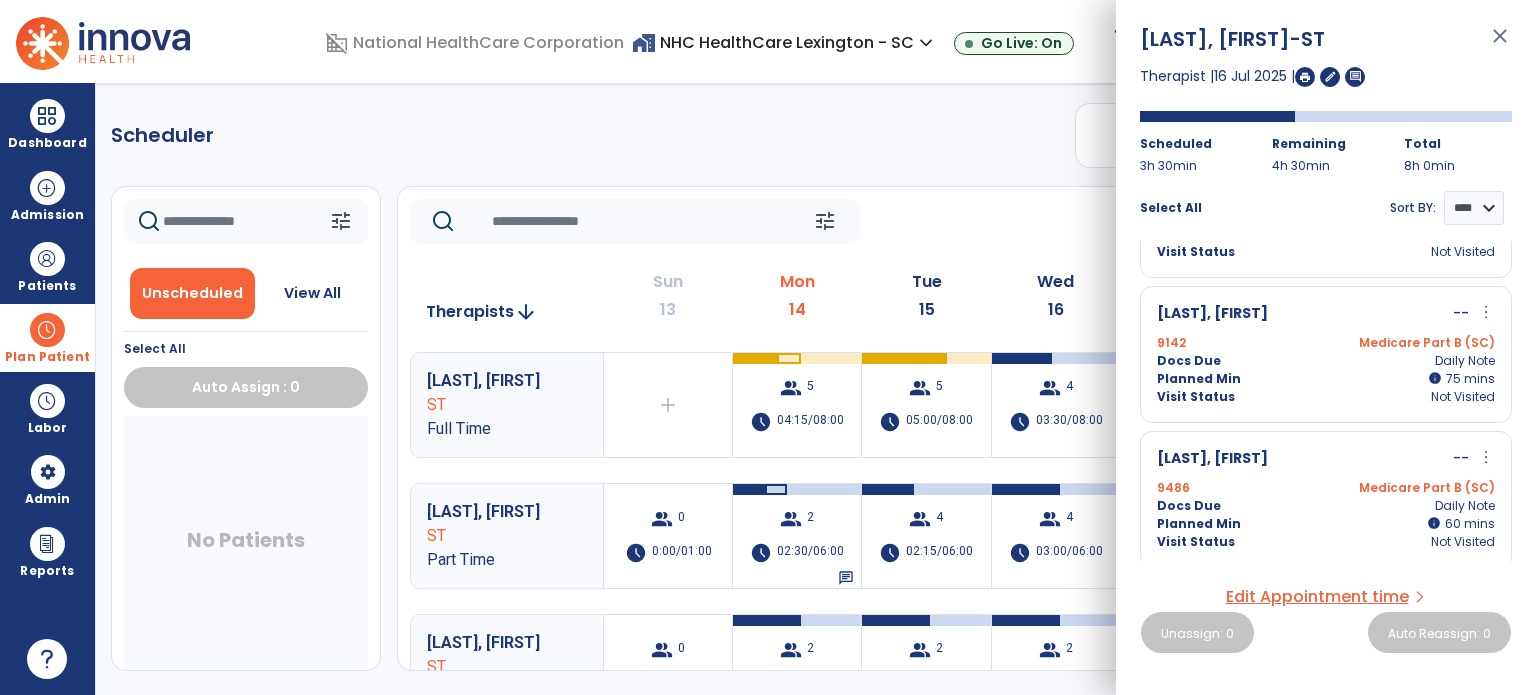 scroll, scrollTop: 255, scrollLeft: 0, axis: vertical 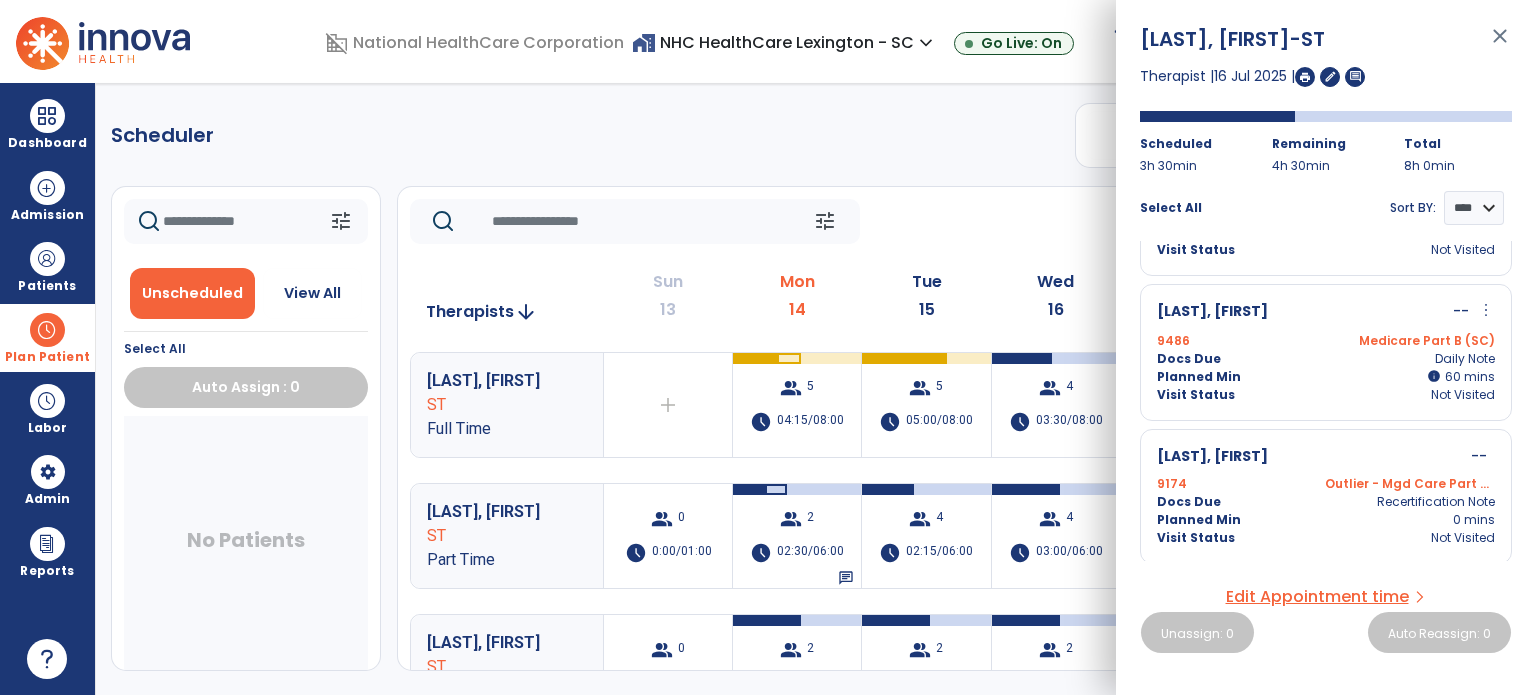 click on "more_vert" at bounding box center (1486, 310) 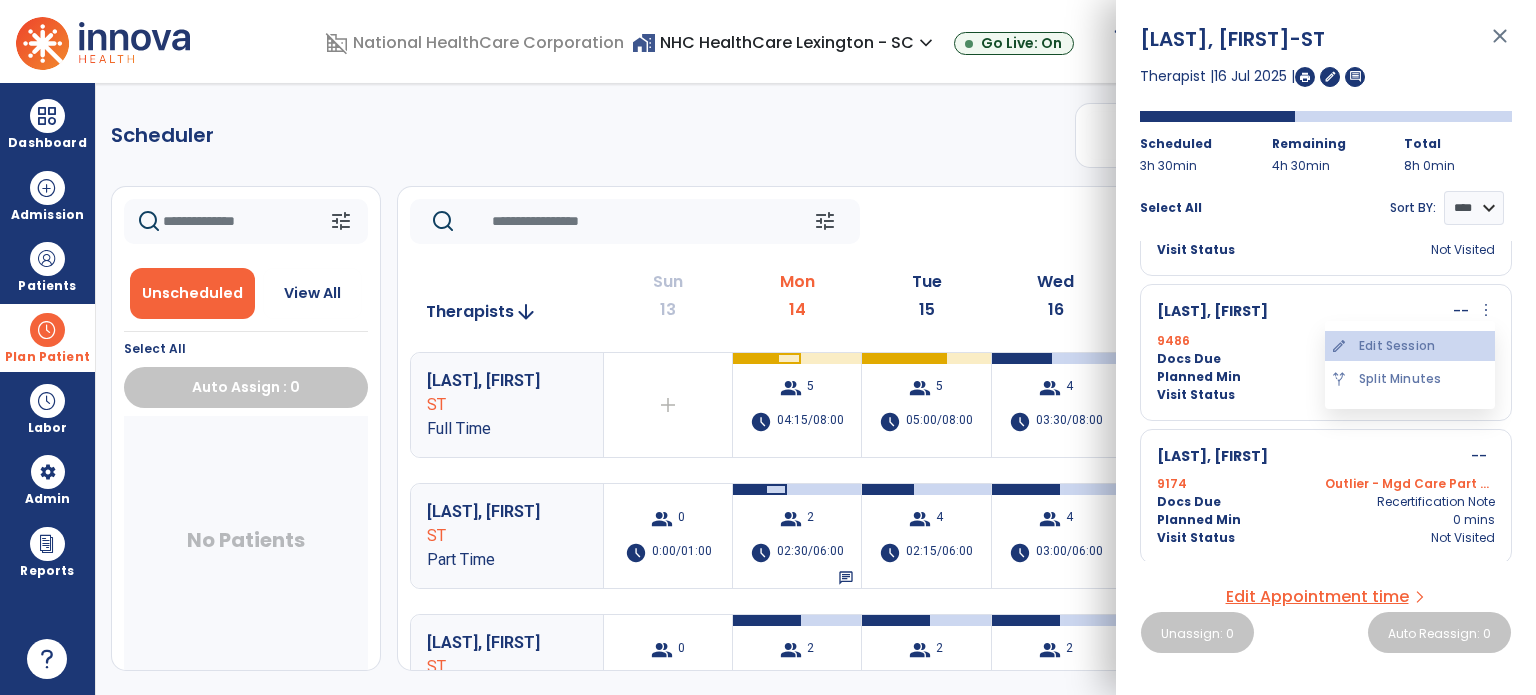 click on "edit   Edit Session" at bounding box center (1410, 346) 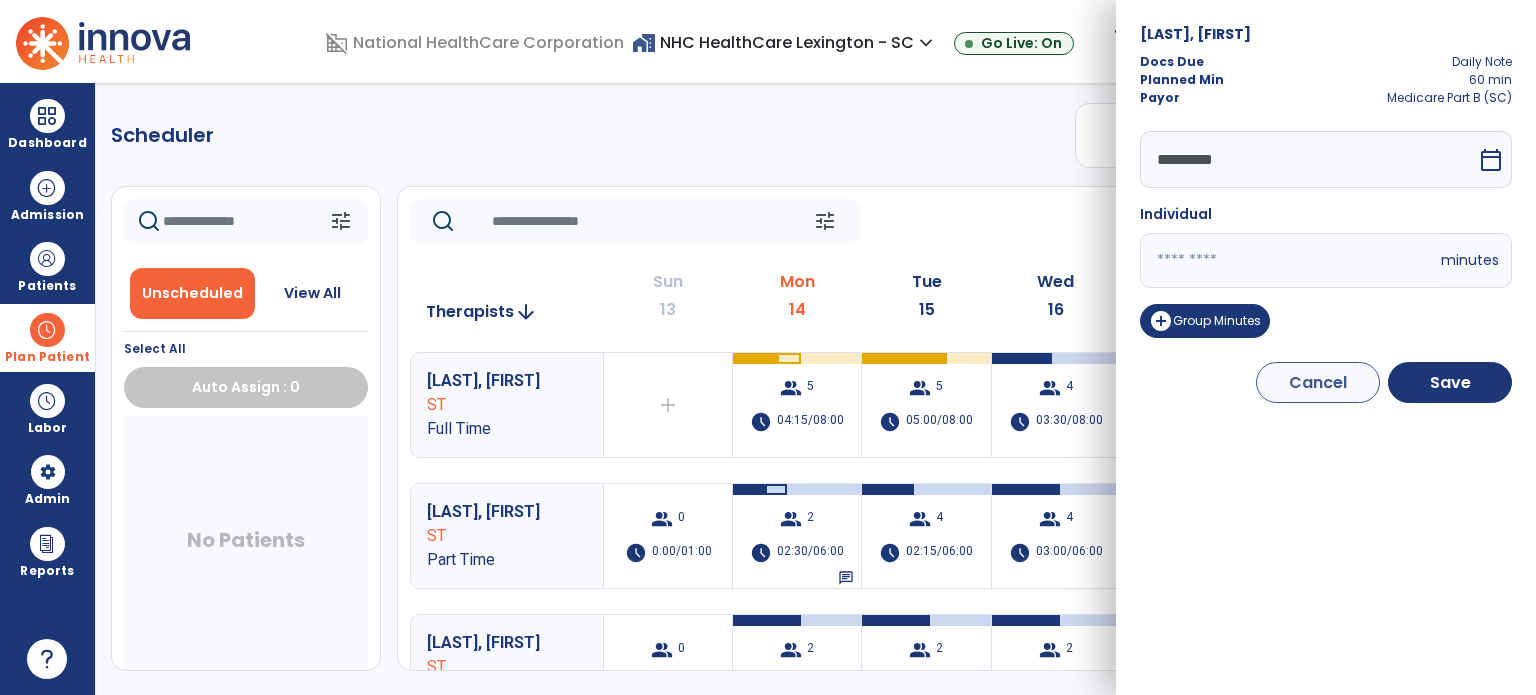 drag, startPoint x: 1191, startPoint y: 257, endPoint x: 1195, endPoint y: 244, distance: 13.601471 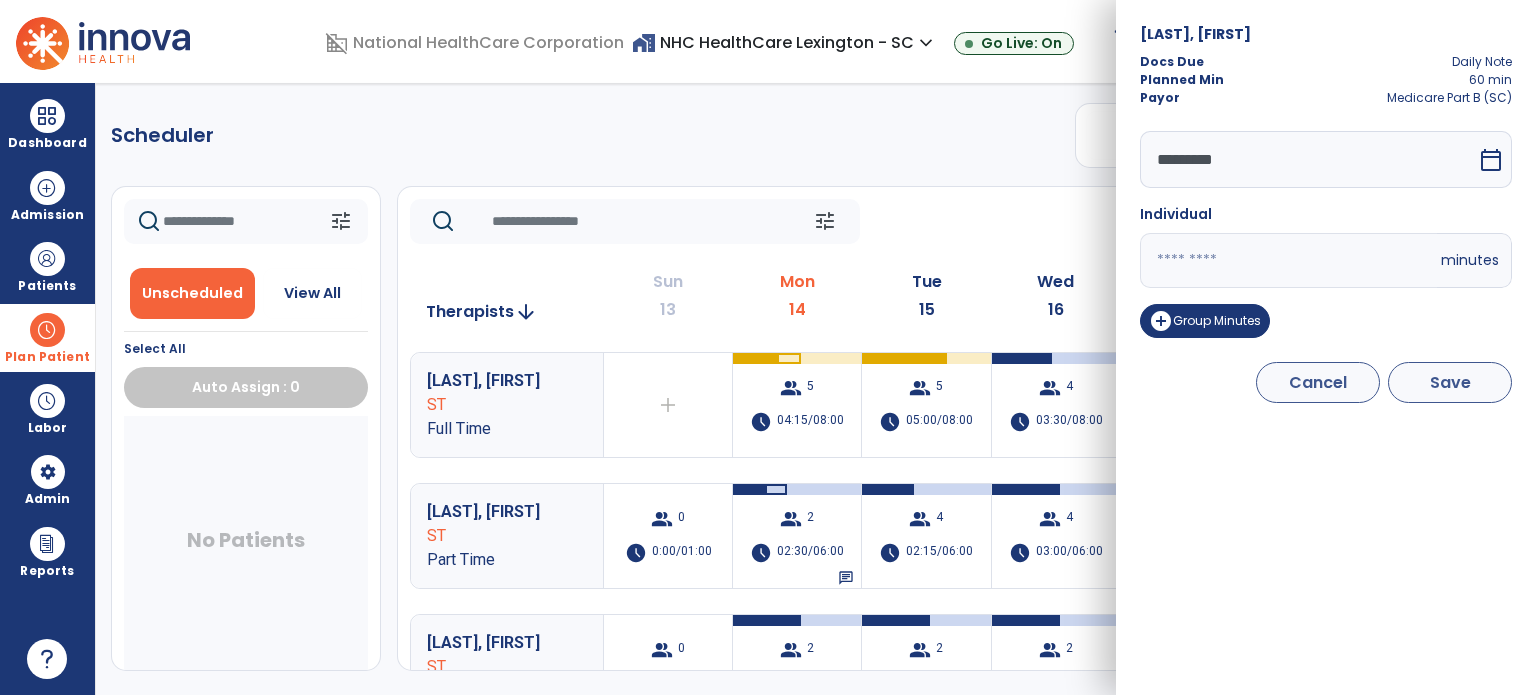 type on "**" 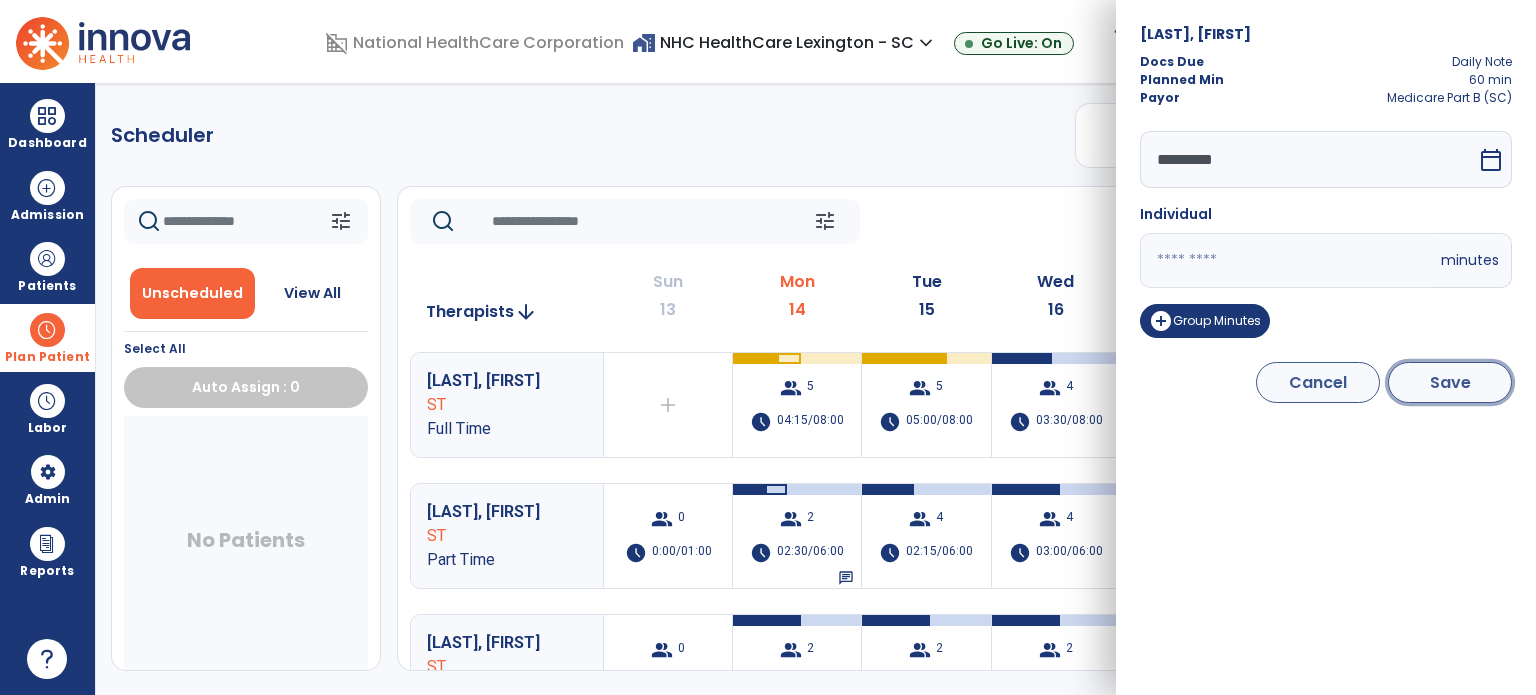 click on "Save" at bounding box center (1450, 382) 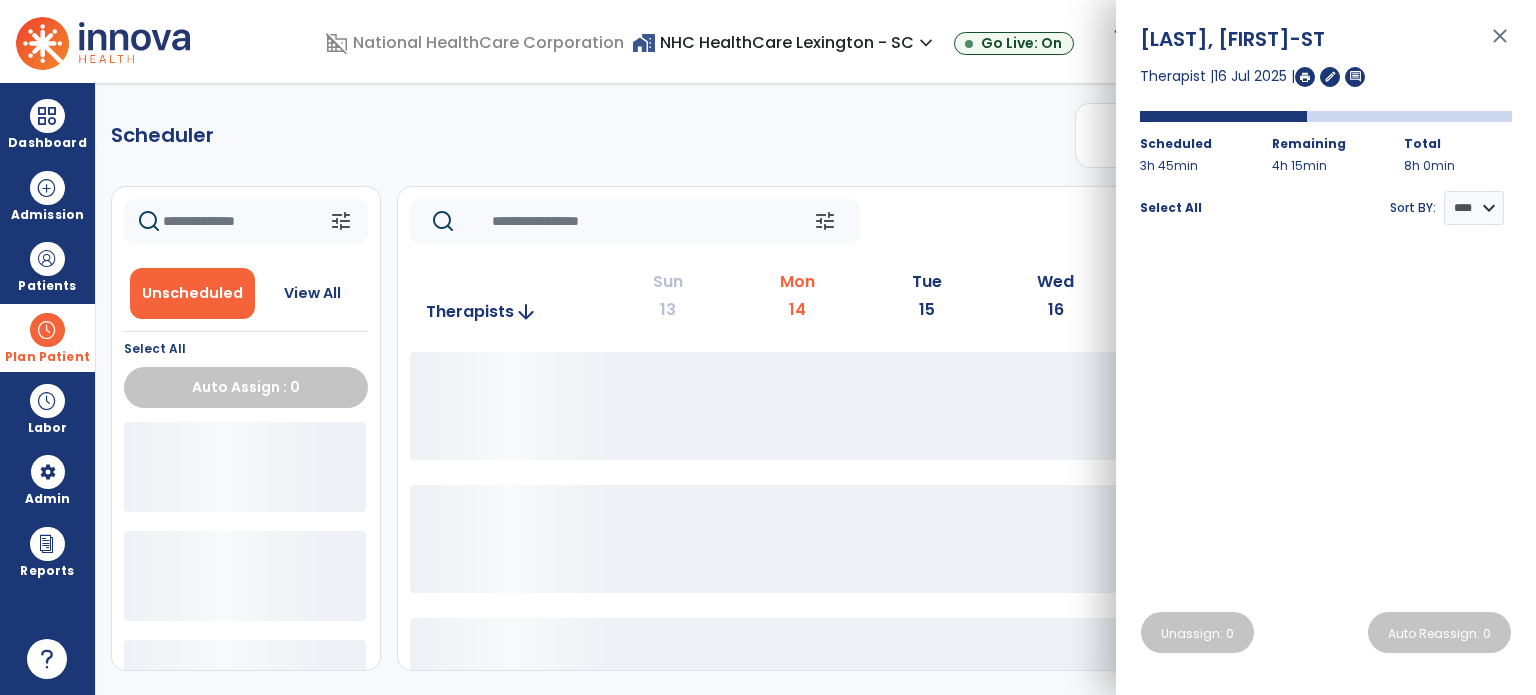 click on "close" at bounding box center (1500, 45) 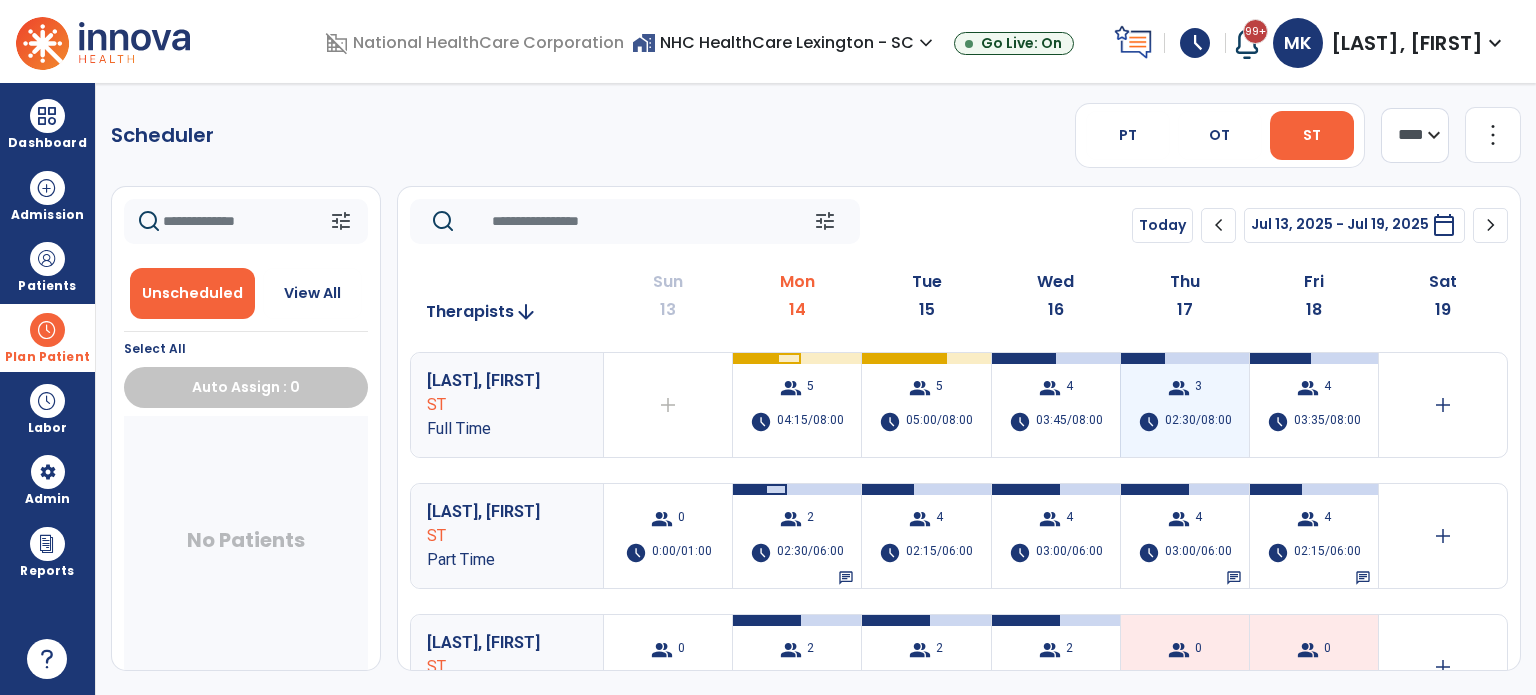 click on "group  3  schedule  02:30/08:00" at bounding box center (1185, 405) 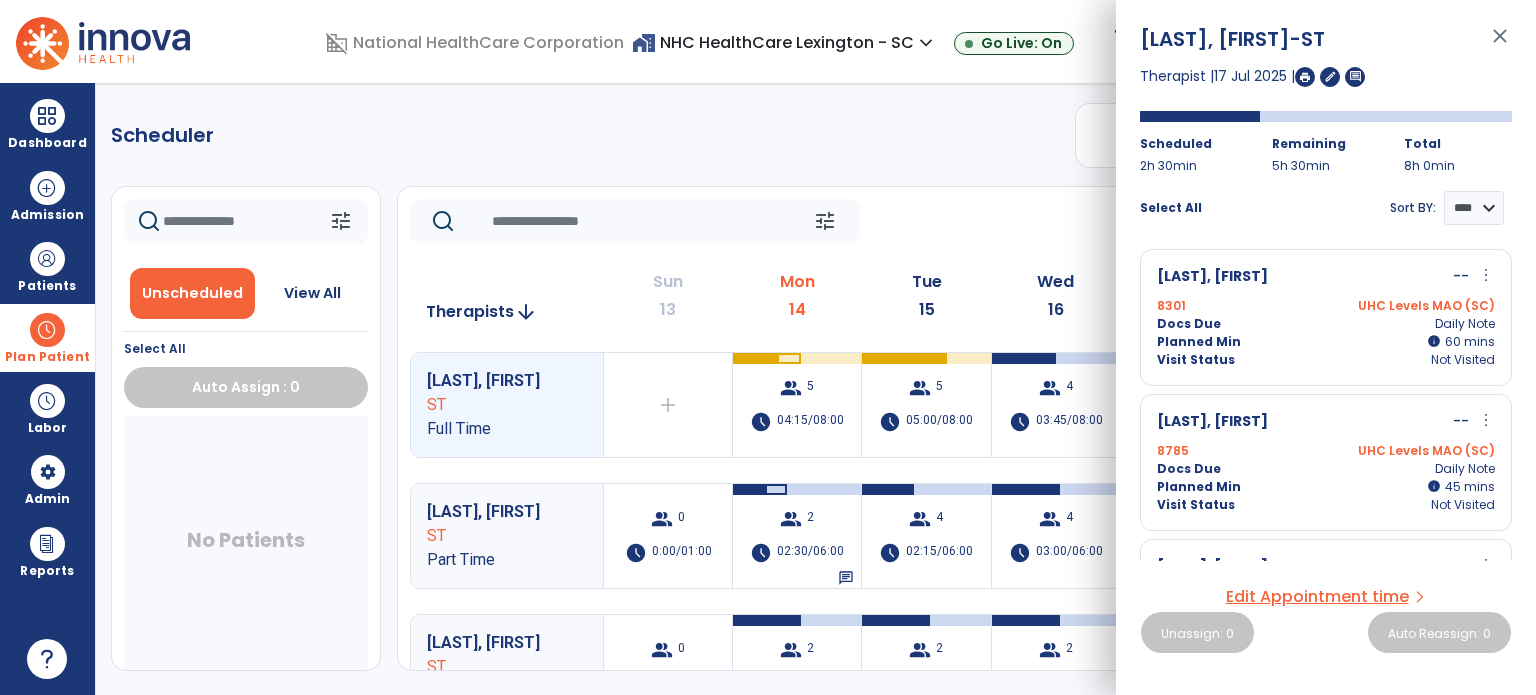 click on "more_vert" at bounding box center (1486, 275) 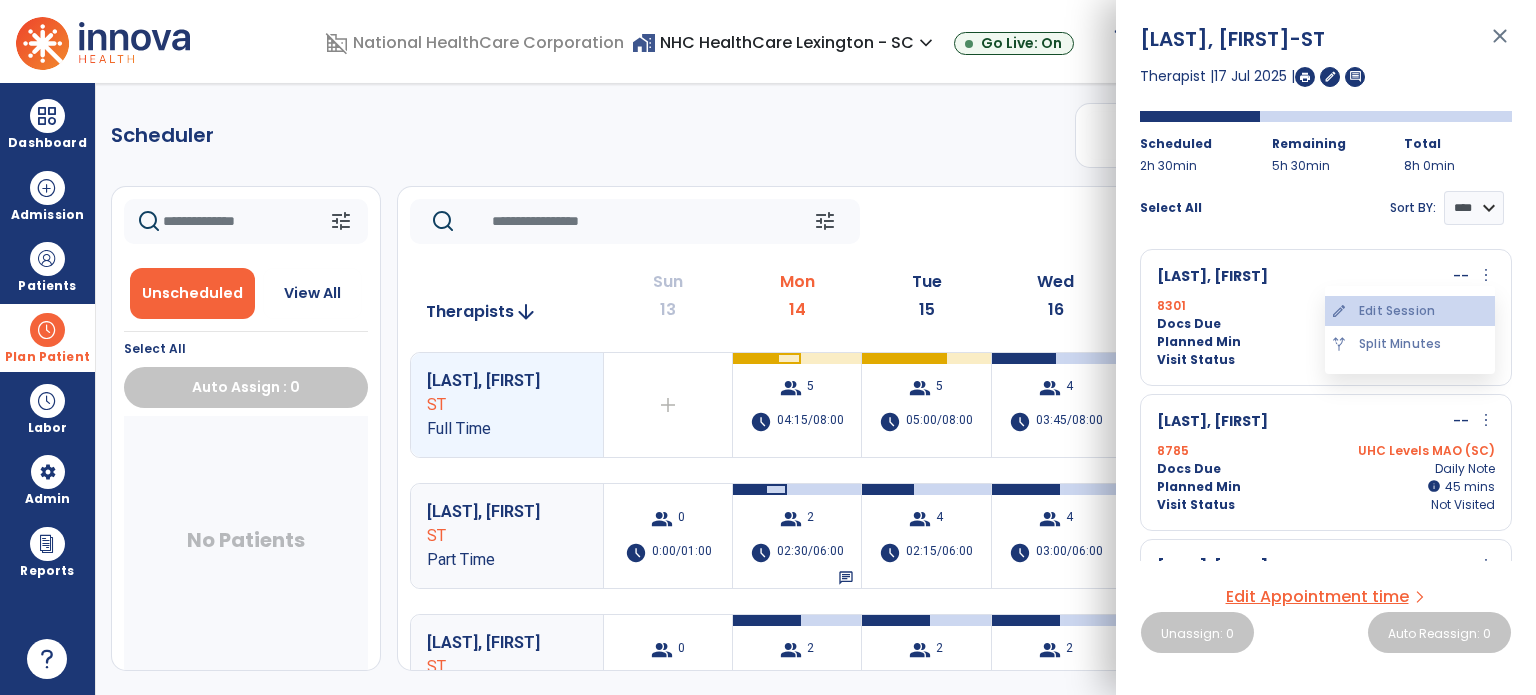 click on "edit   Edit Session" at bounding box center (1410, 311) 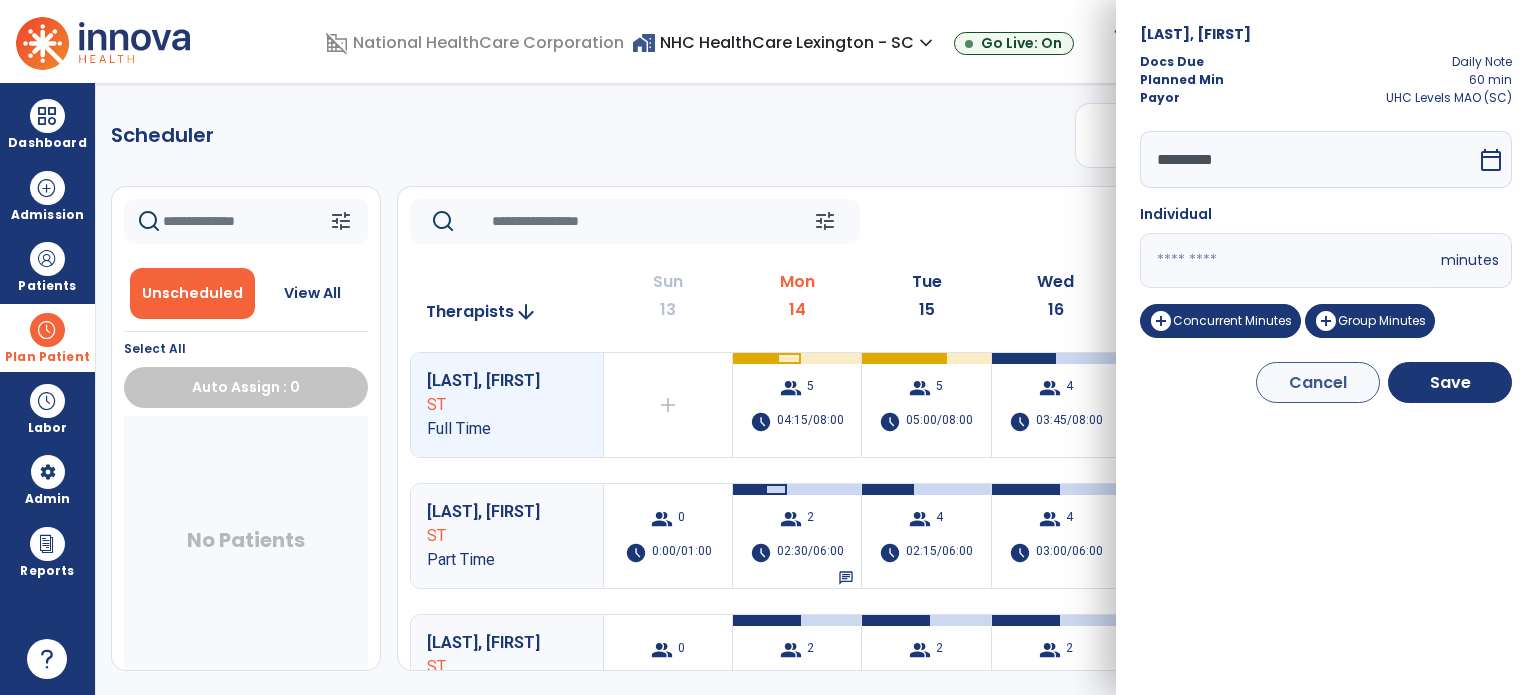 click on "**" at bounding box center [1288, 260] 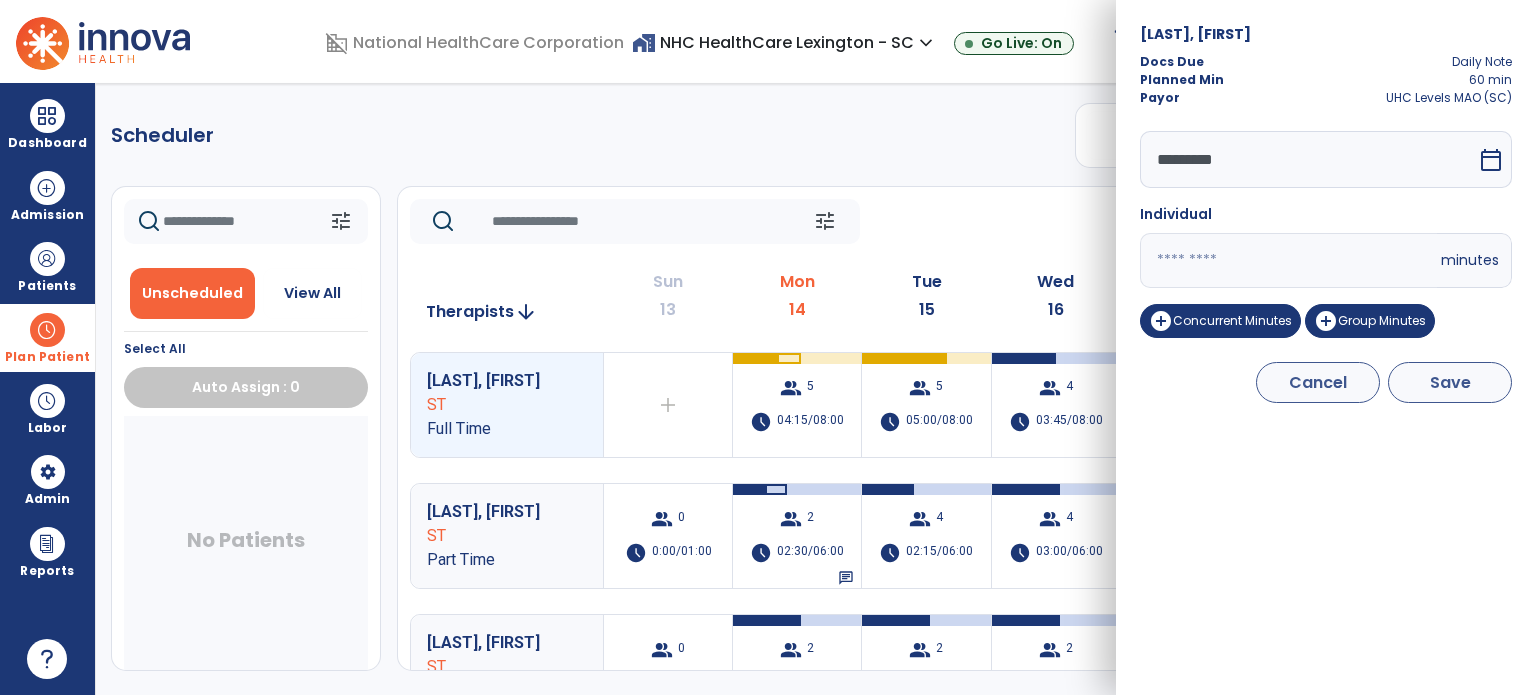 type on "**" 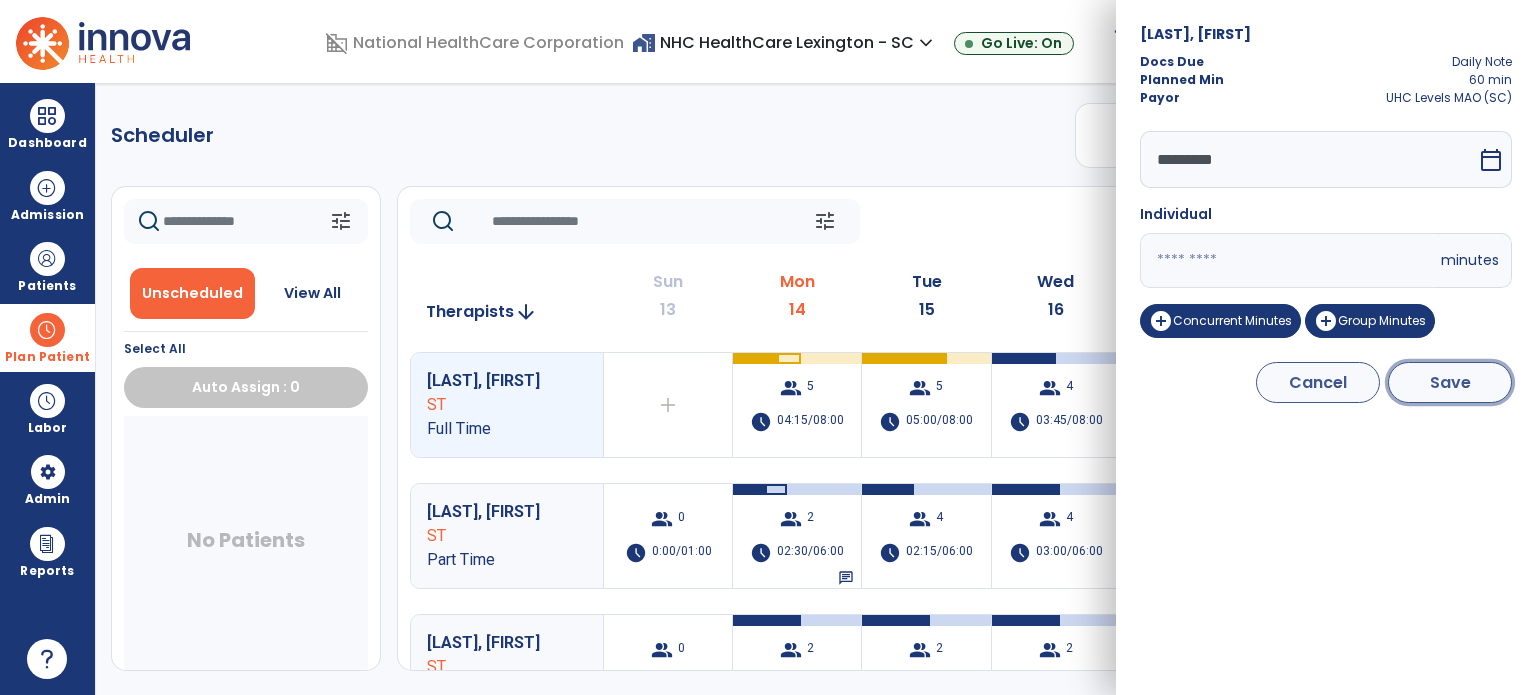 click on "Save" at bounding box center [1450, 382] 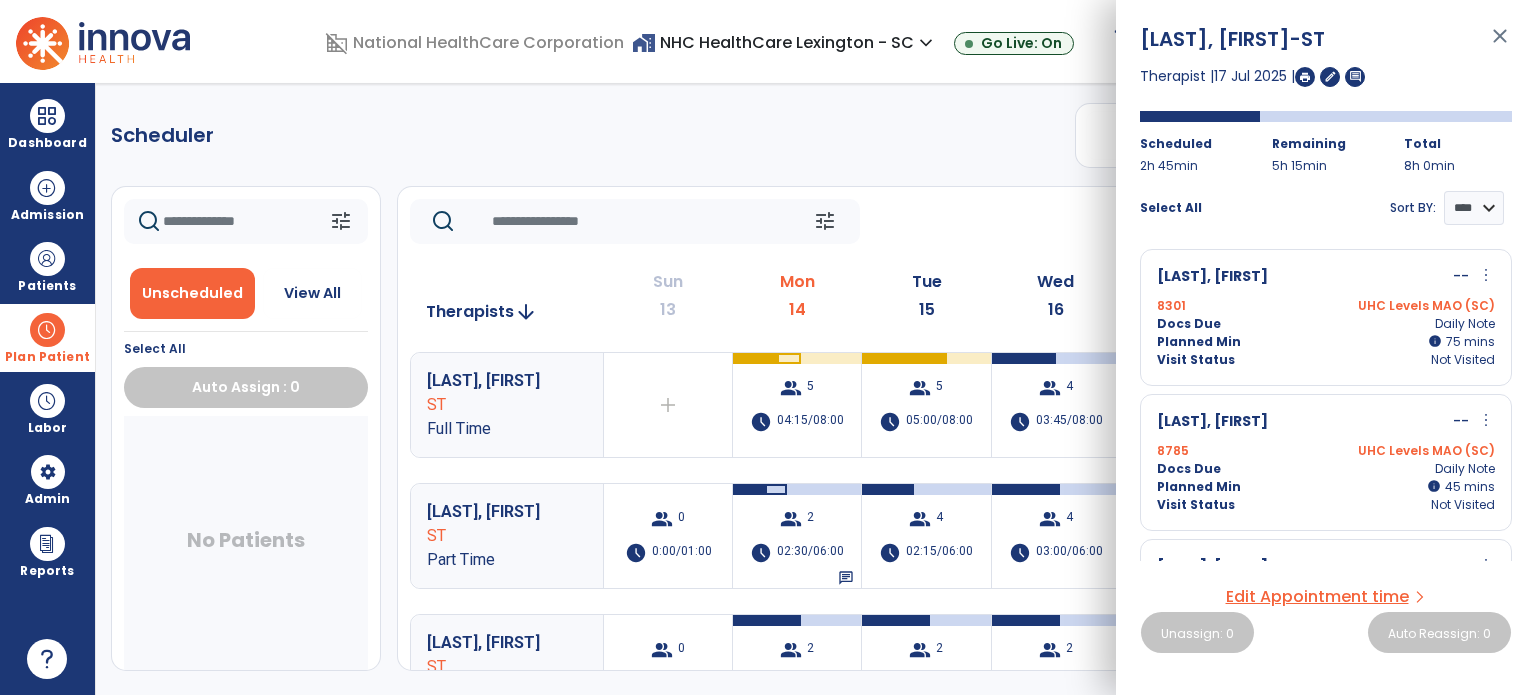 click on "more_vert" at bounding box center (1486, 420) 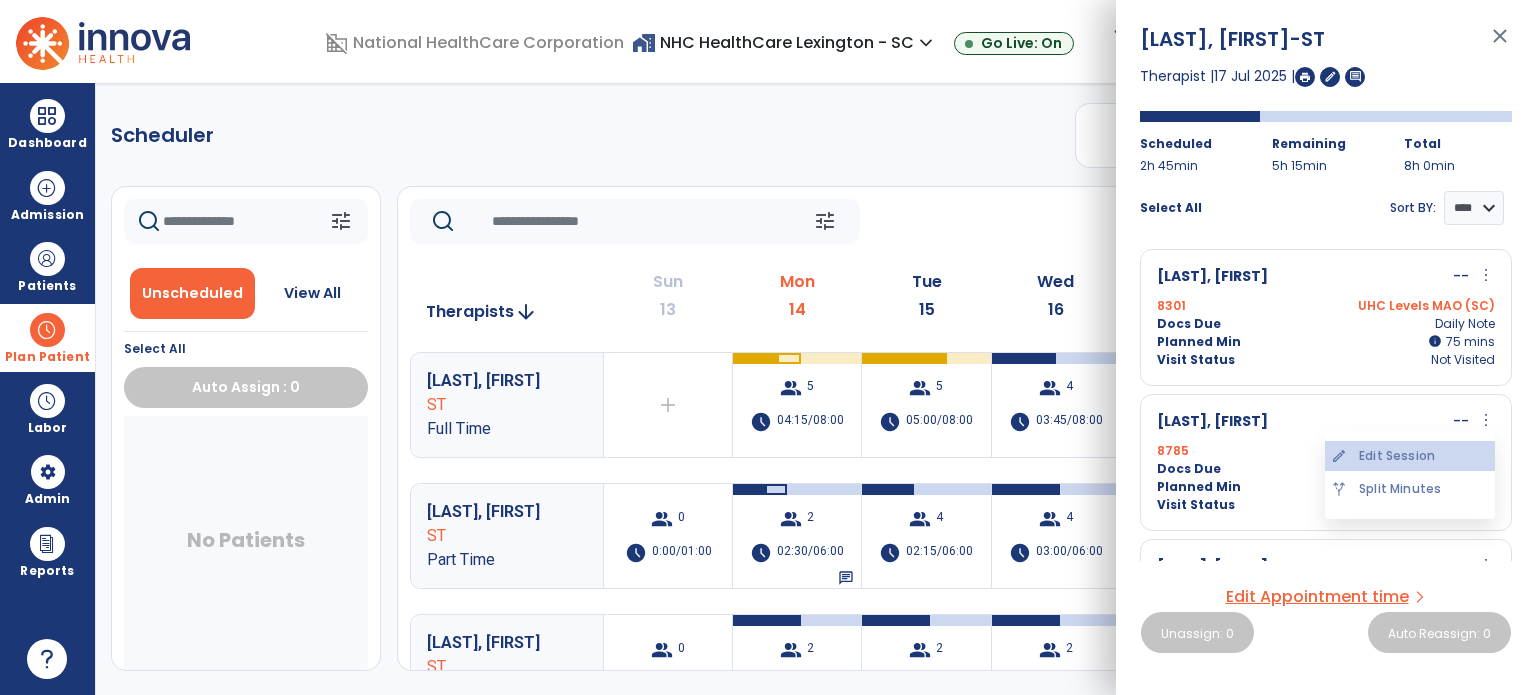 click on "edit   Edit Session" at bounding box center [1410, 456] 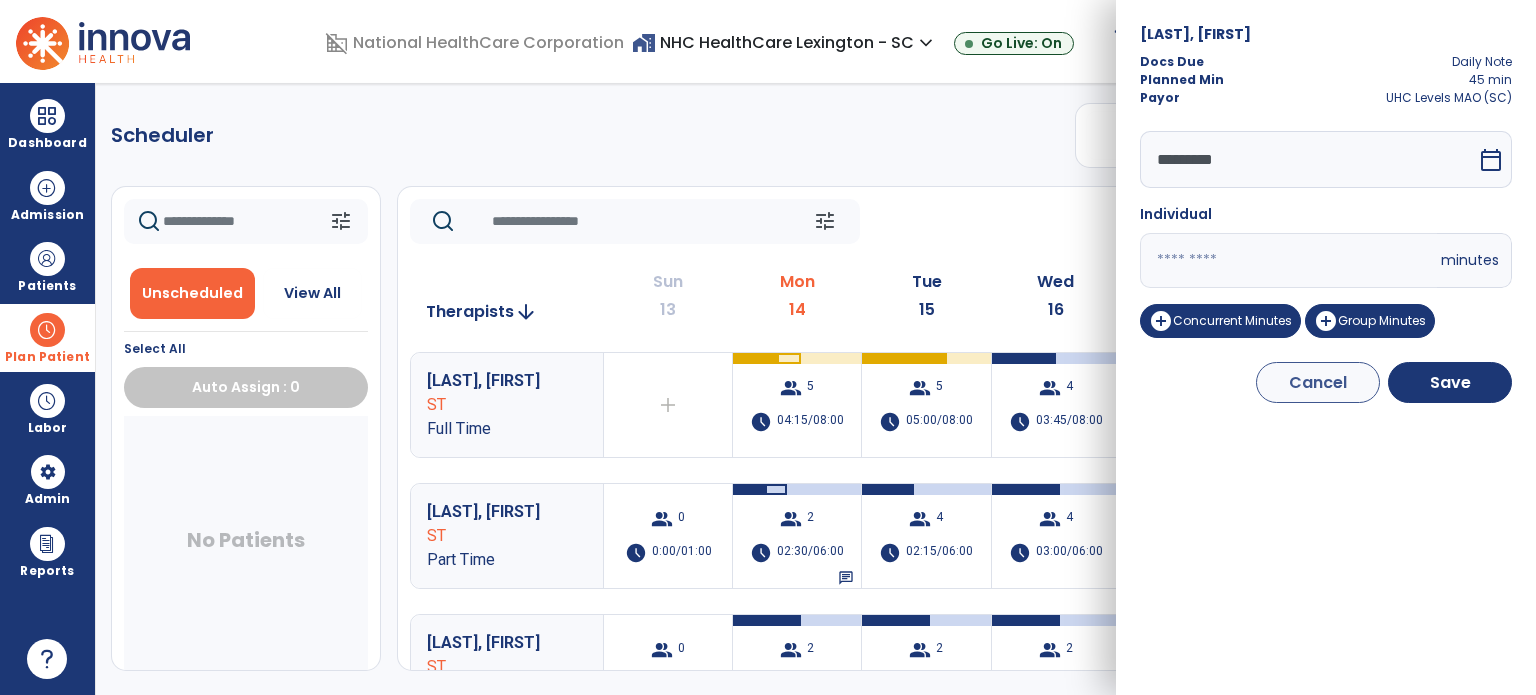click on "**" at bounding box center (1288, 260) 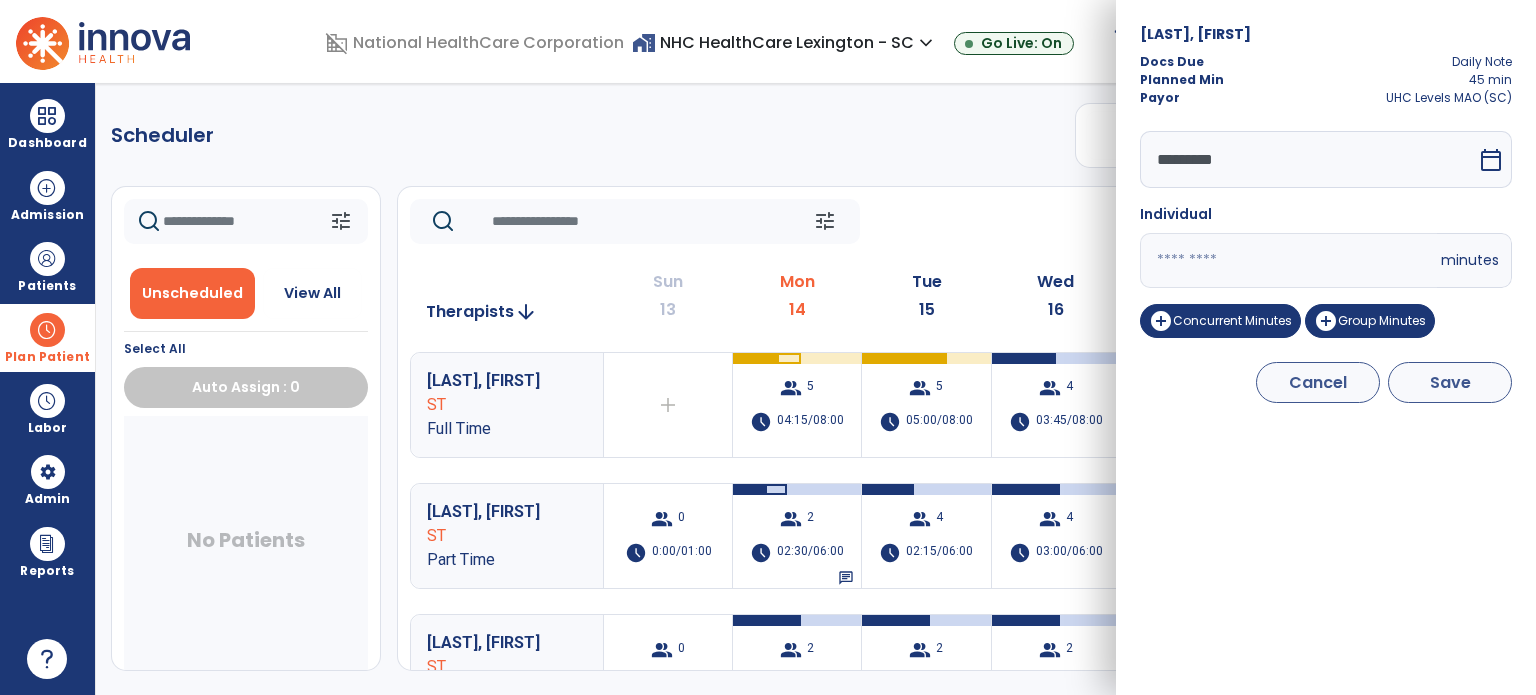 type on "**" 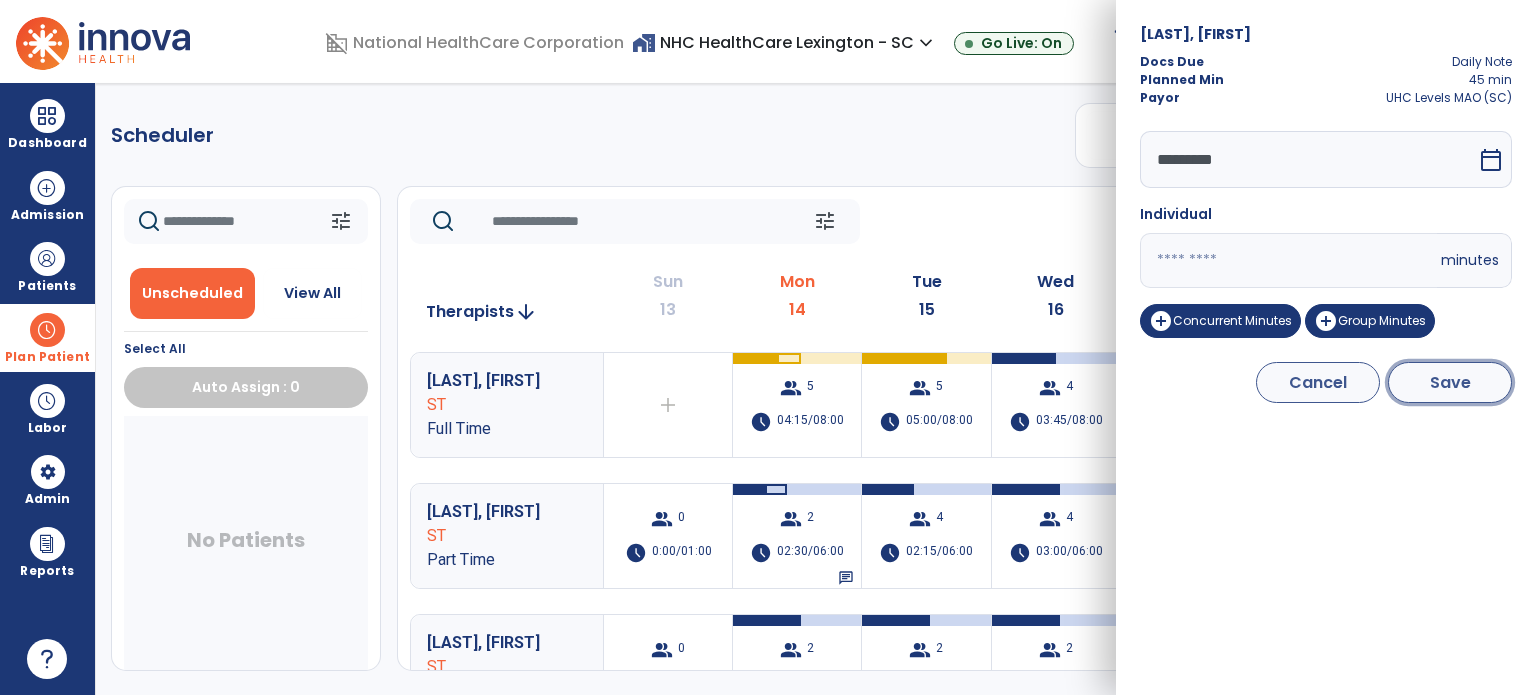 click on "Save" at bounding box center (1450, 382) 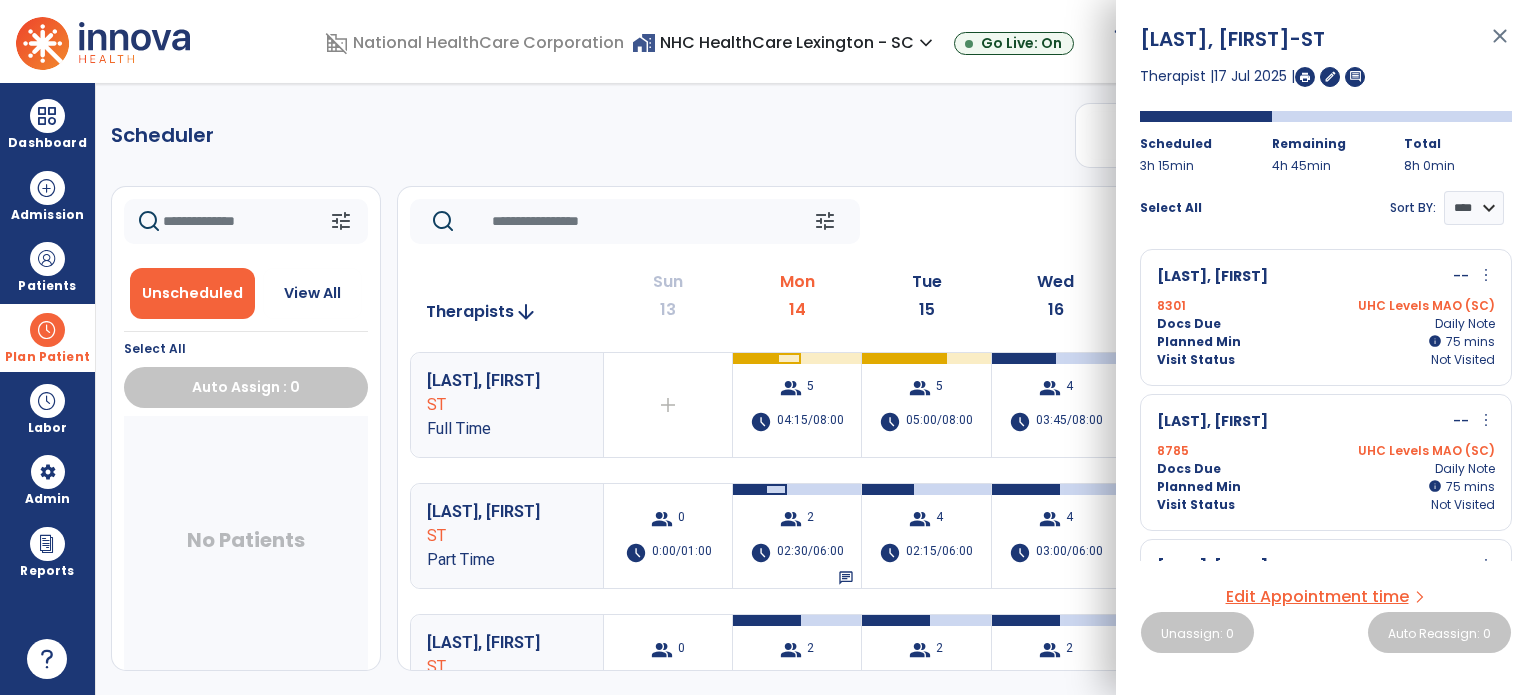 scroll, scrollTop: 100, scrollLeft: 0, axis: vertical 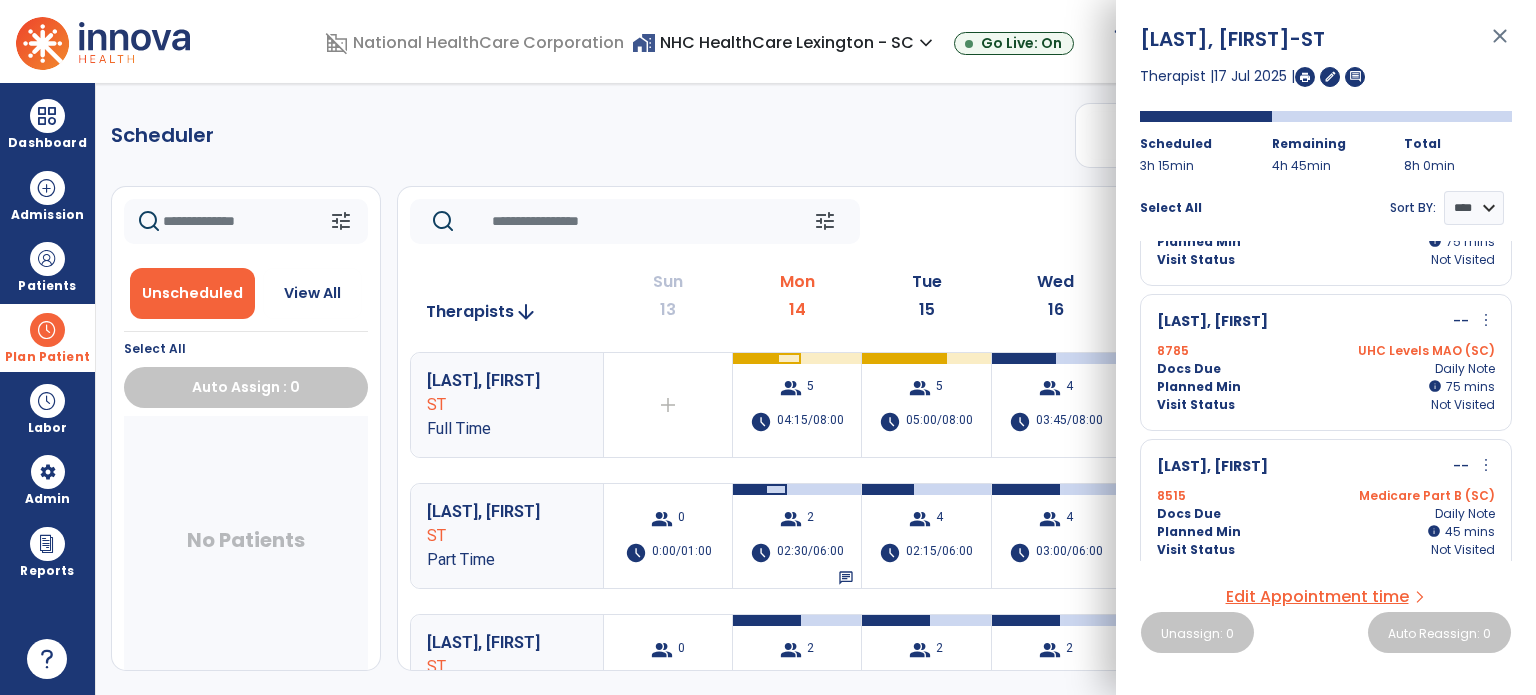 click on "more_vert" at bounding box center (1486, 465) 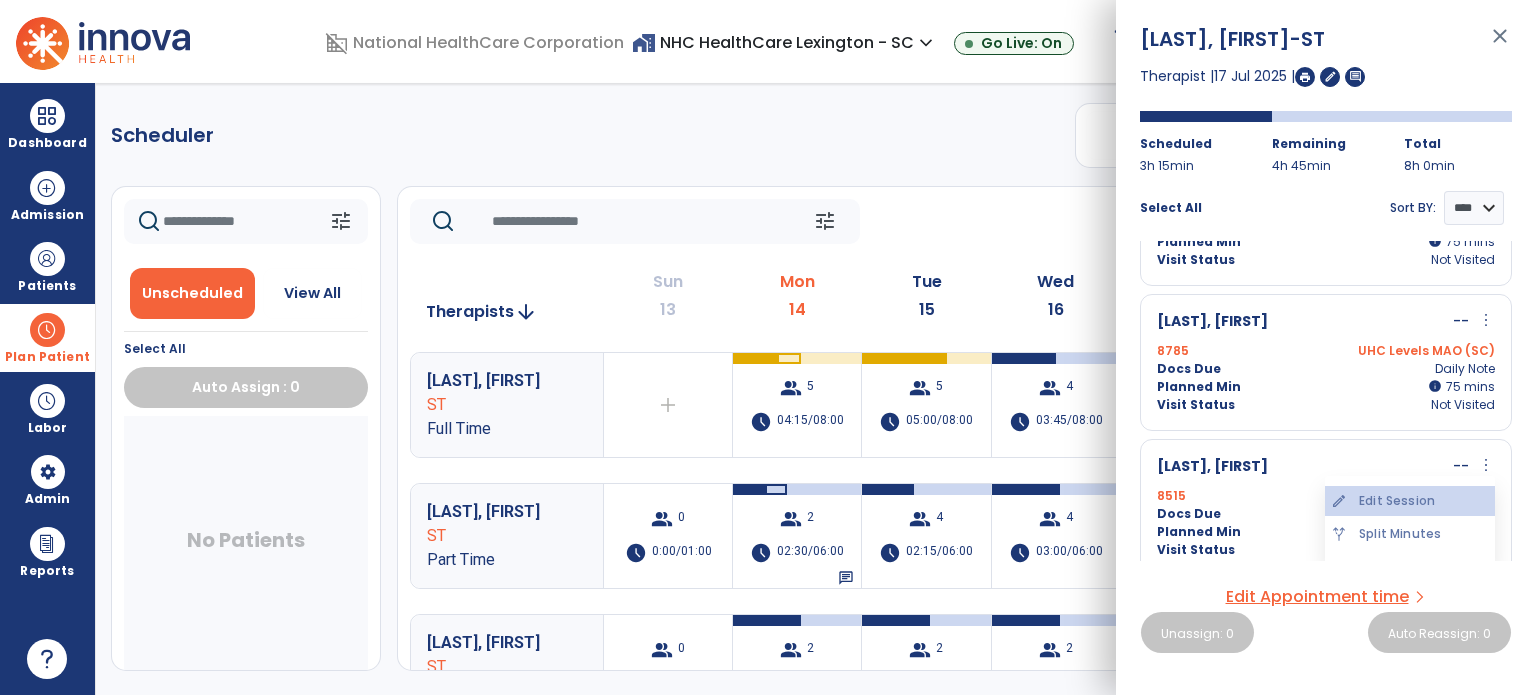 click on "edit   Edit Session" at bounding box center (1410, 501) 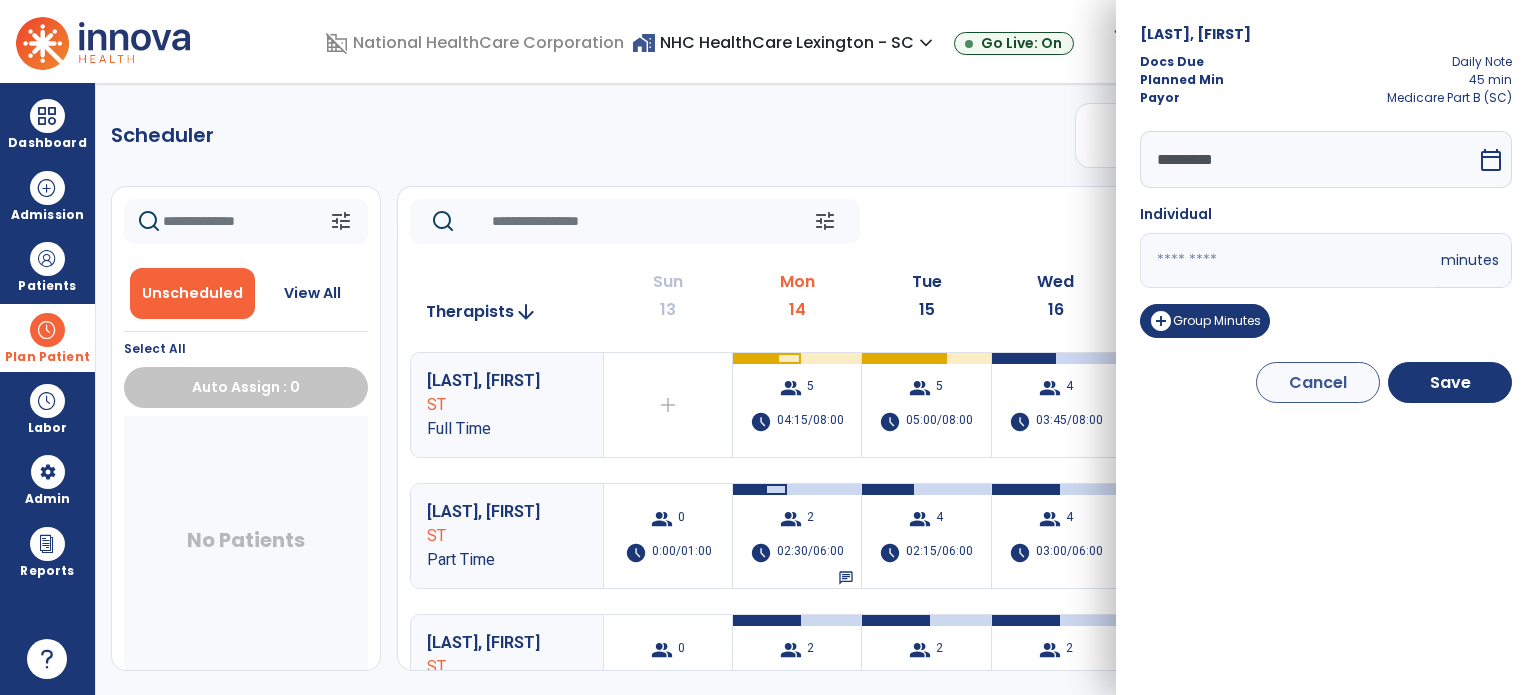 click on "**" at bounding box center [1288, 260] 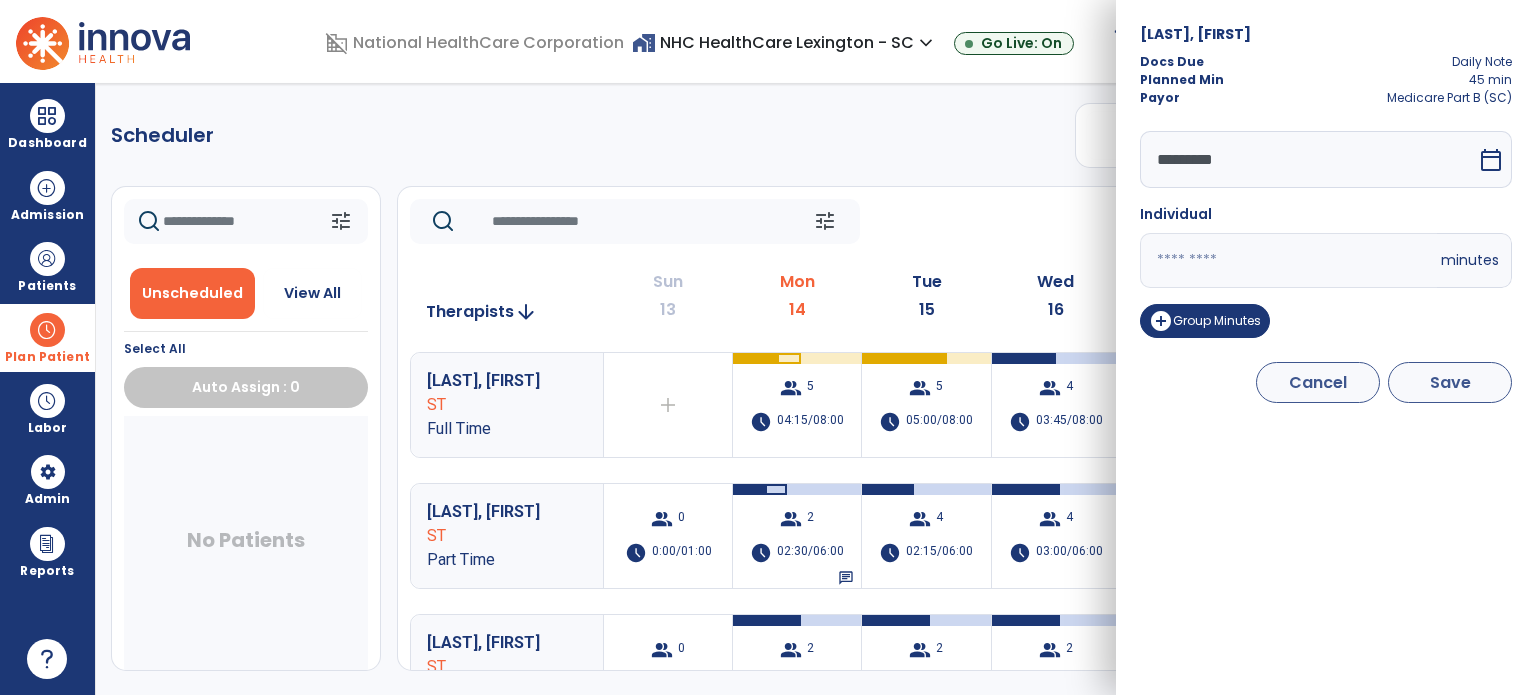 type on "**" 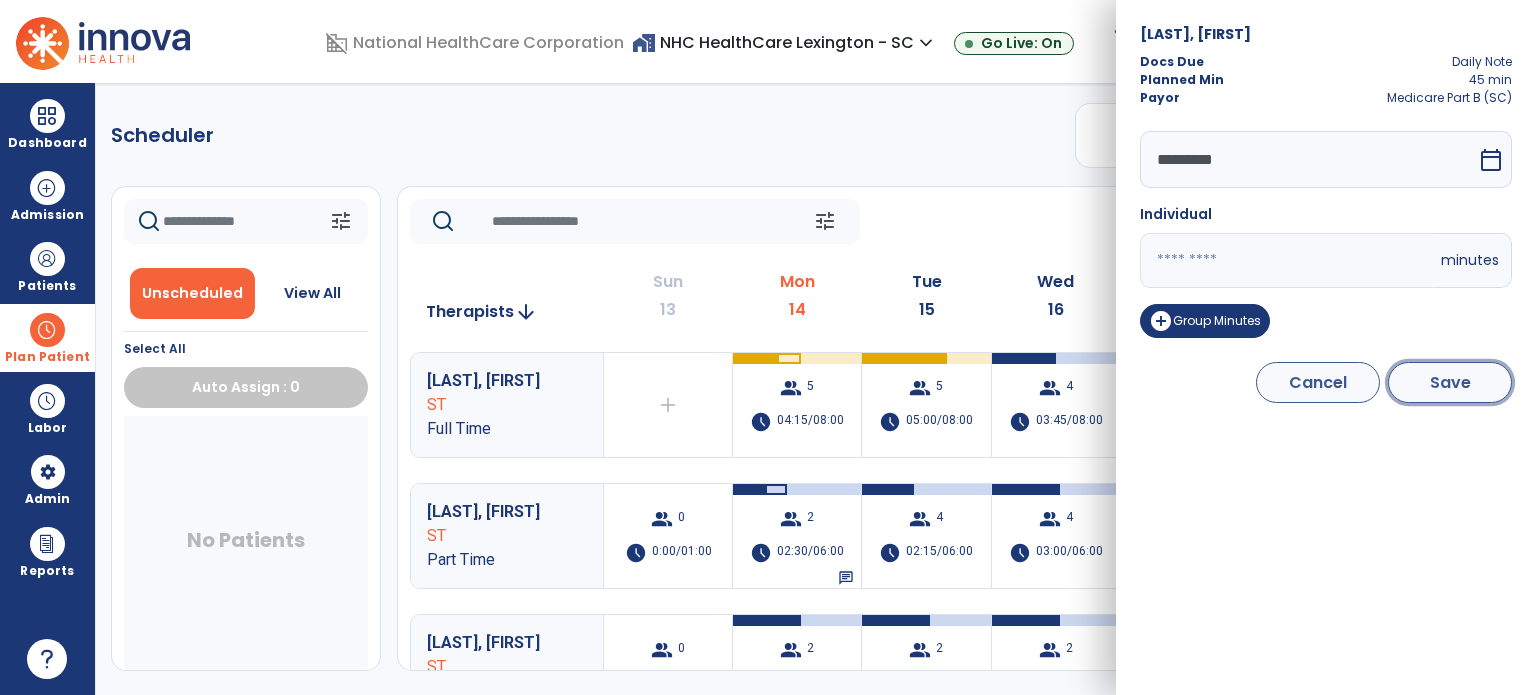 click on "Save" at bounding box center (1450, 382) 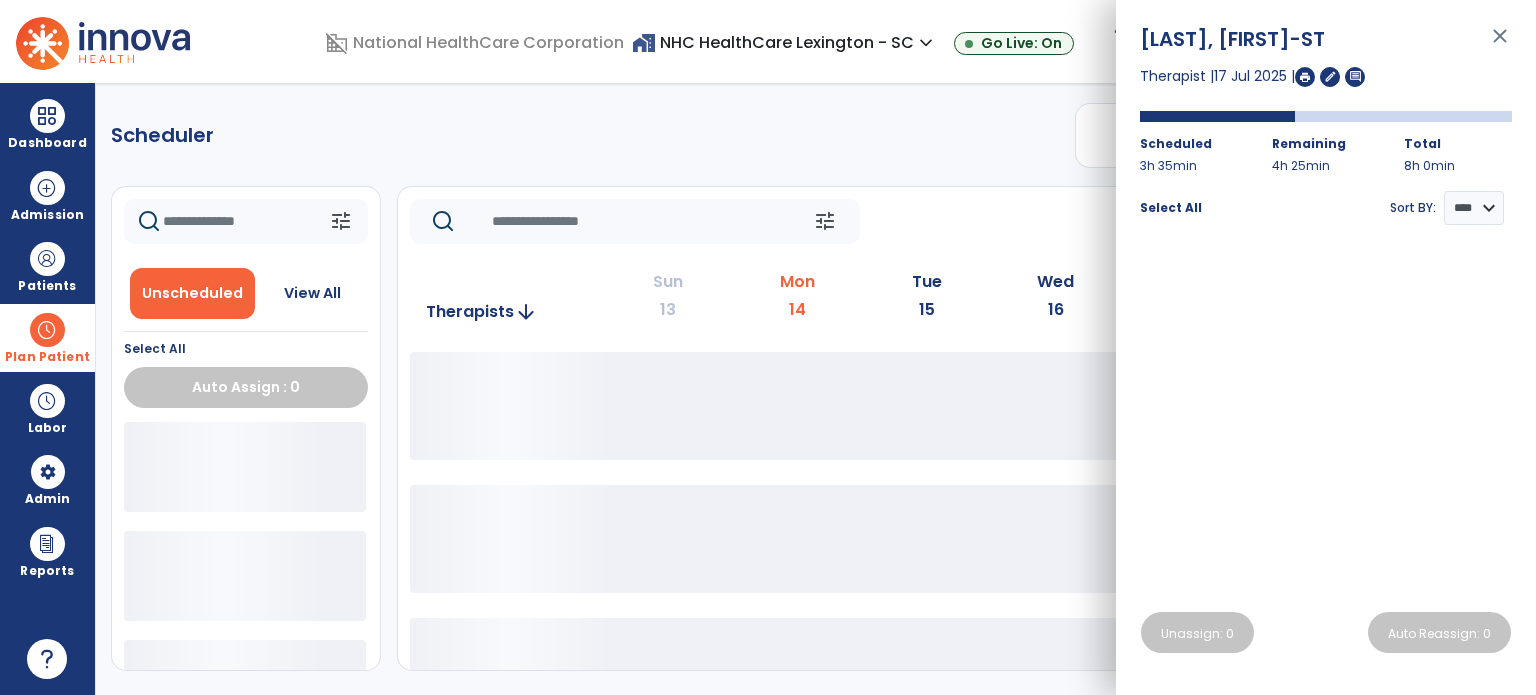 click on "close" at bounding box center (1500, 45) 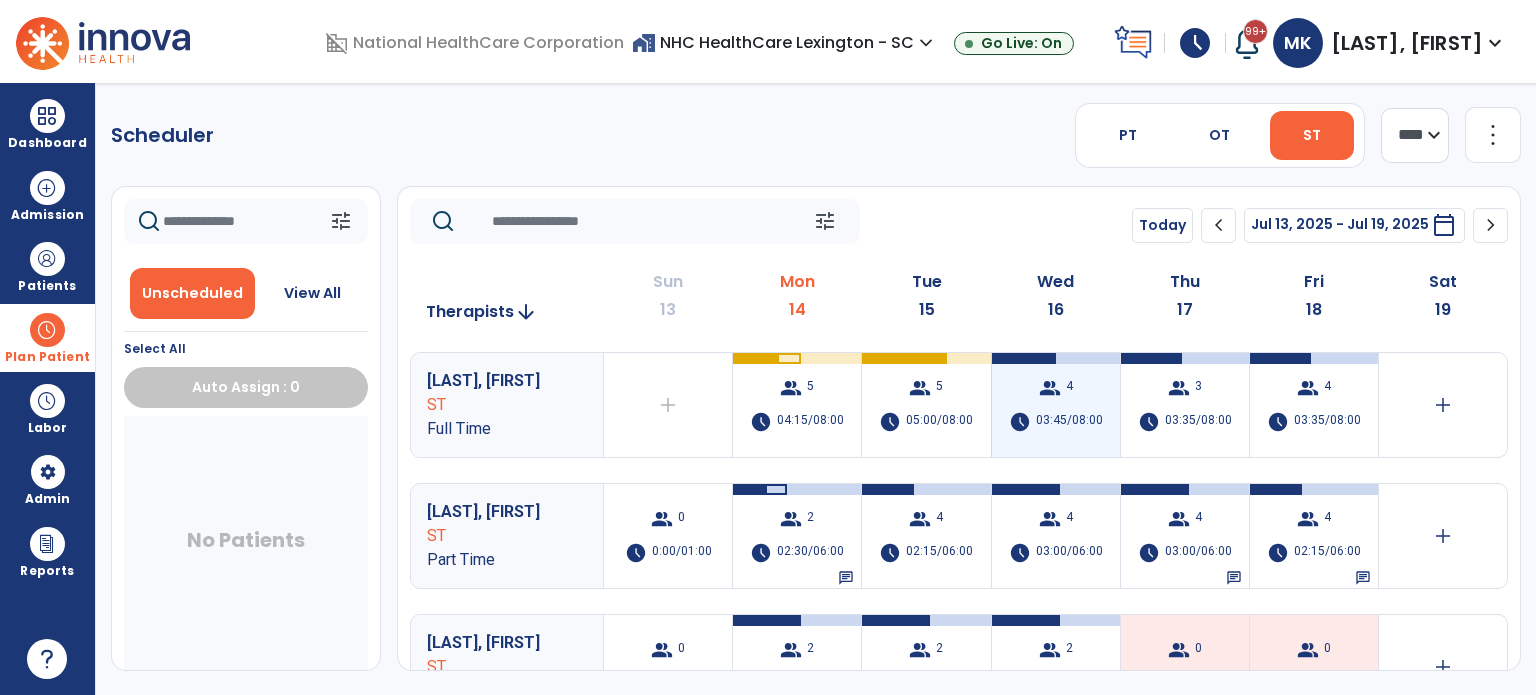 click on "group 4 schedule 03:45/08:00" at bounding box center [1056, 405] 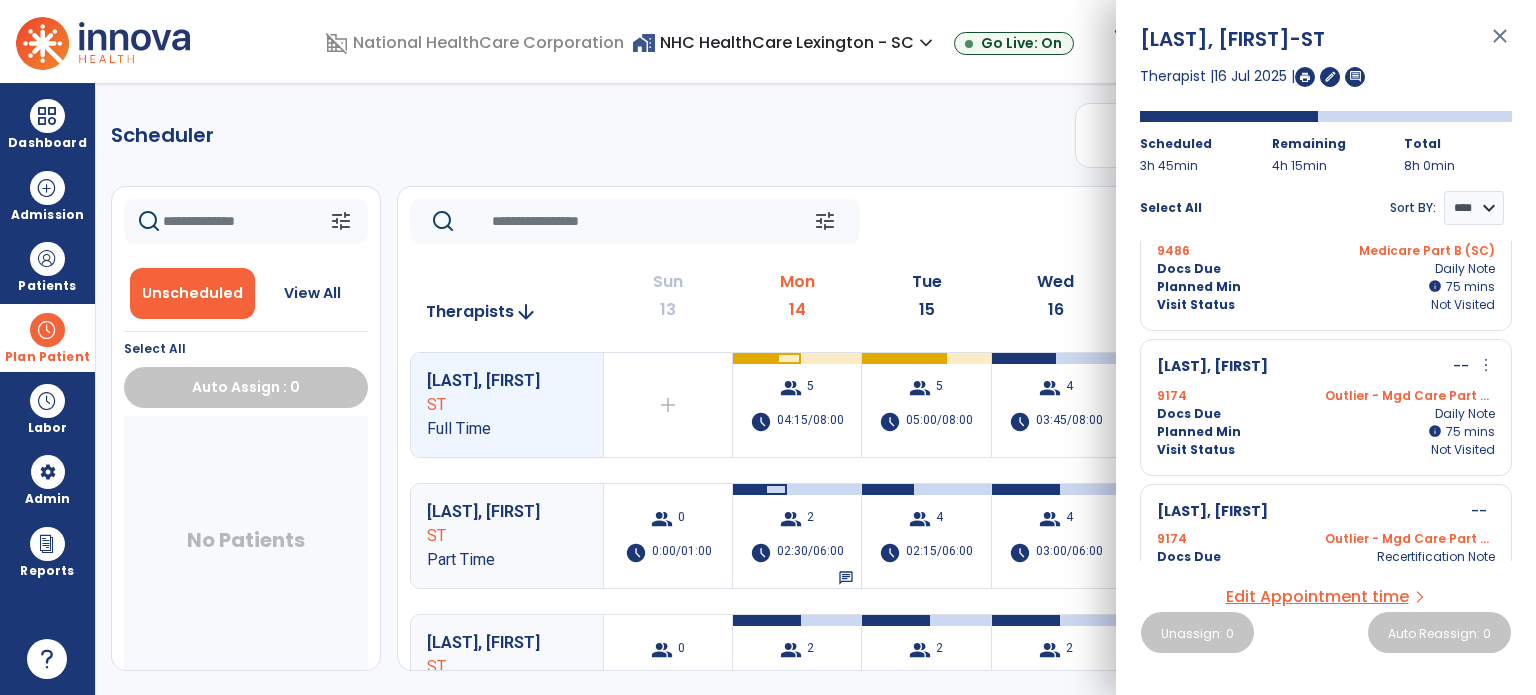 scroll, scrollTop: 255, scrollLeft: 0, axis: vertical 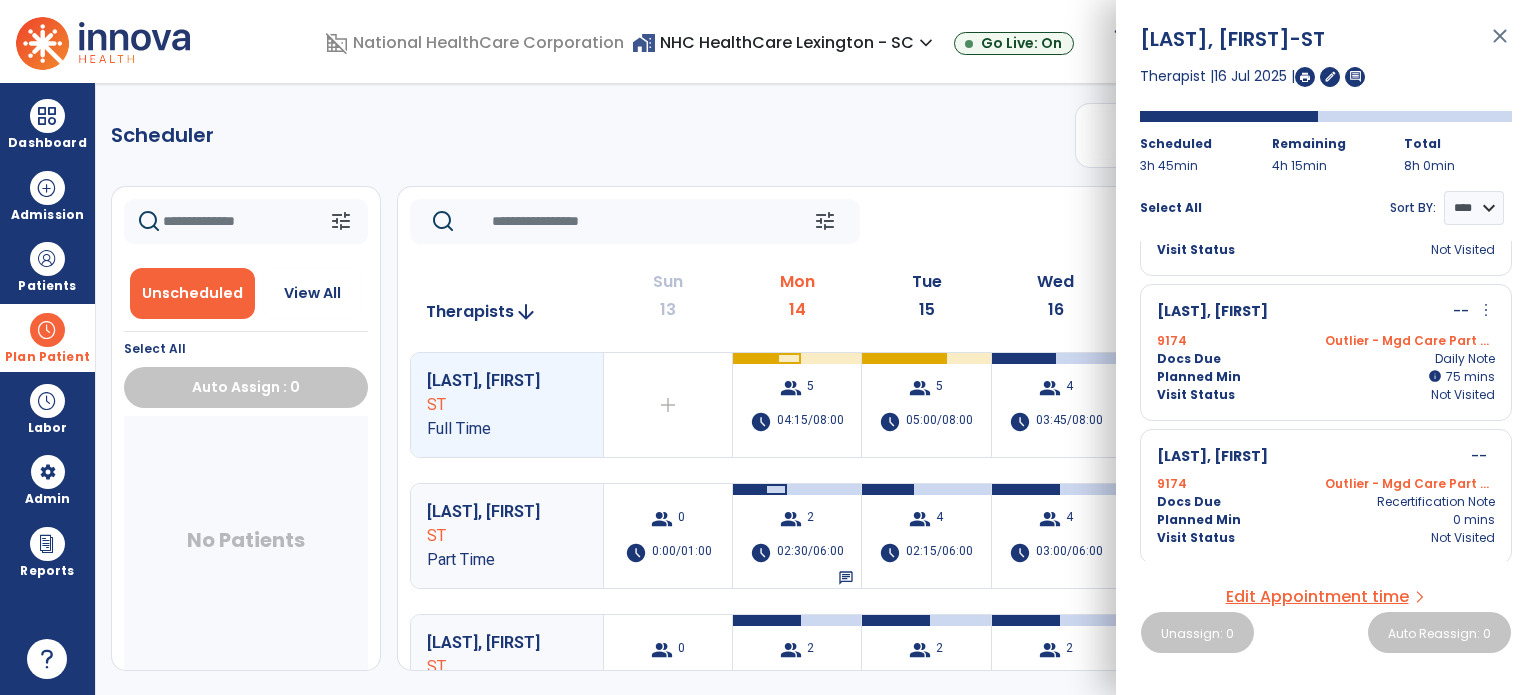click on "close" at bounding box center [1500, 45] 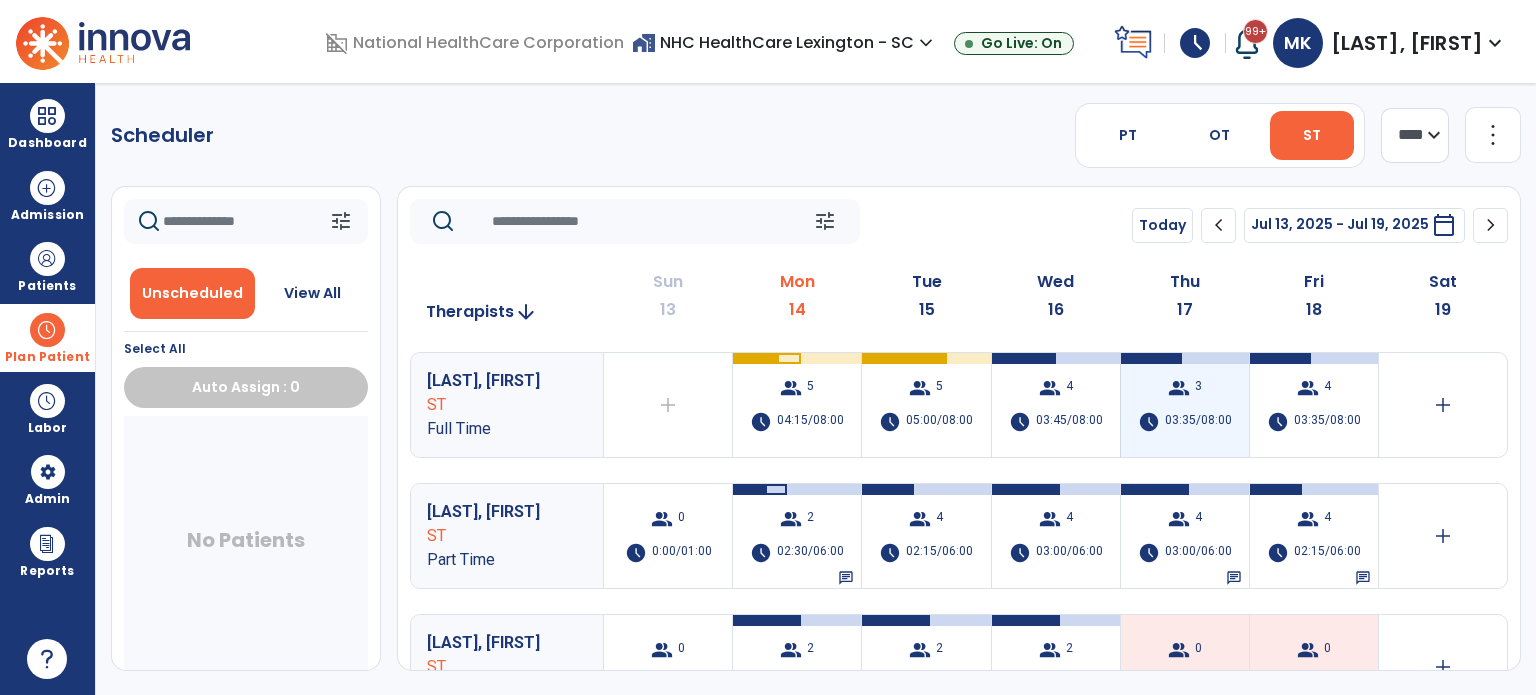 click on "group" at bounding box center [1179, 388] 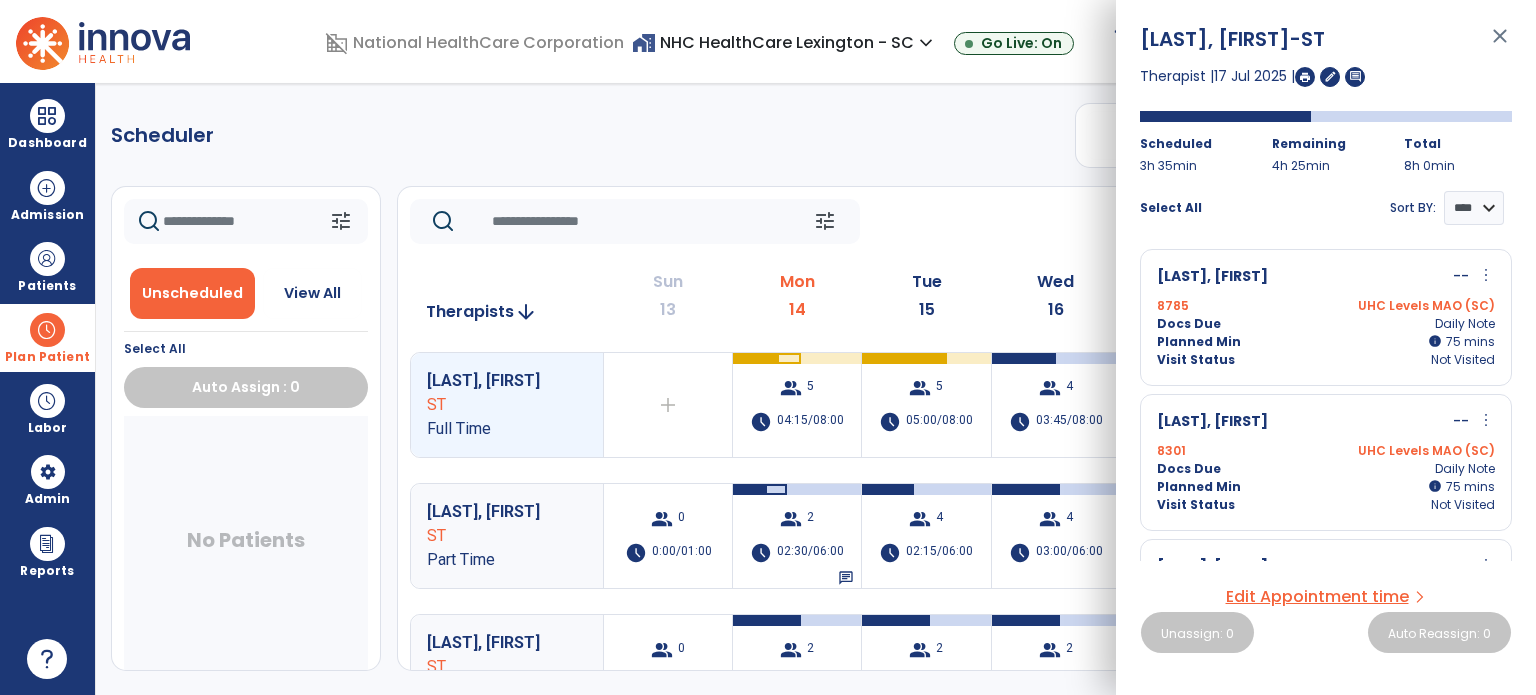click on "close" at bounding box center [1500, 45] 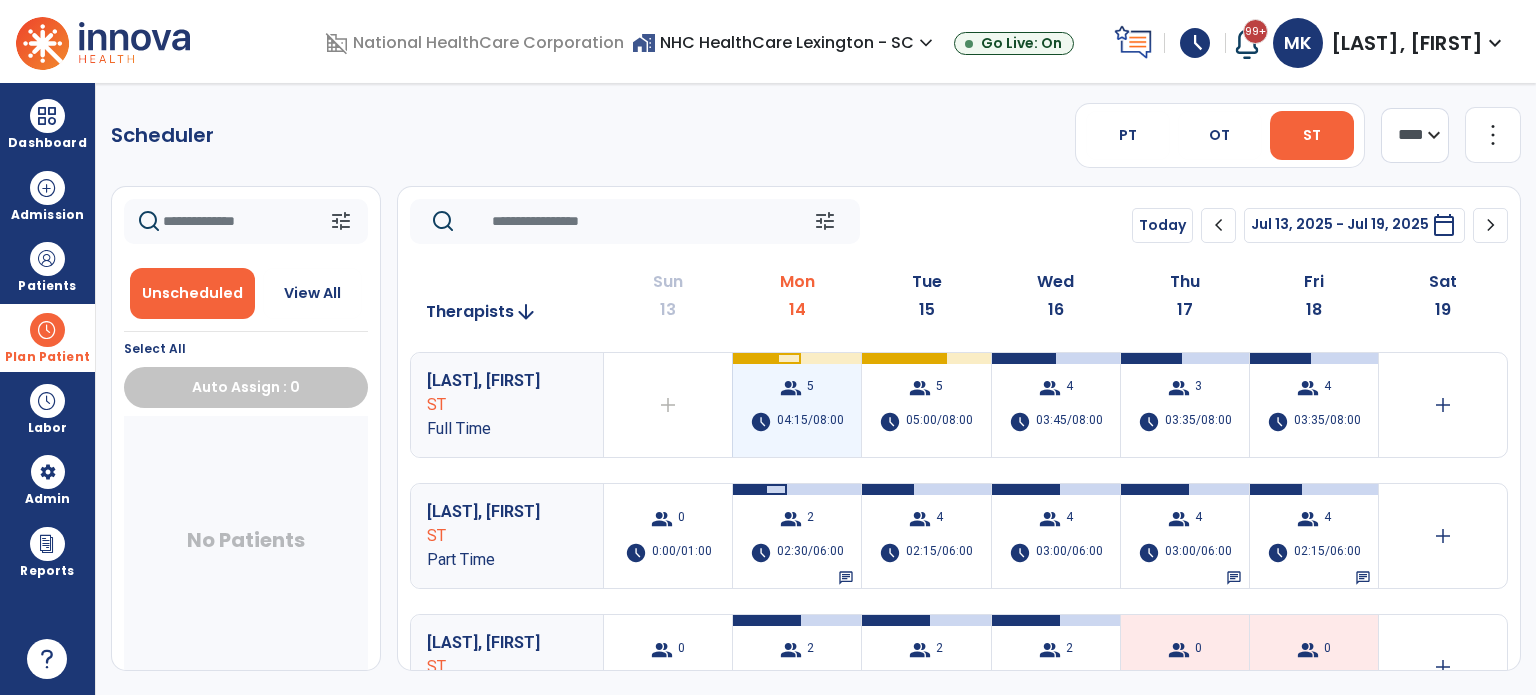 click on "group 5 schedule 04:15/08:00" at bounding box center [797, 405] 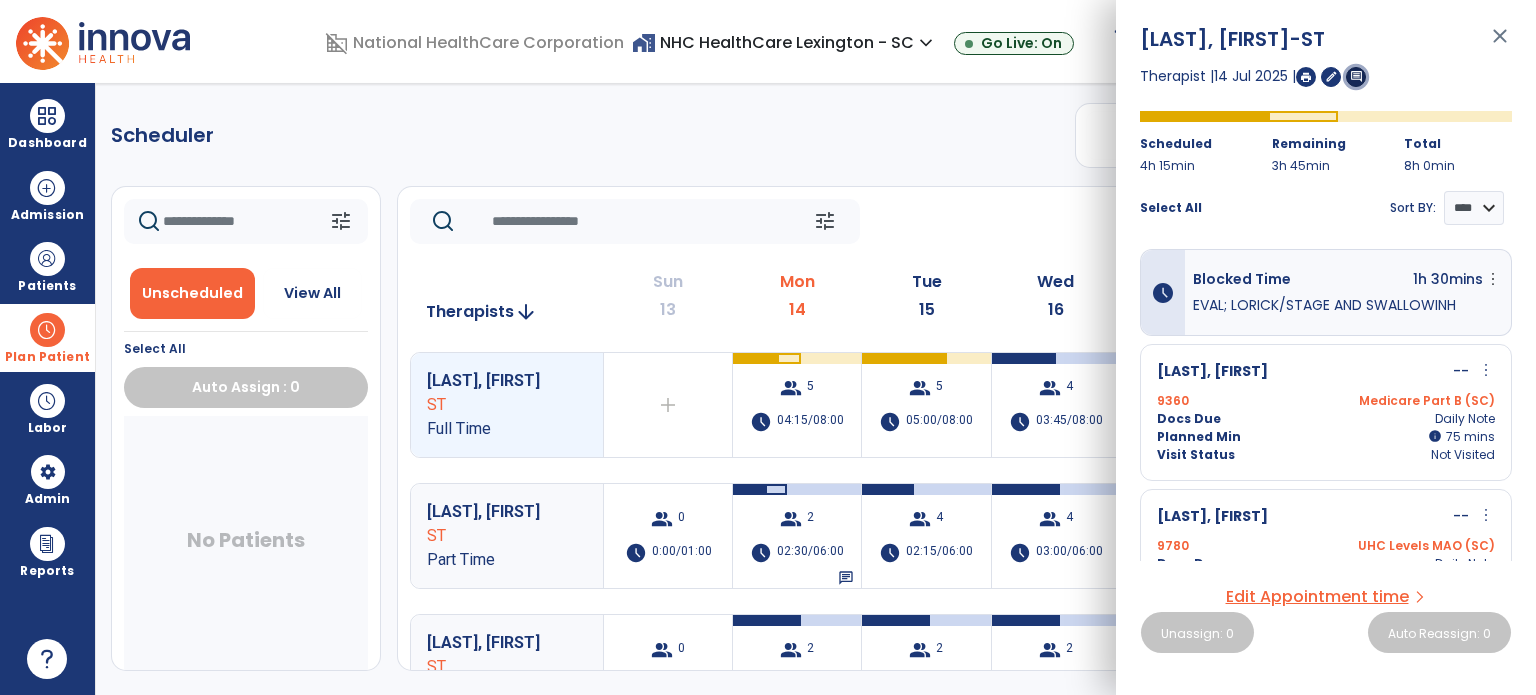 click on "comment" at bounding box center [1356, 77] 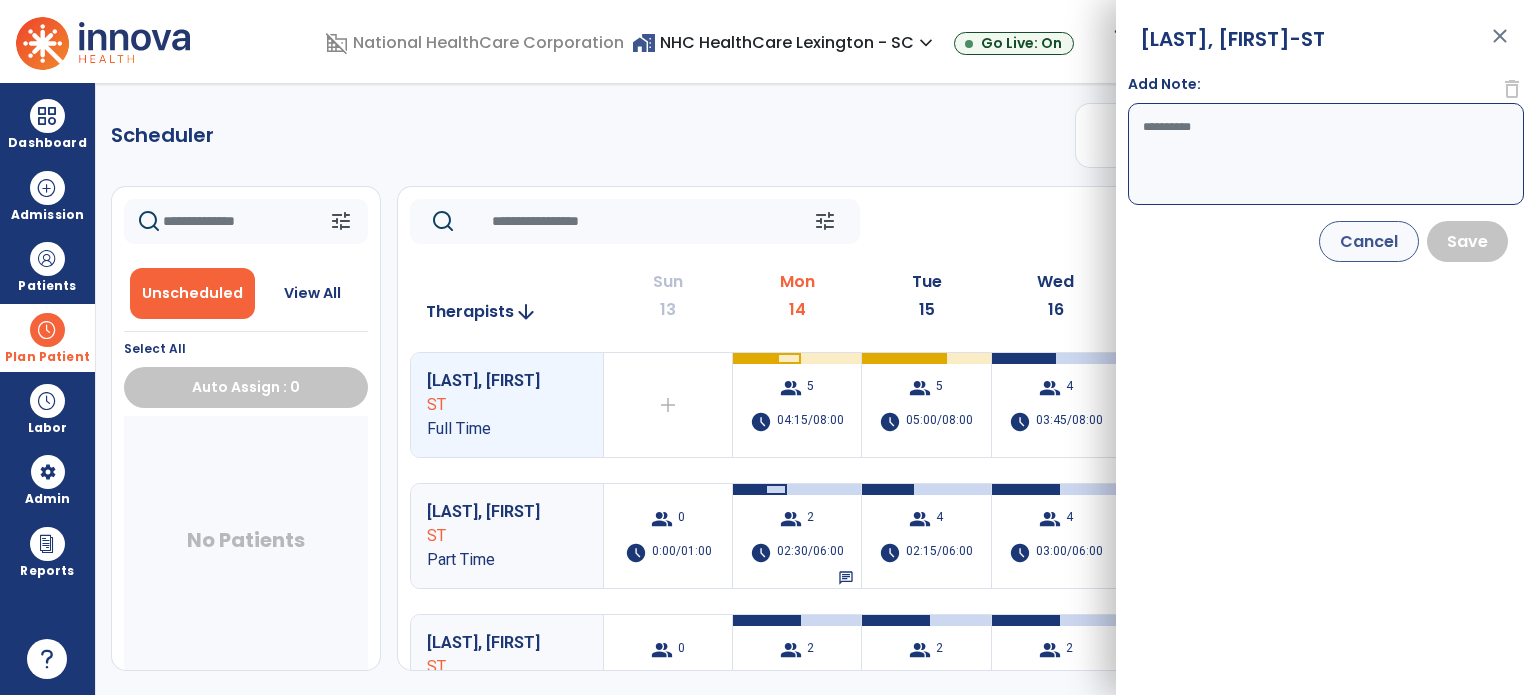 click on "Add Note:" at bounding box center [1326, 154] 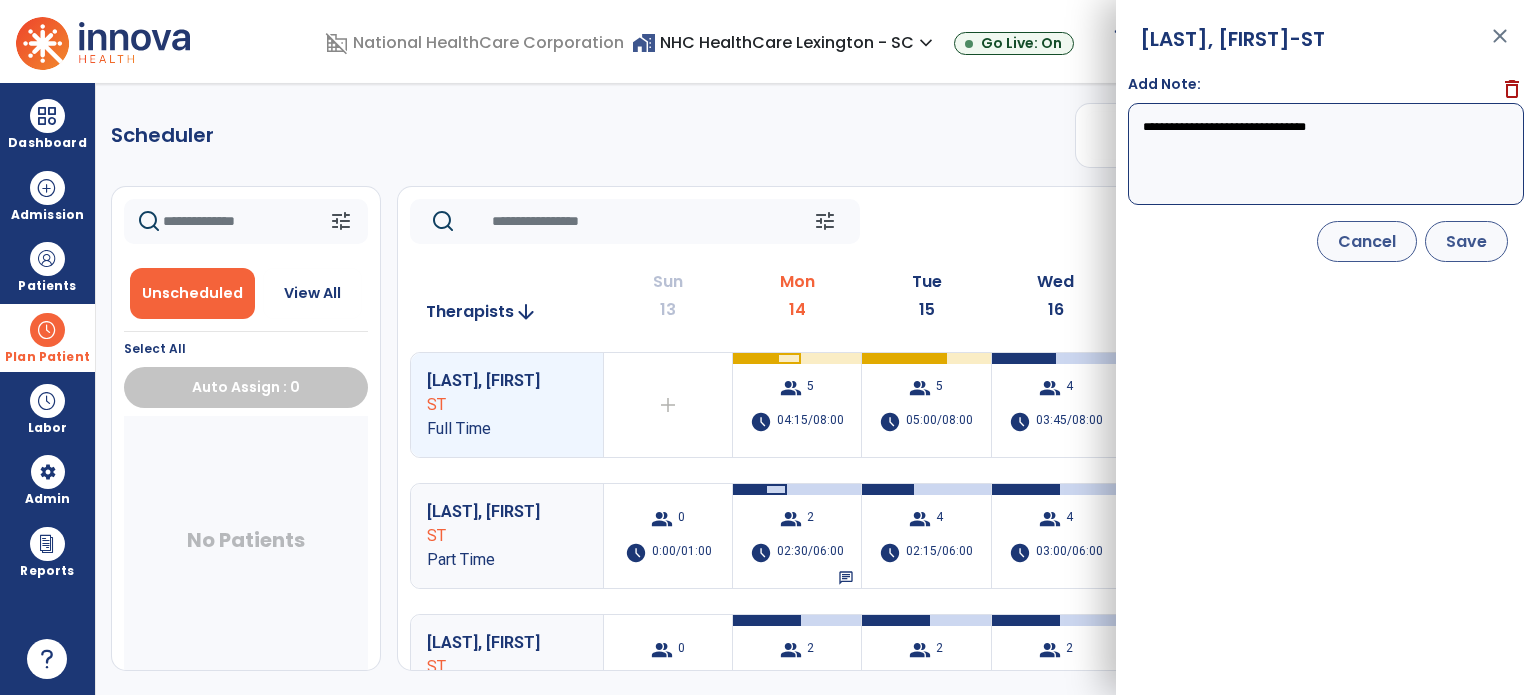 type on "**********" 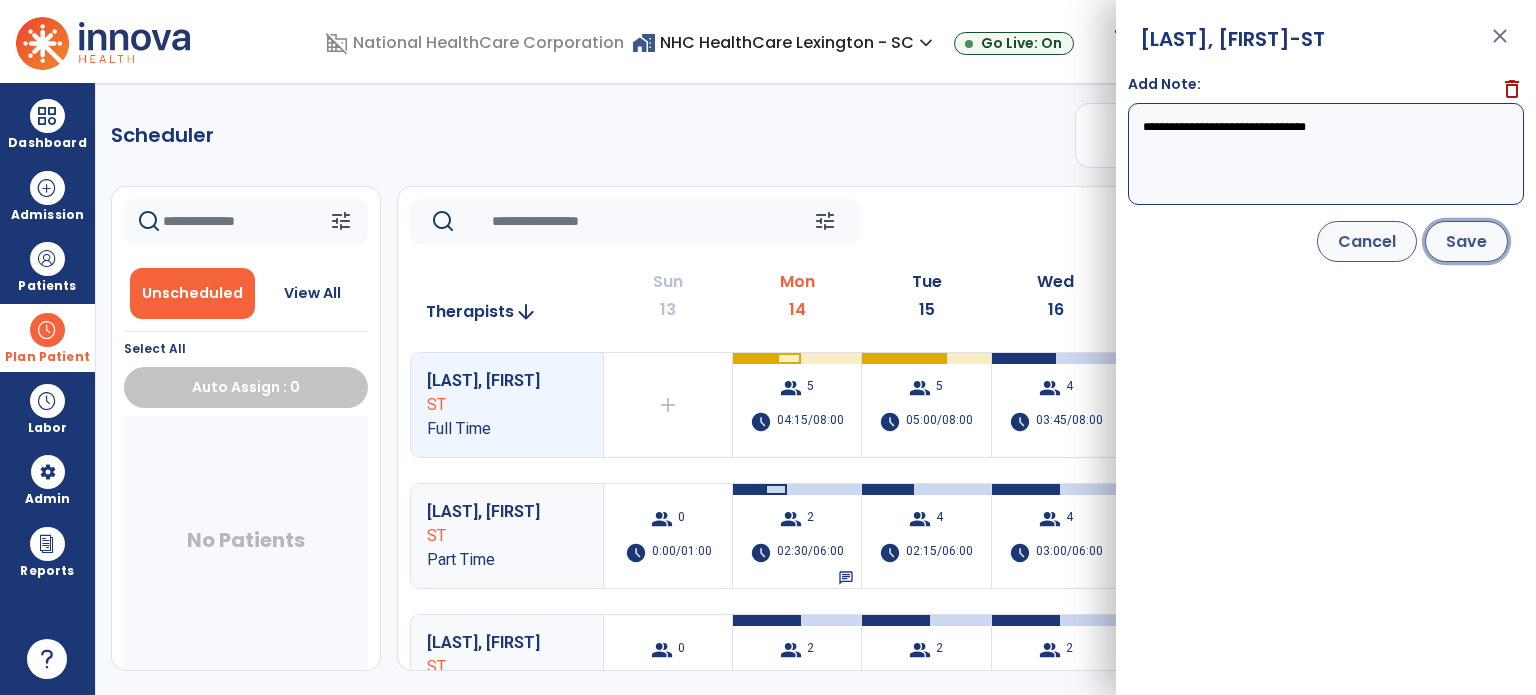 click on "Save" at bounding box center (1466, 241) 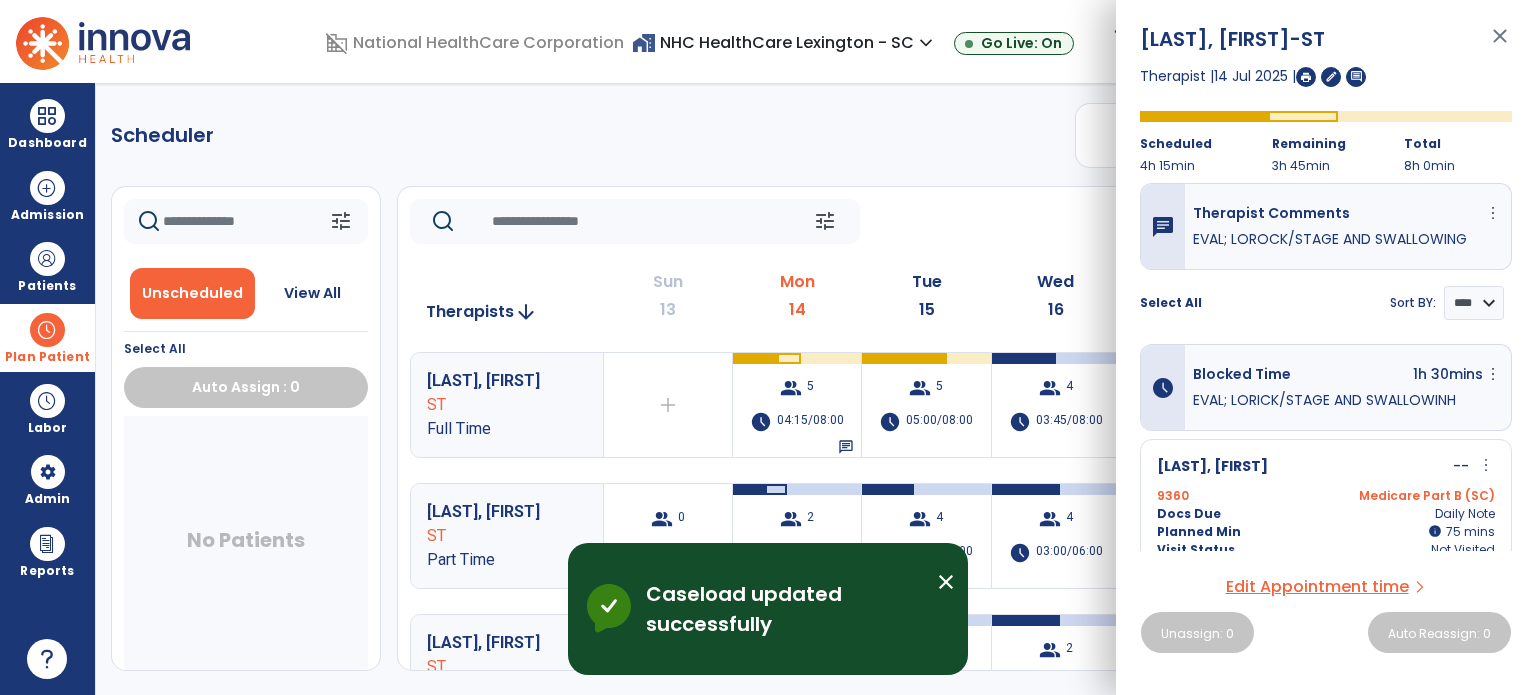click on "close" at bounding box center [1500, 45] 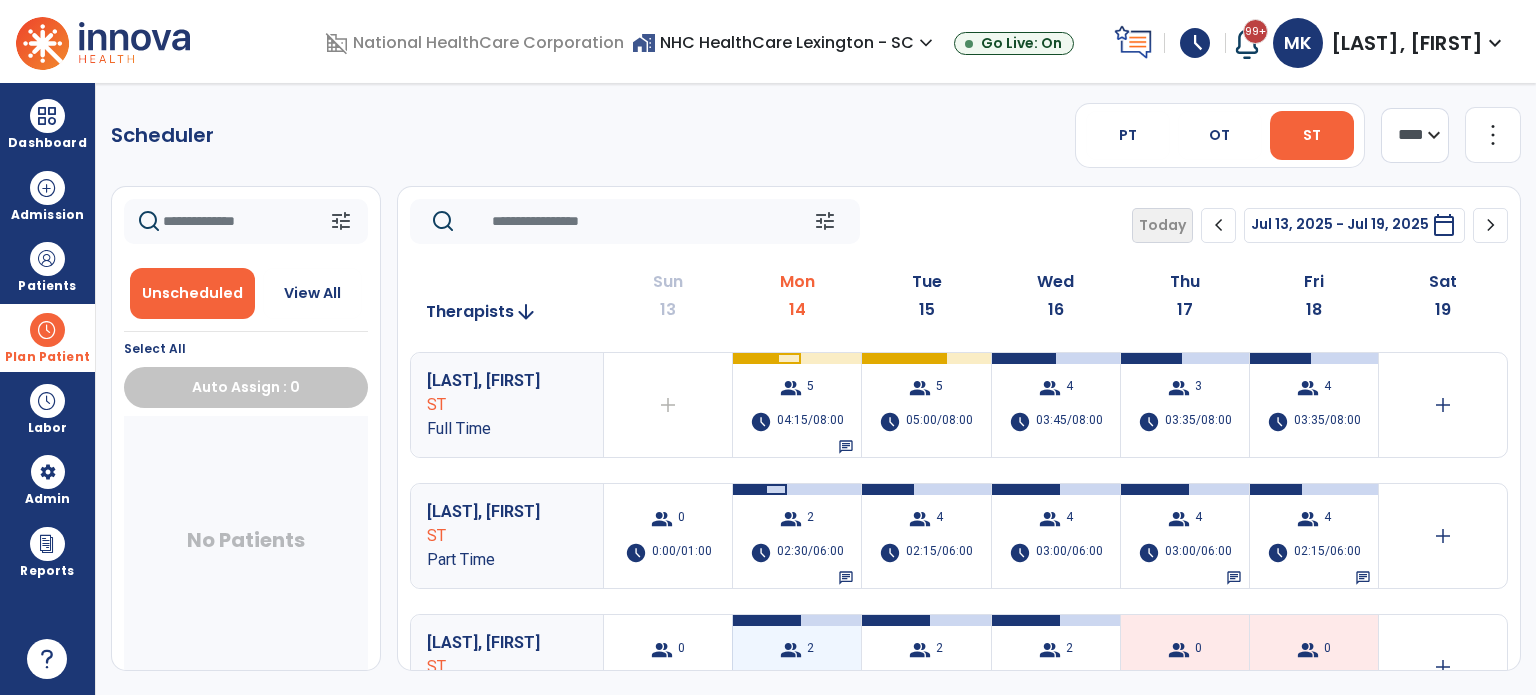 click on "group  2  schedule  01:30/03:00" at bounding box center (797, 667) 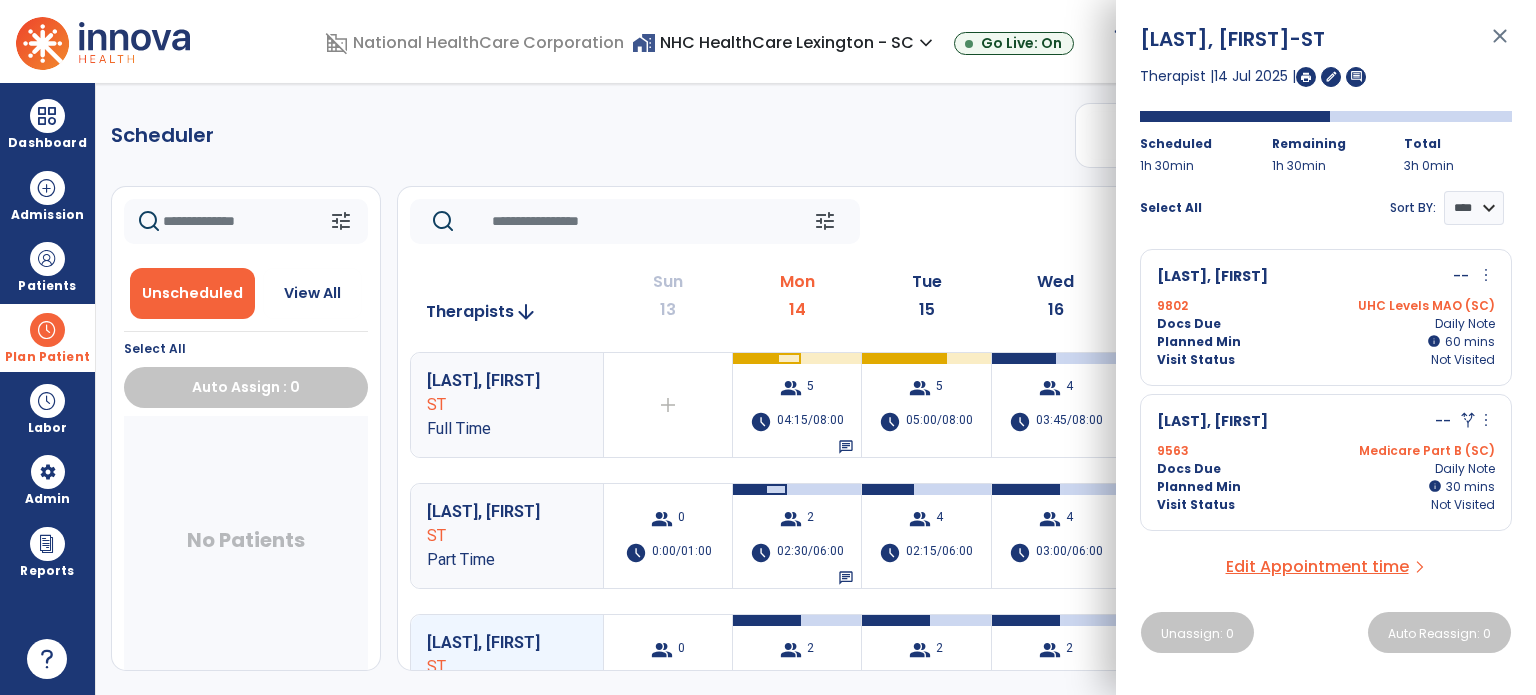 click on "more_vert" at bounding box center (1486, 275) 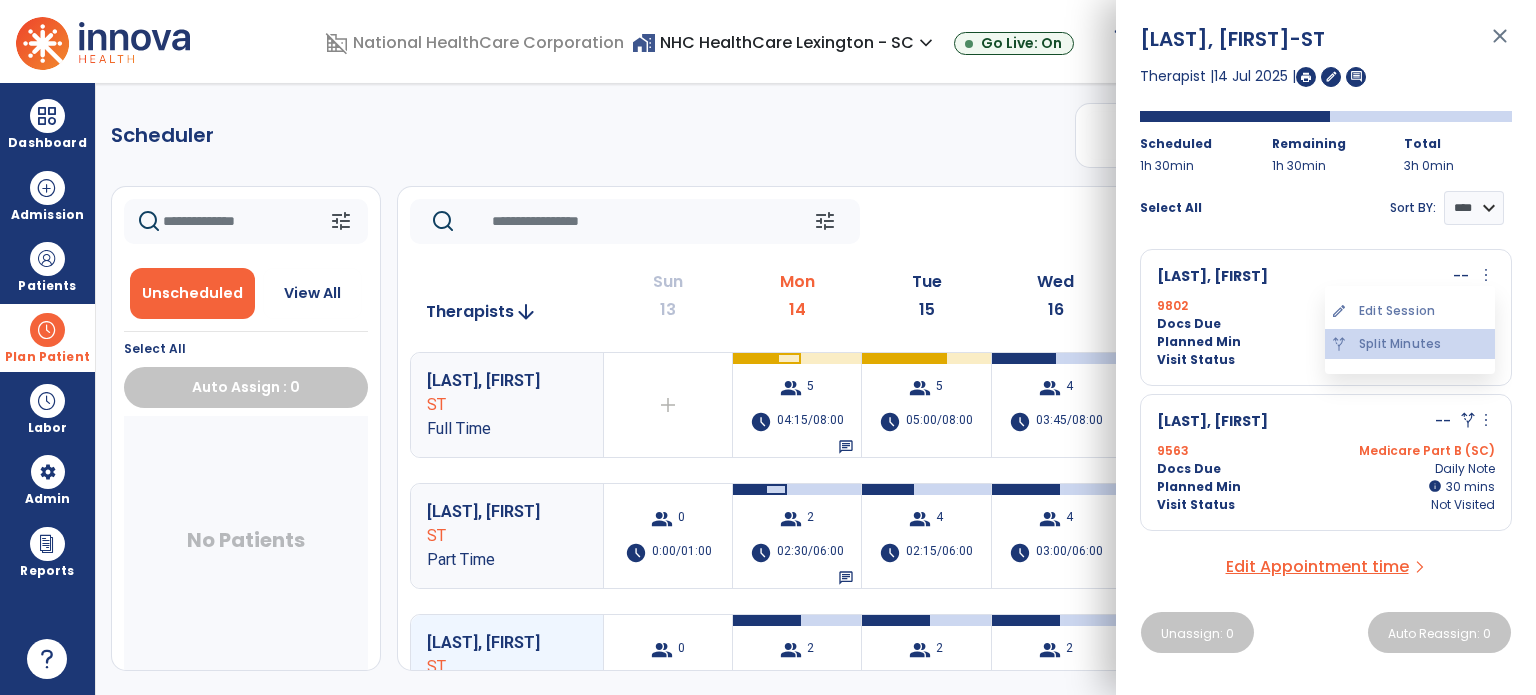 click on "alt_route   Split Minutes" at bounding box center (1410, 344) 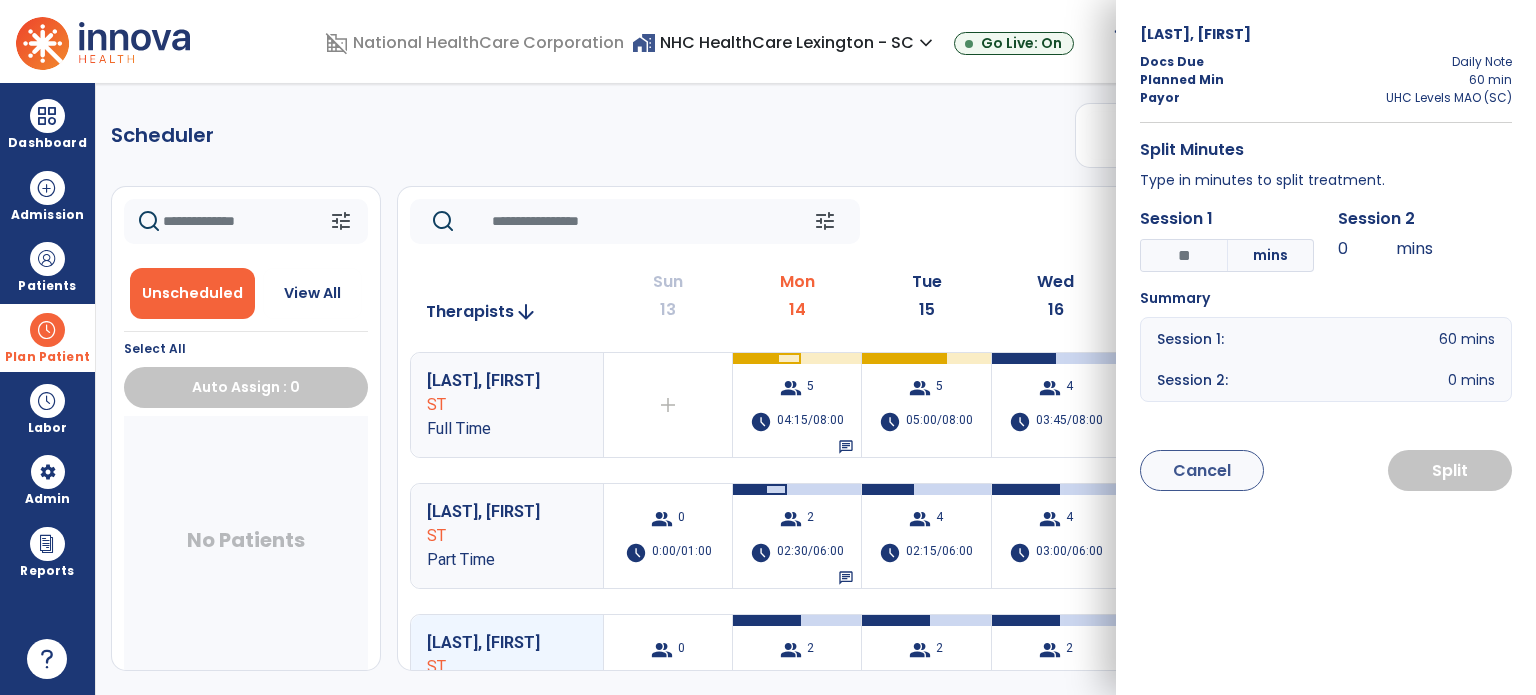 click on "*" at bounding box center [1184, 255] 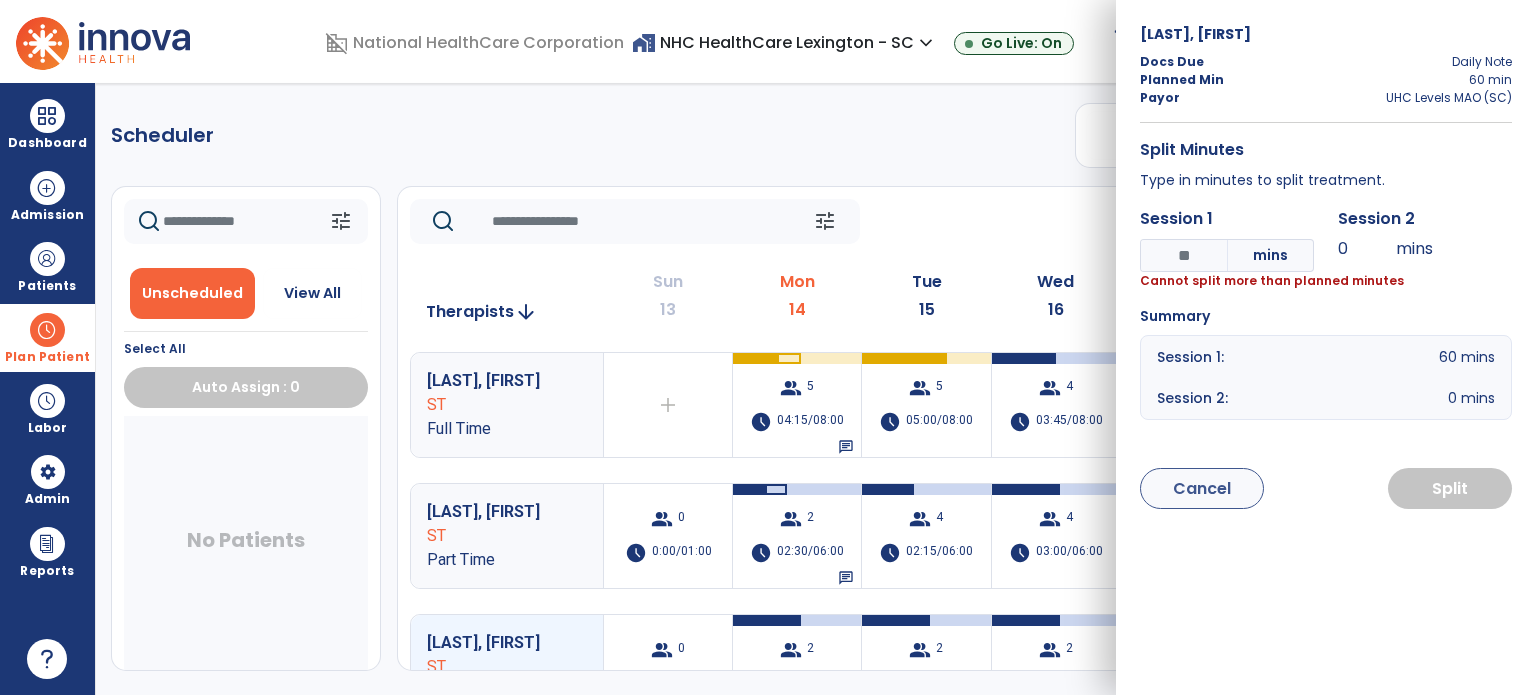 type on "*" 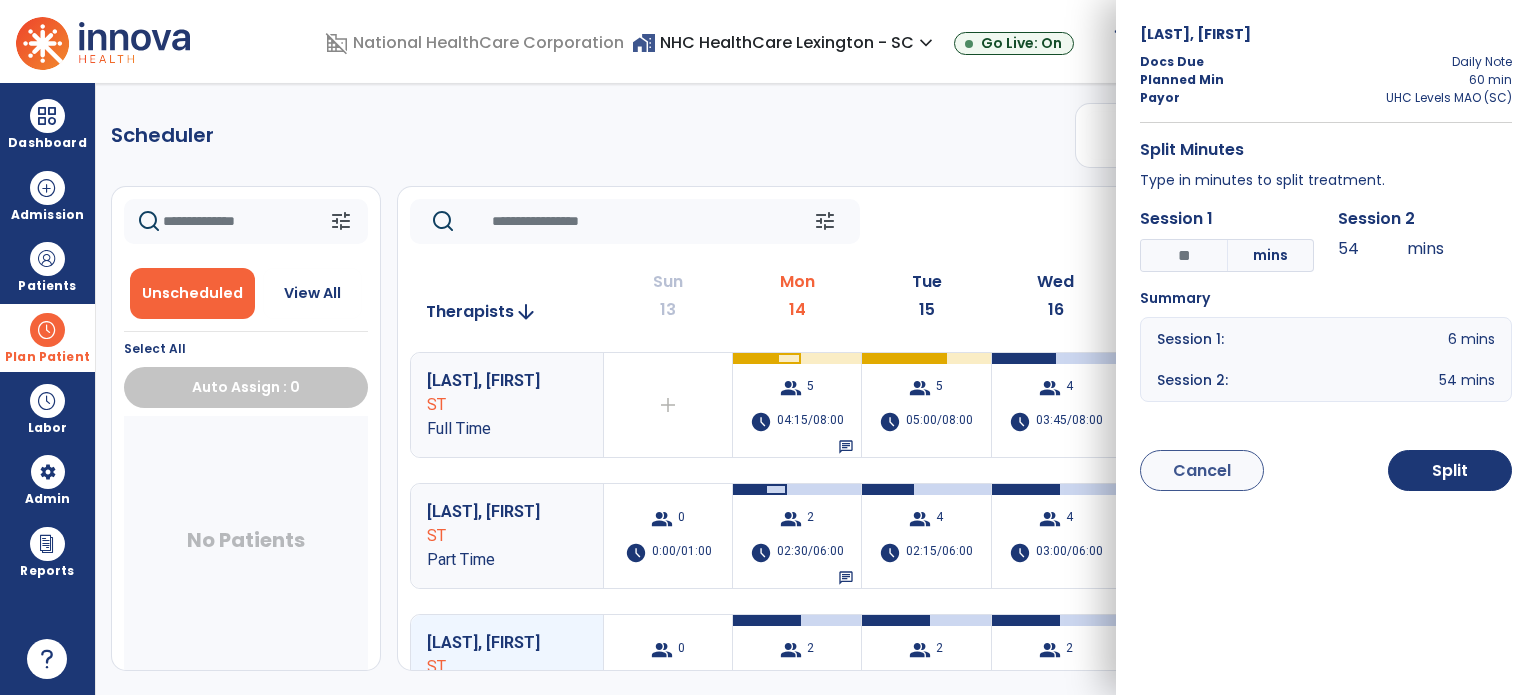 type on "*" 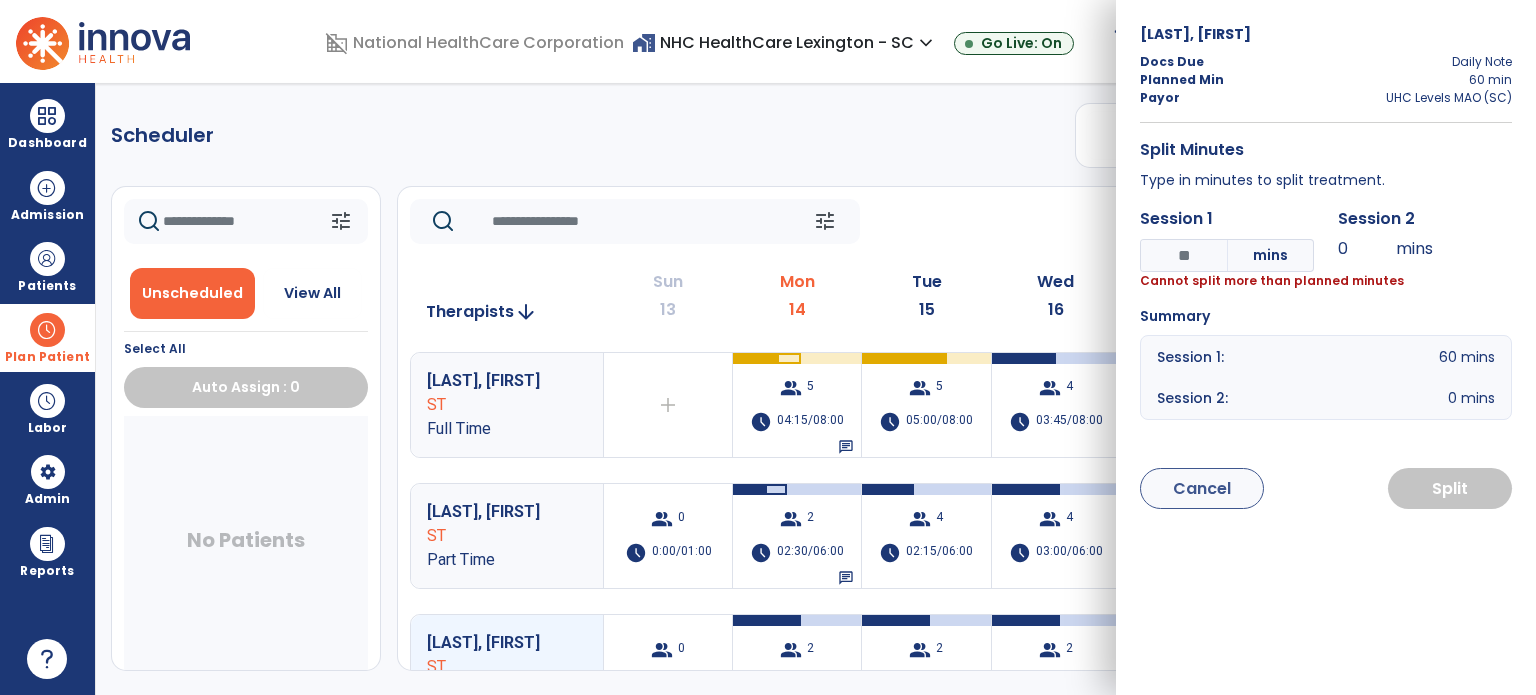 type on "**" 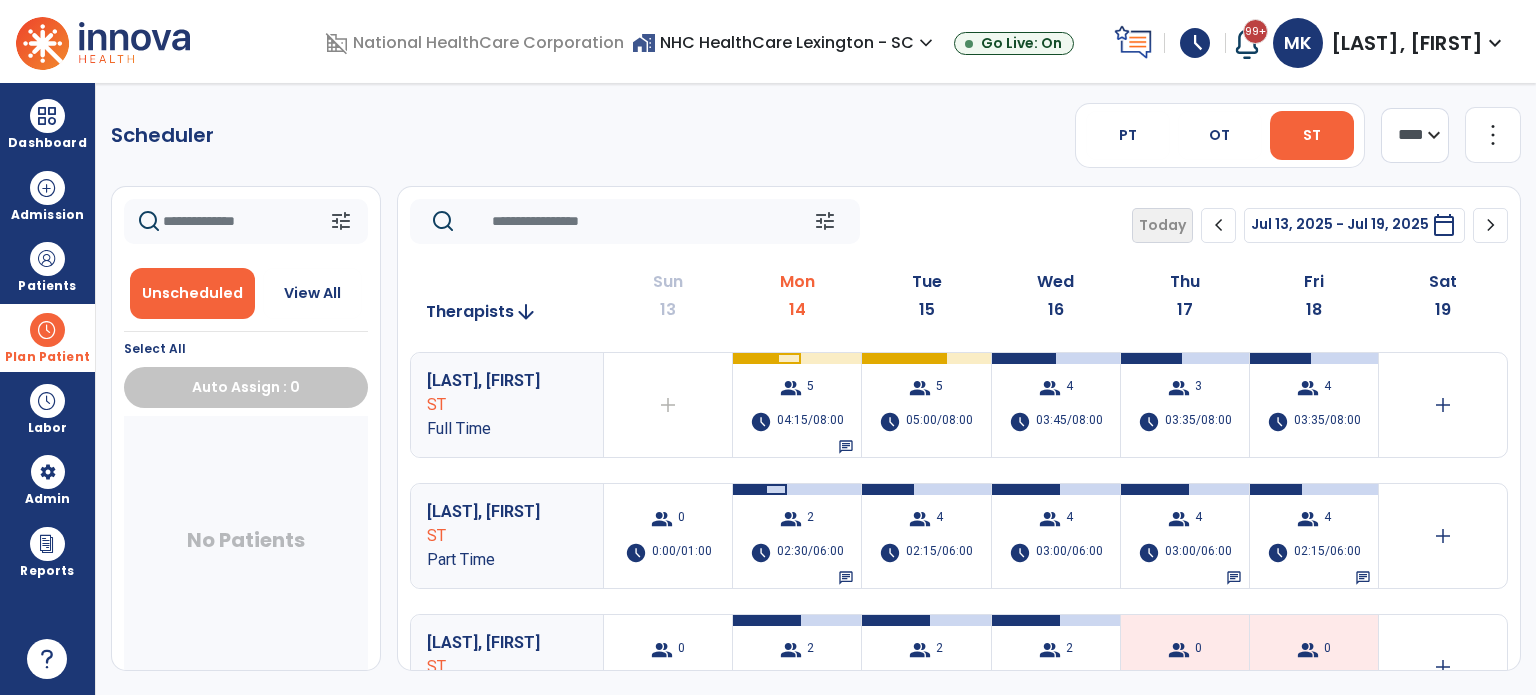 drag, startPoint x: 764, startPoint y: 647, endPoint x: 956, endPoint y: 589, distance: 200.56918 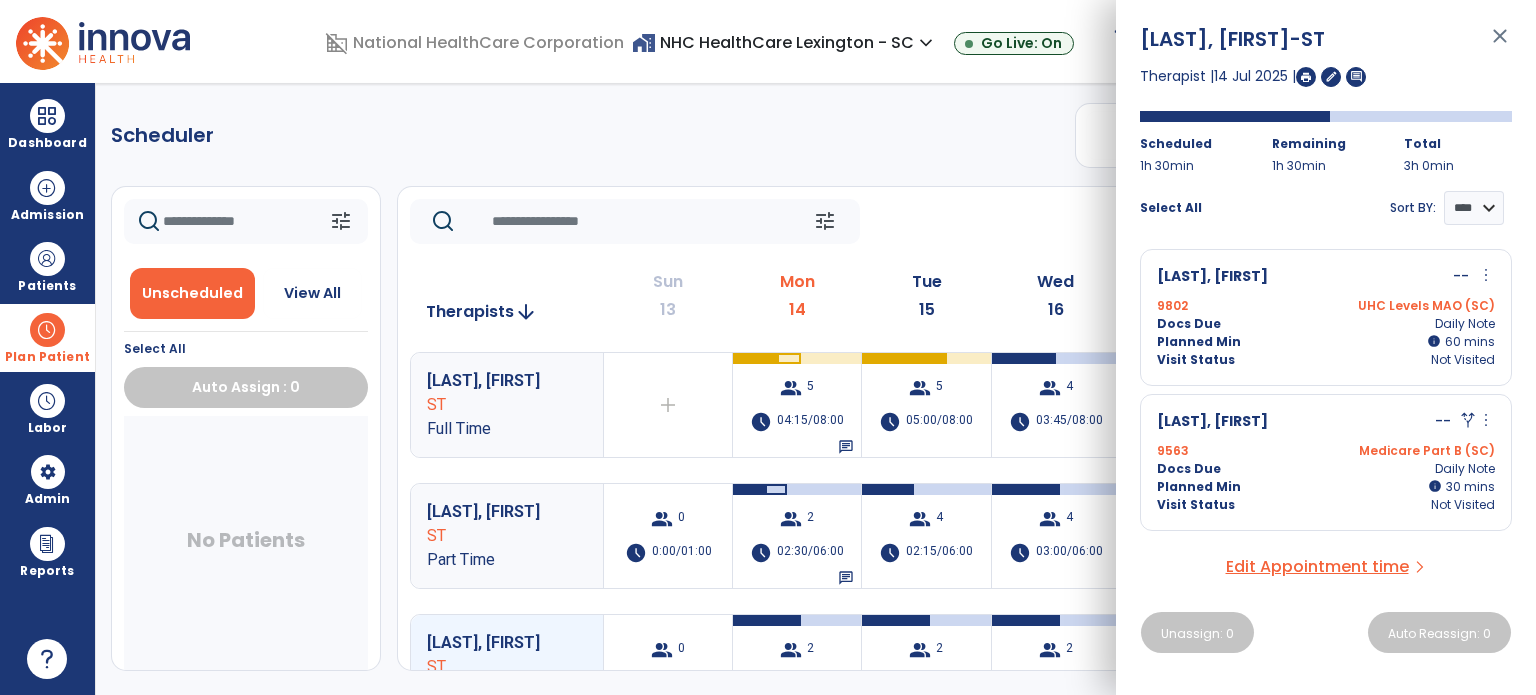 click on "more_vert" at bounding box center (1486, 275) 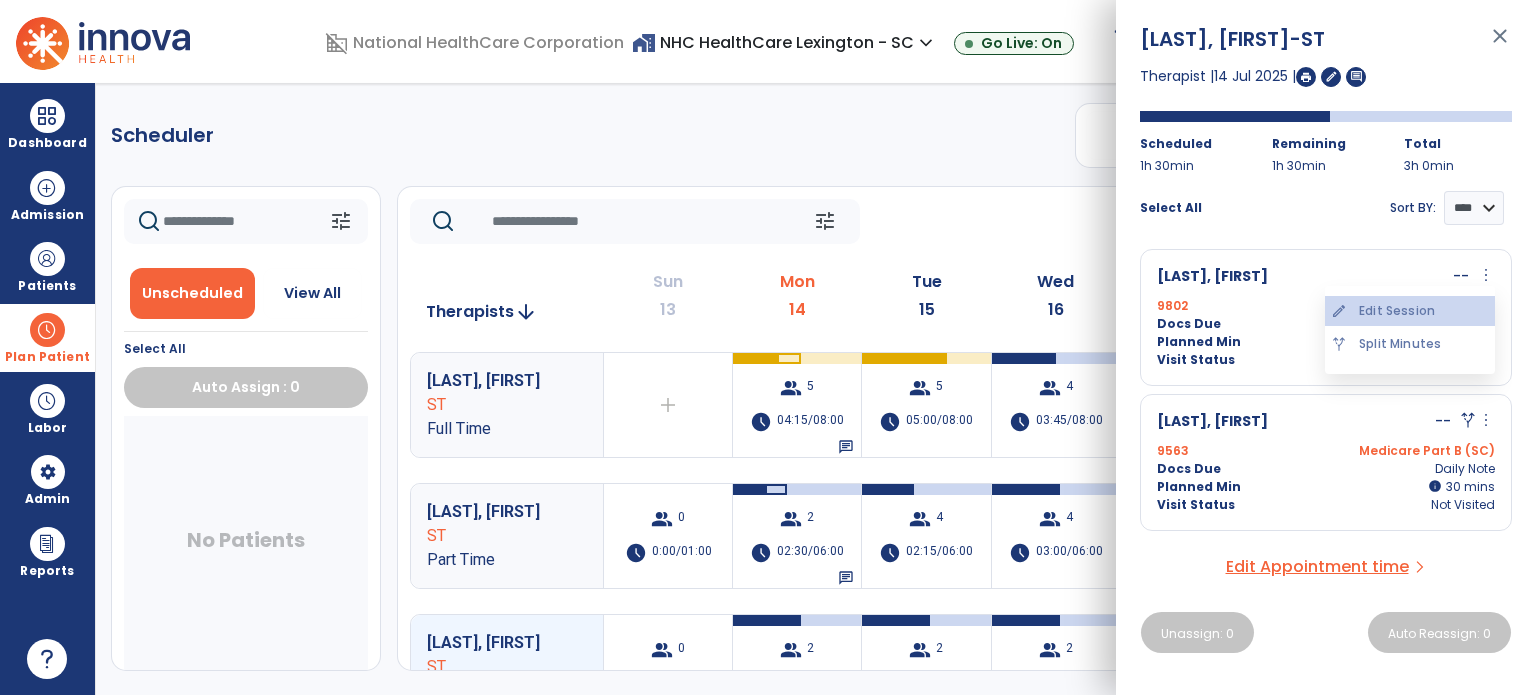 click on "edit   Edit Session" at bounding box center [1410, 311] 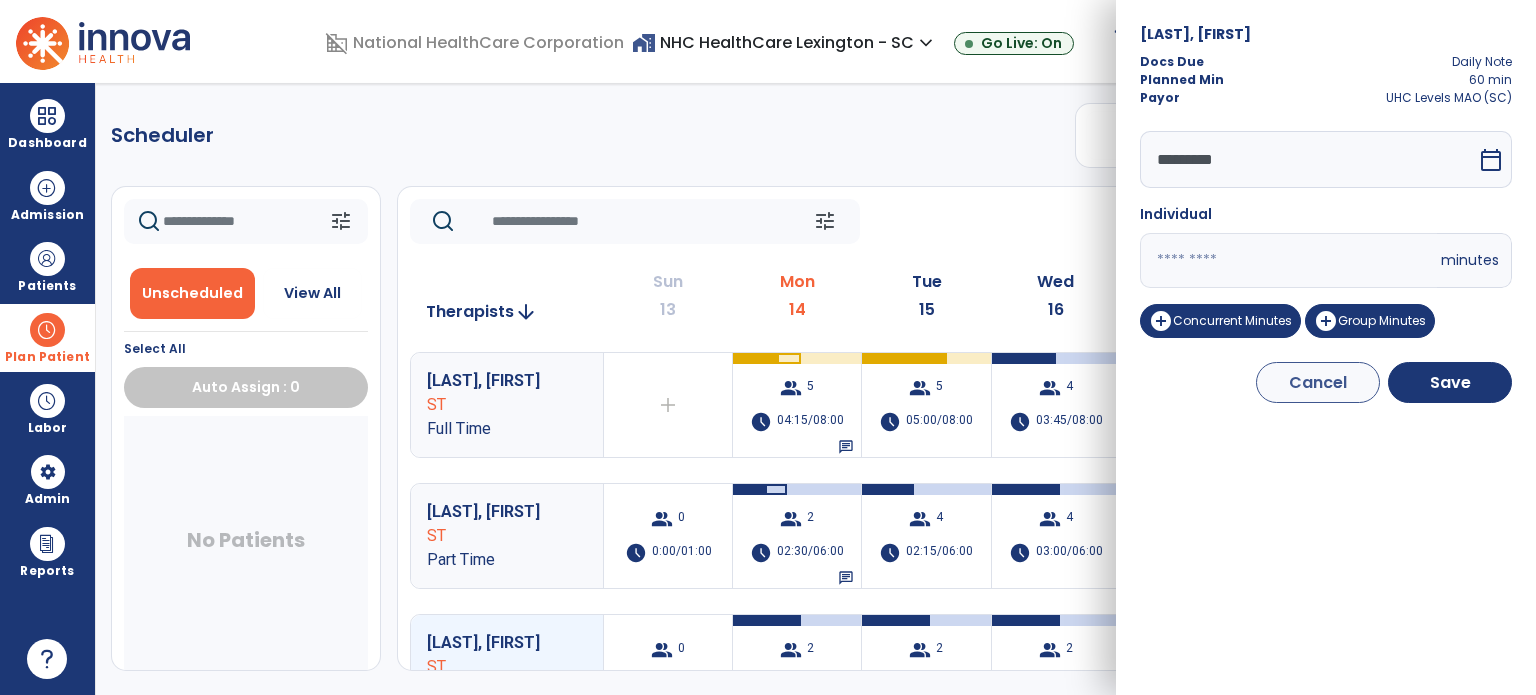 click on "**" at bounding box center [1288, 260] 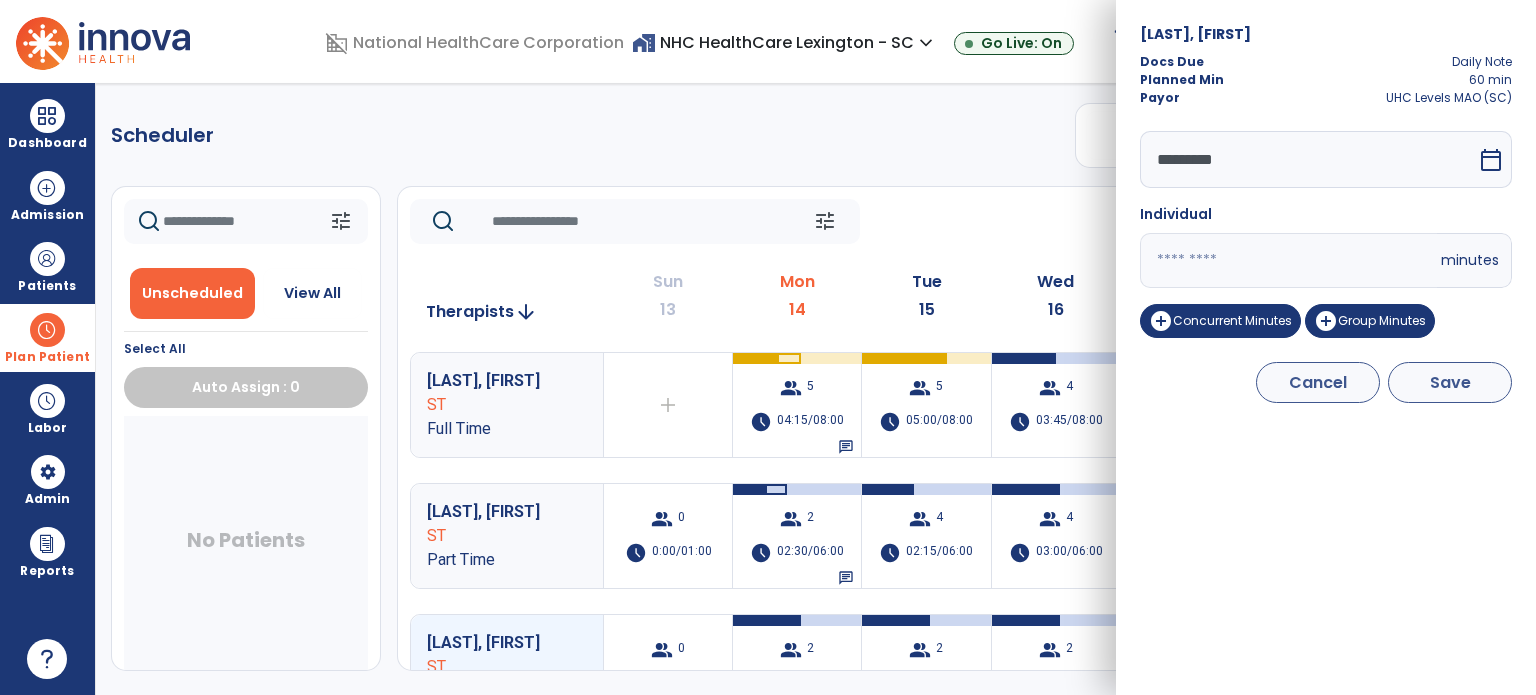 type on "**" 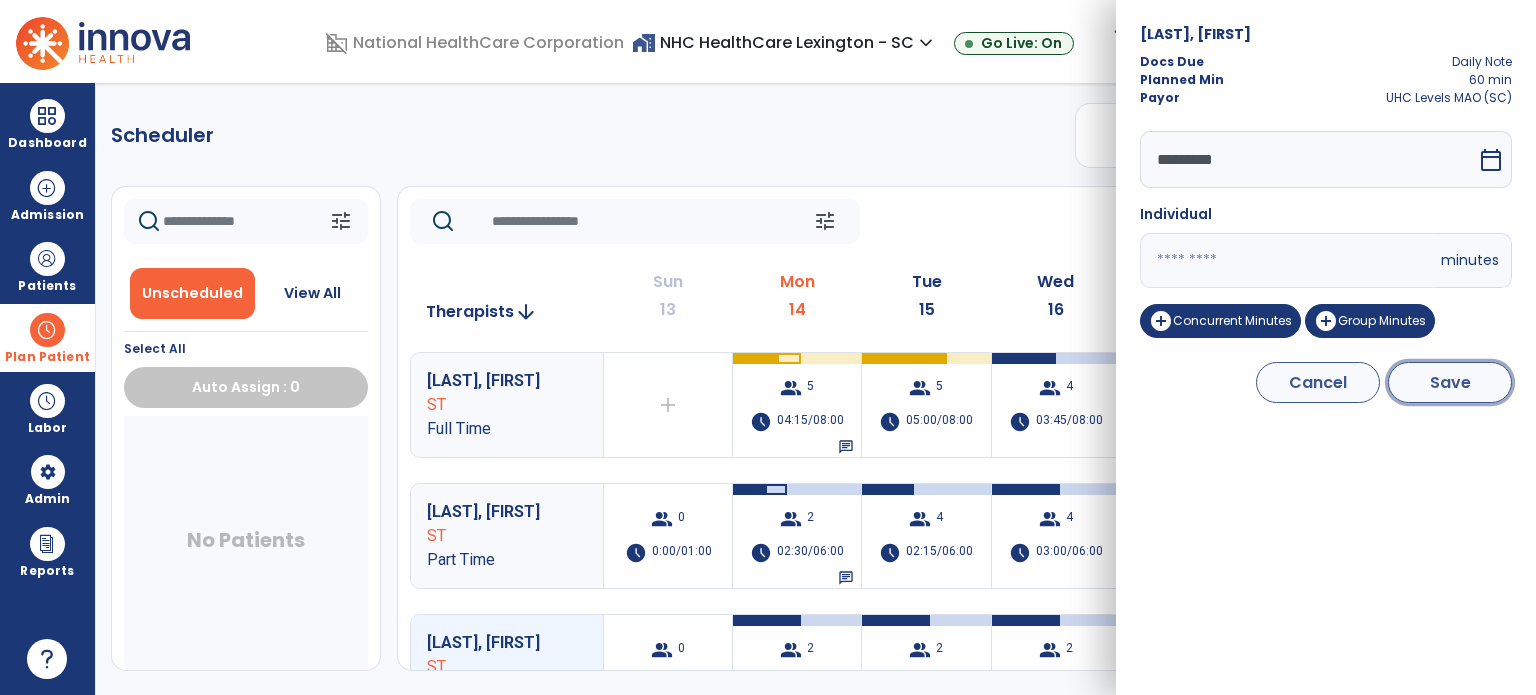 click on "Save" at bounding box center (1450, 382) 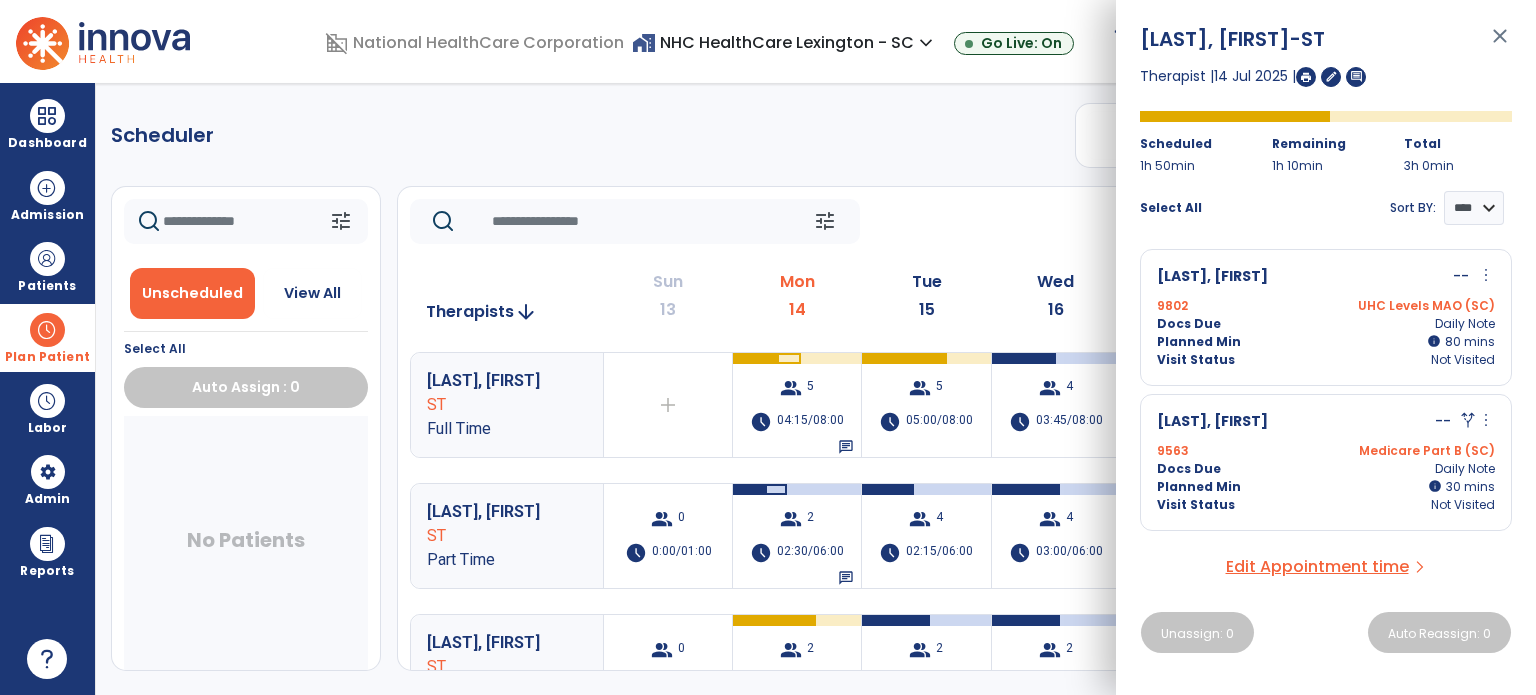 click on "more_vert" at bounding box center (1486, 275) 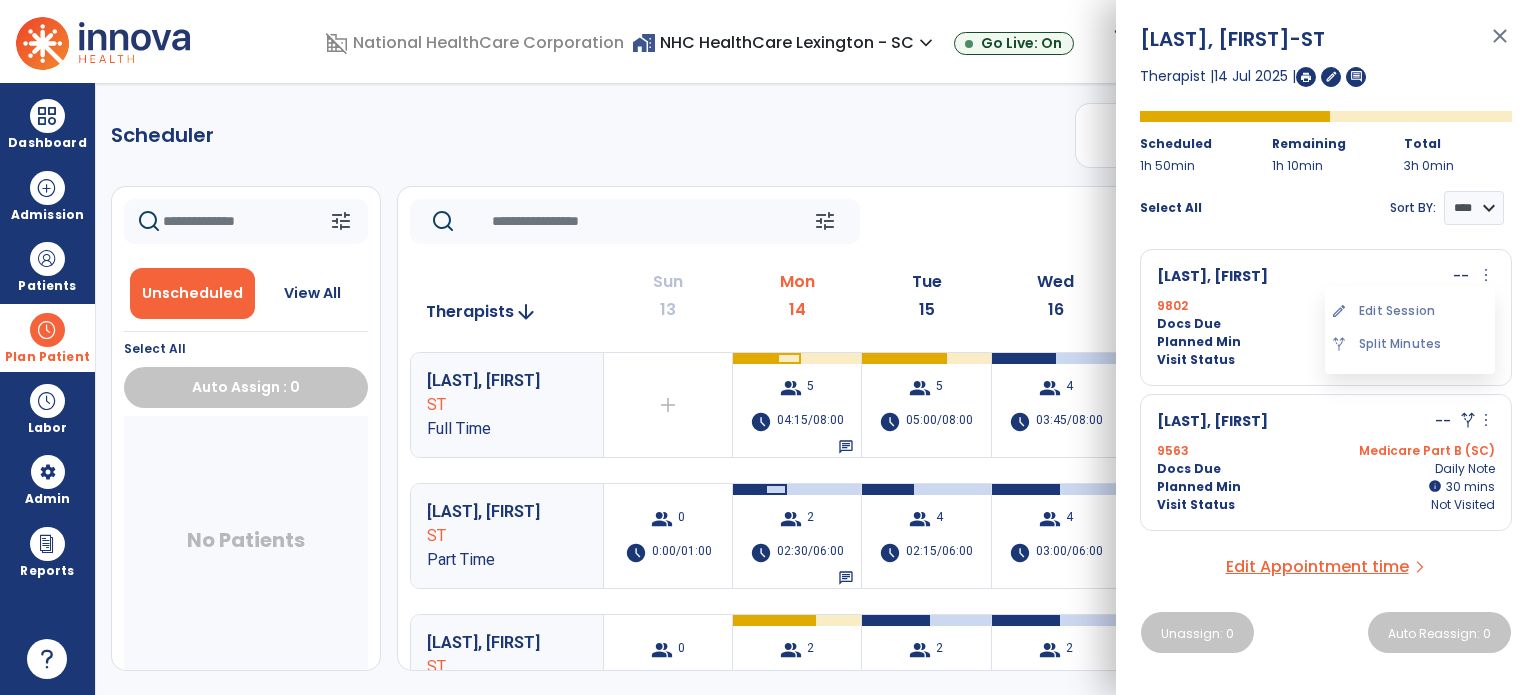 click on "edit   Edit Session" at bounding box center (1410, 311) 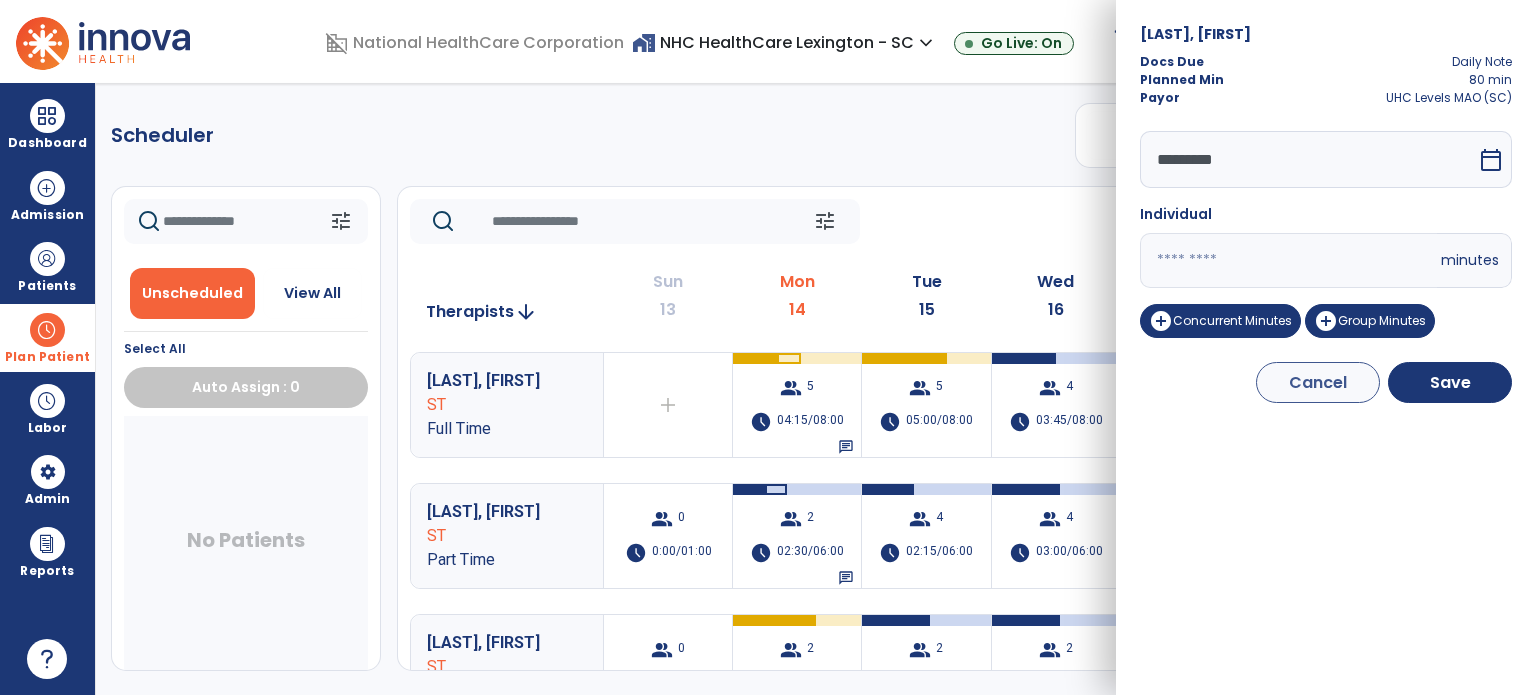 click on "**" at bounding box center [1288, 260] 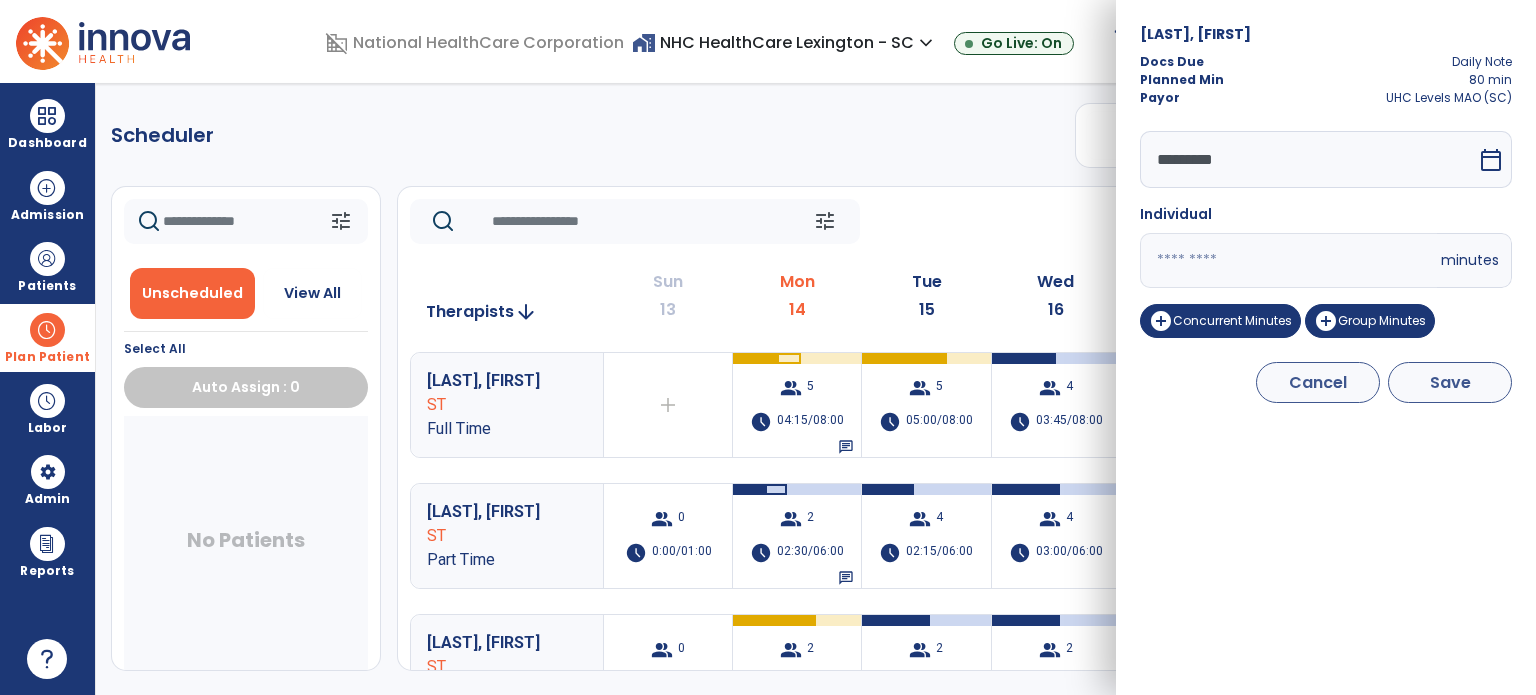 type on "**" 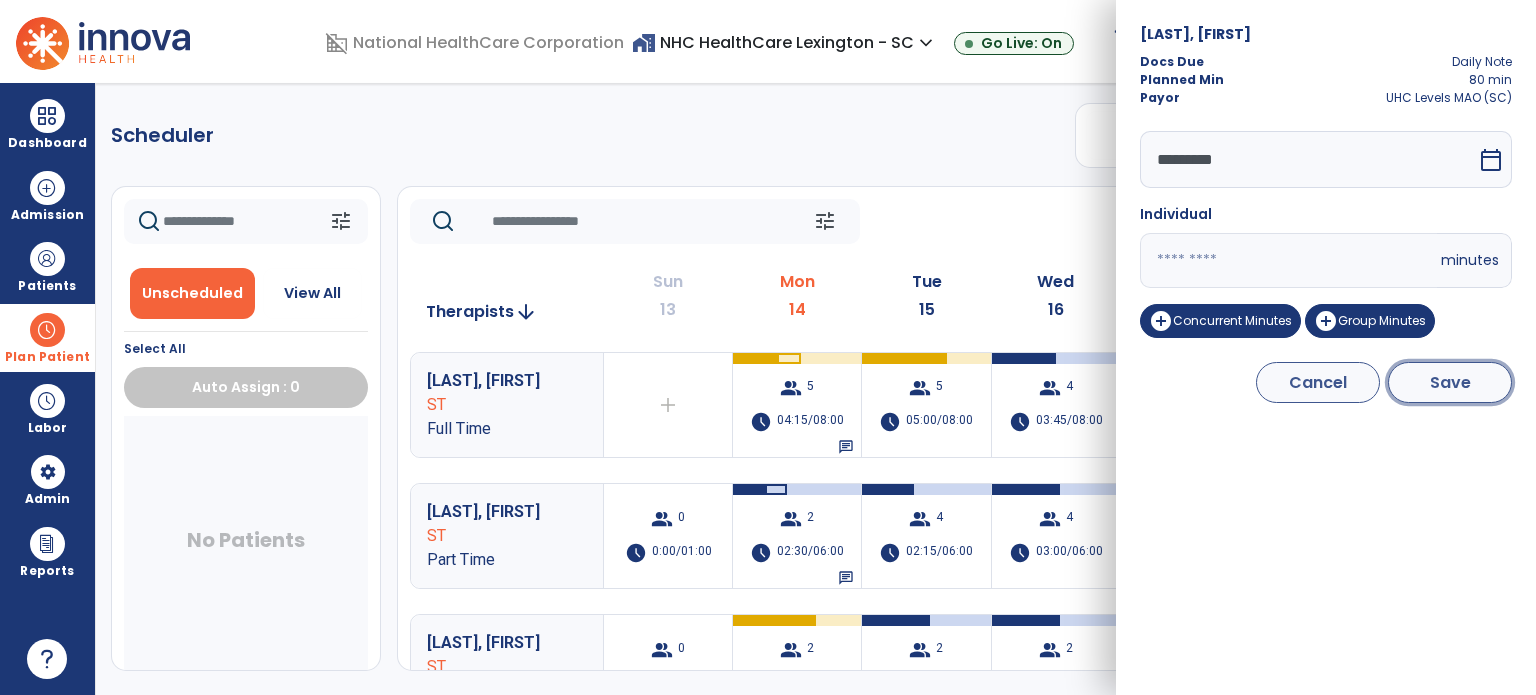 click on "Save" at bounding box center (1450, 382) 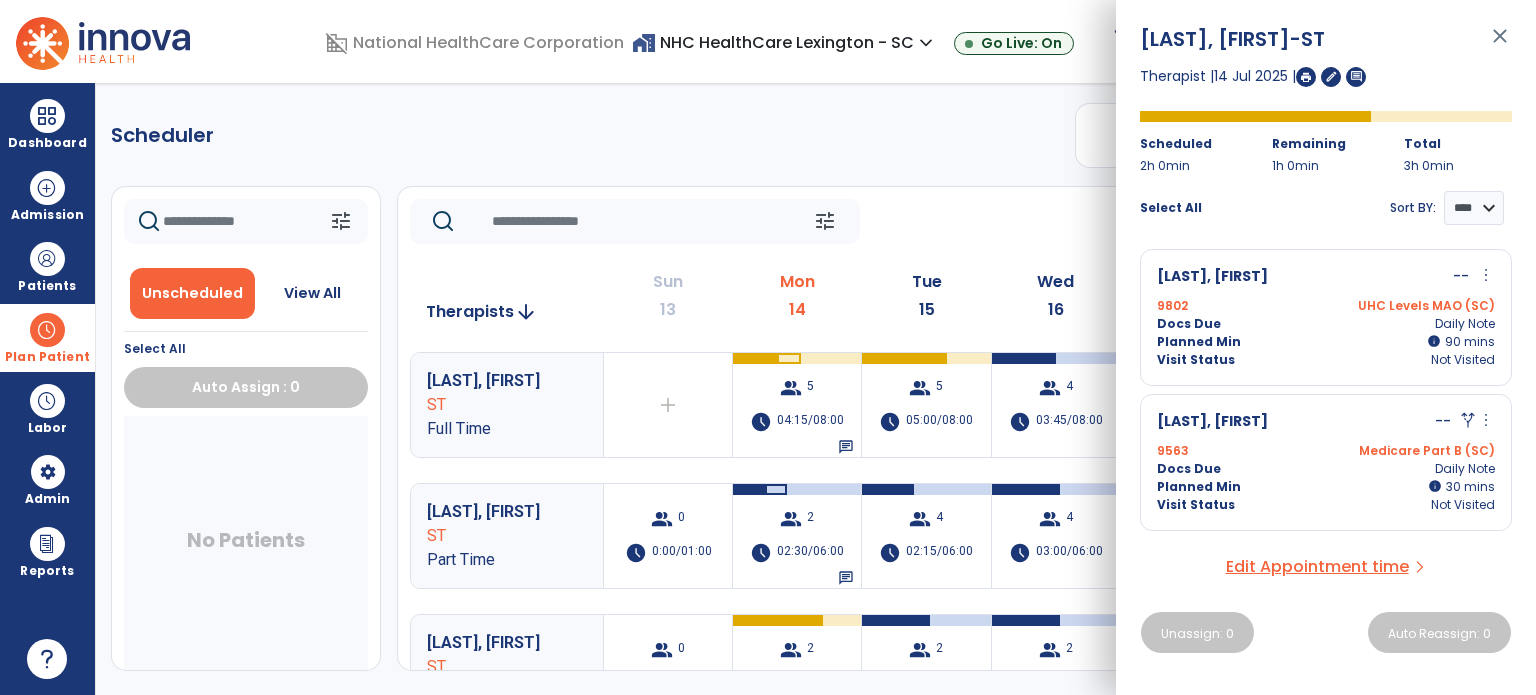 click on "more_vert" at bounding box center [1486, 275] 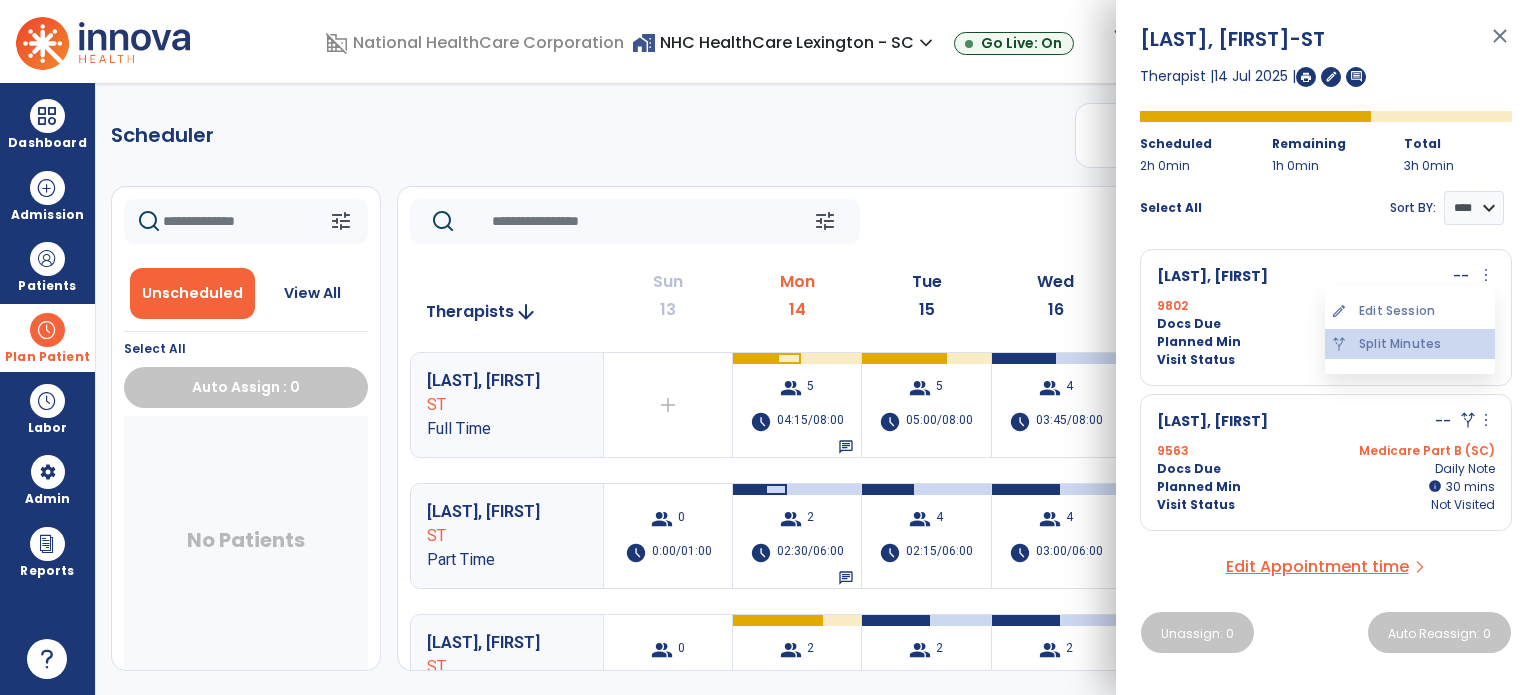 click on "alt_route   Split Minutes" at bounding box center [1410, 344] 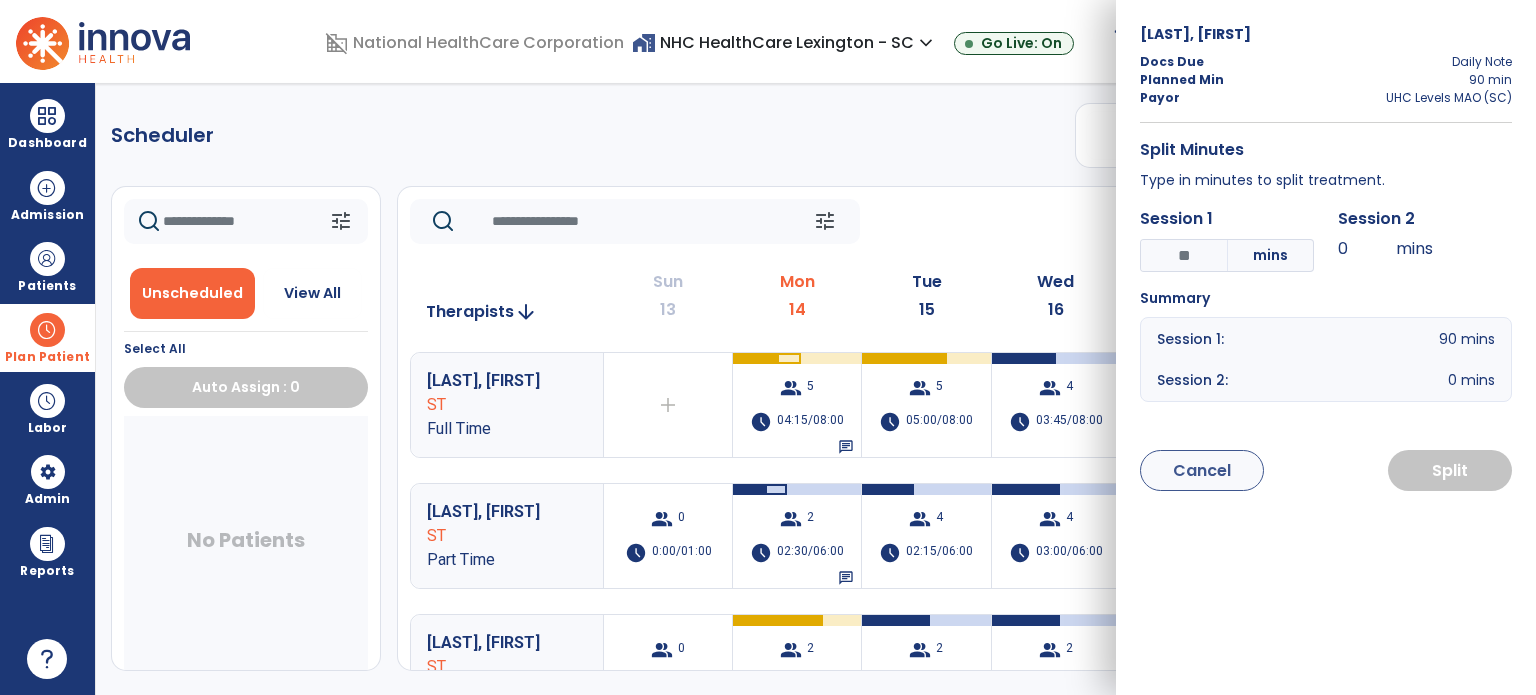 click on "*" at bounding box center (1184, 255) 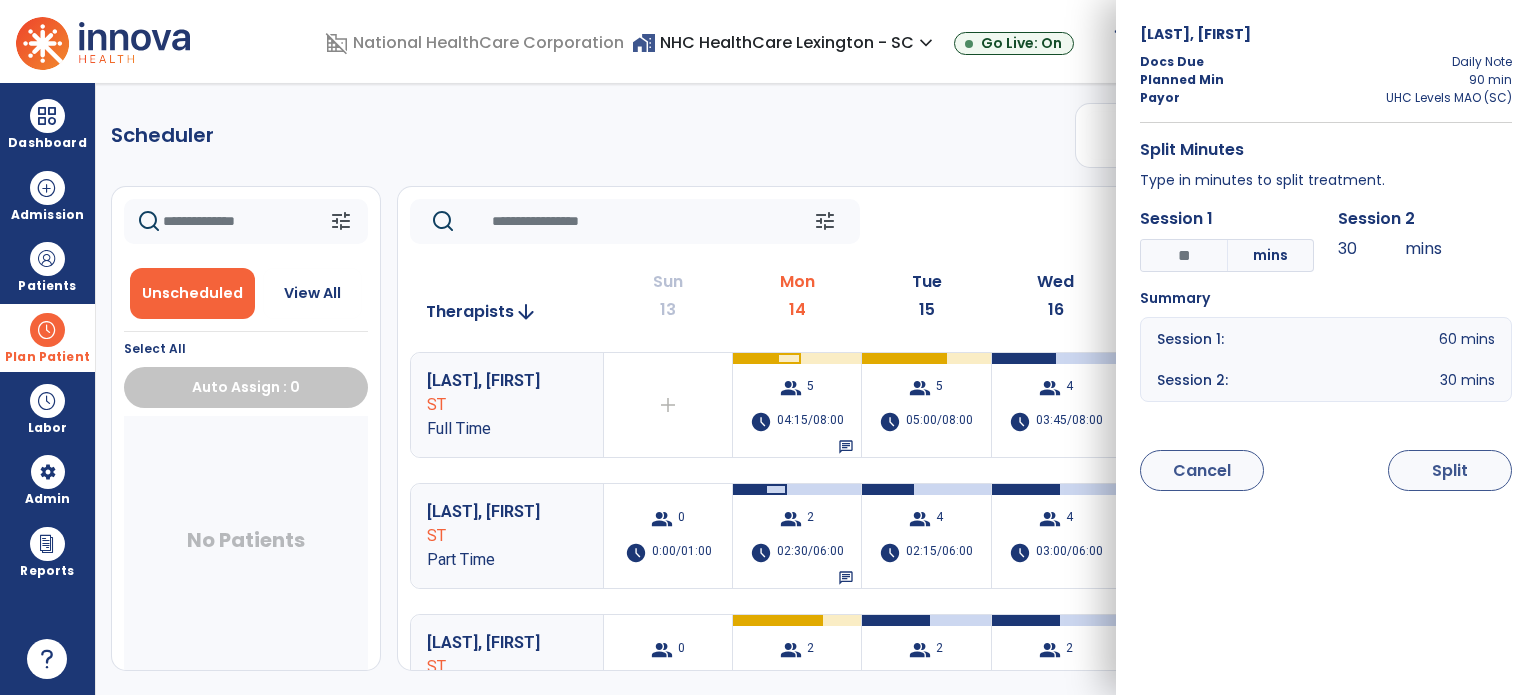 type on "***" 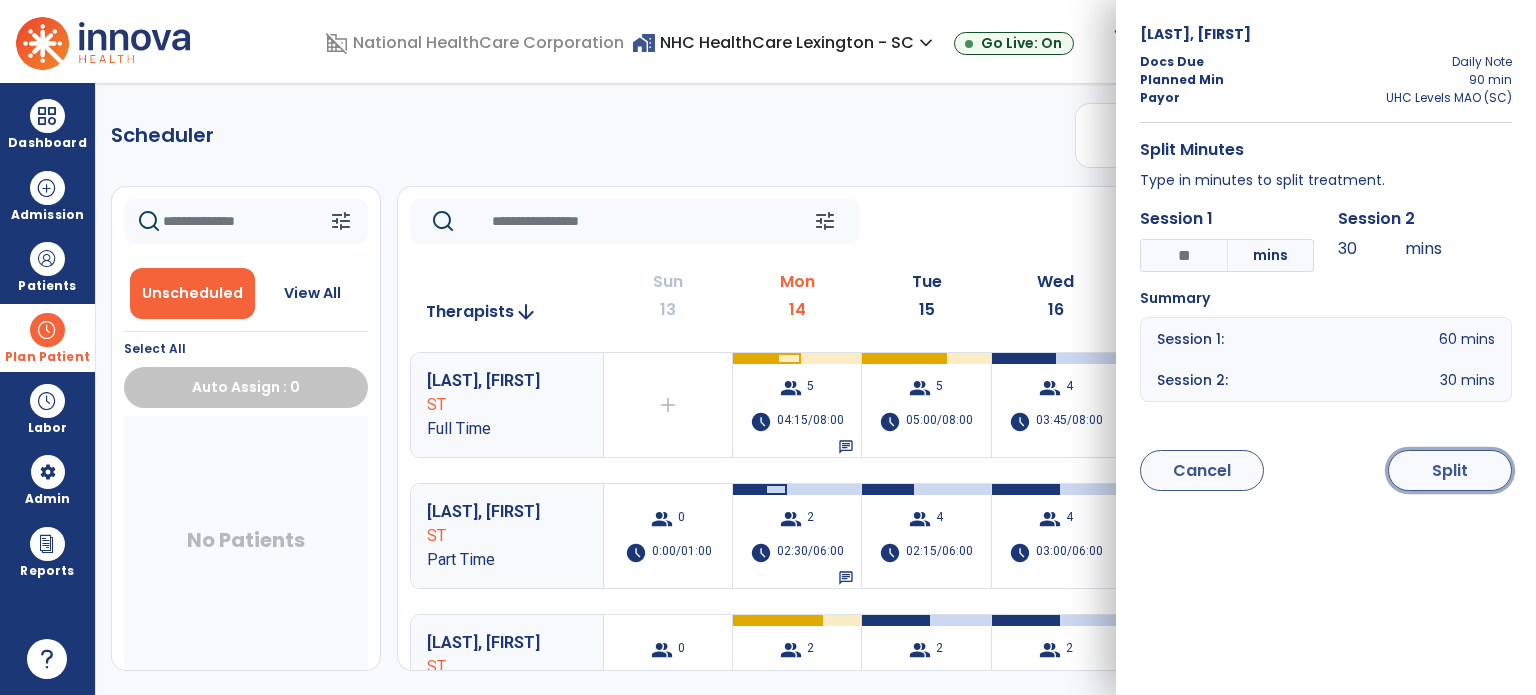 click on "Split" at bounding box center [1450, 470] 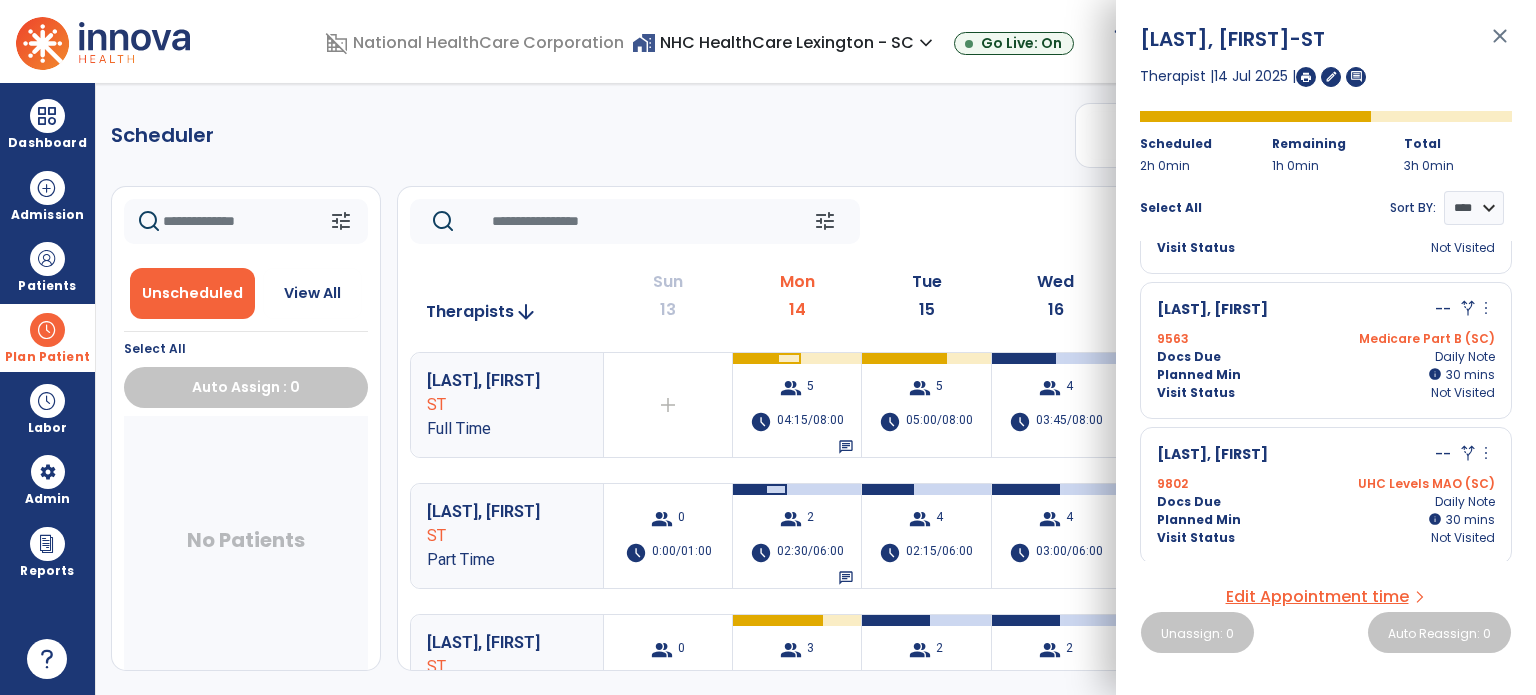 scroll, scrollTop: 112, scrollLeft: 0, axis: vertical 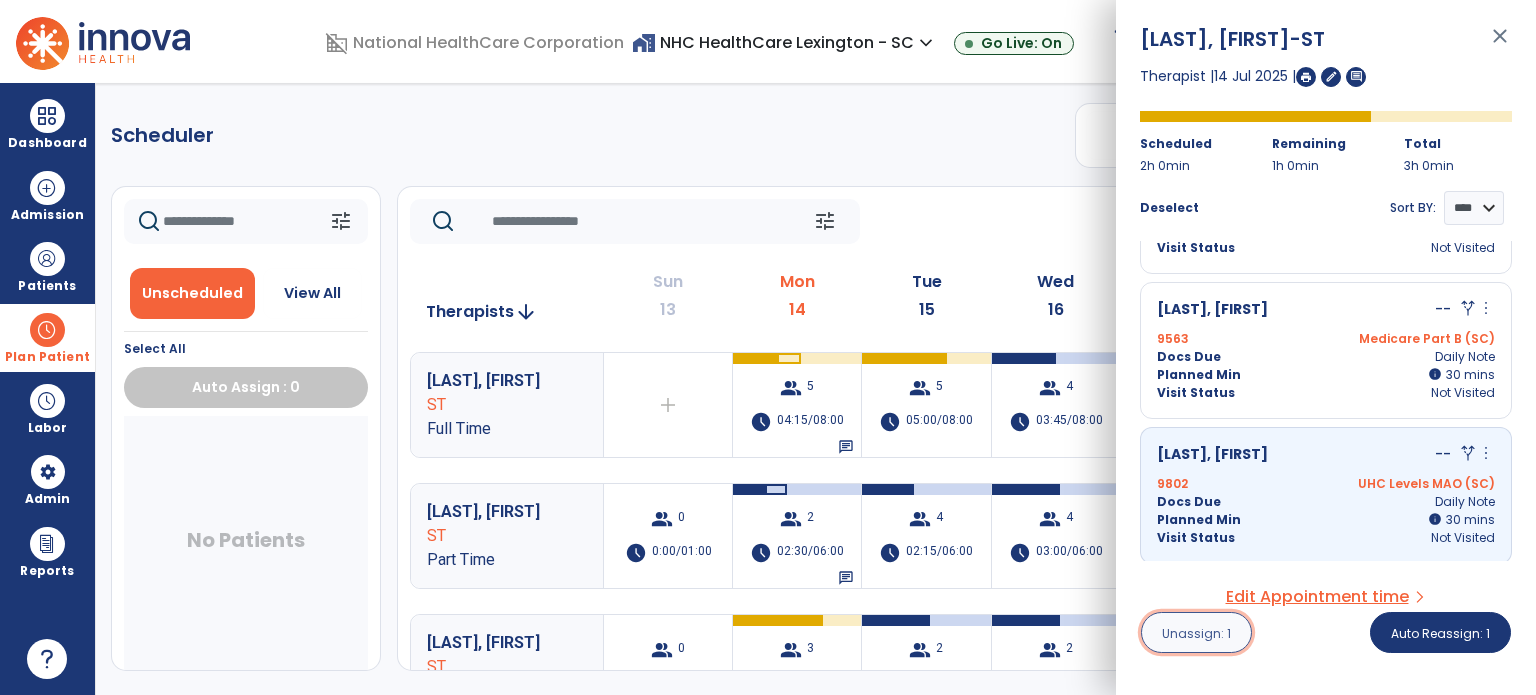 click on "Unassign: 1" at bounding box center (1196, 633) 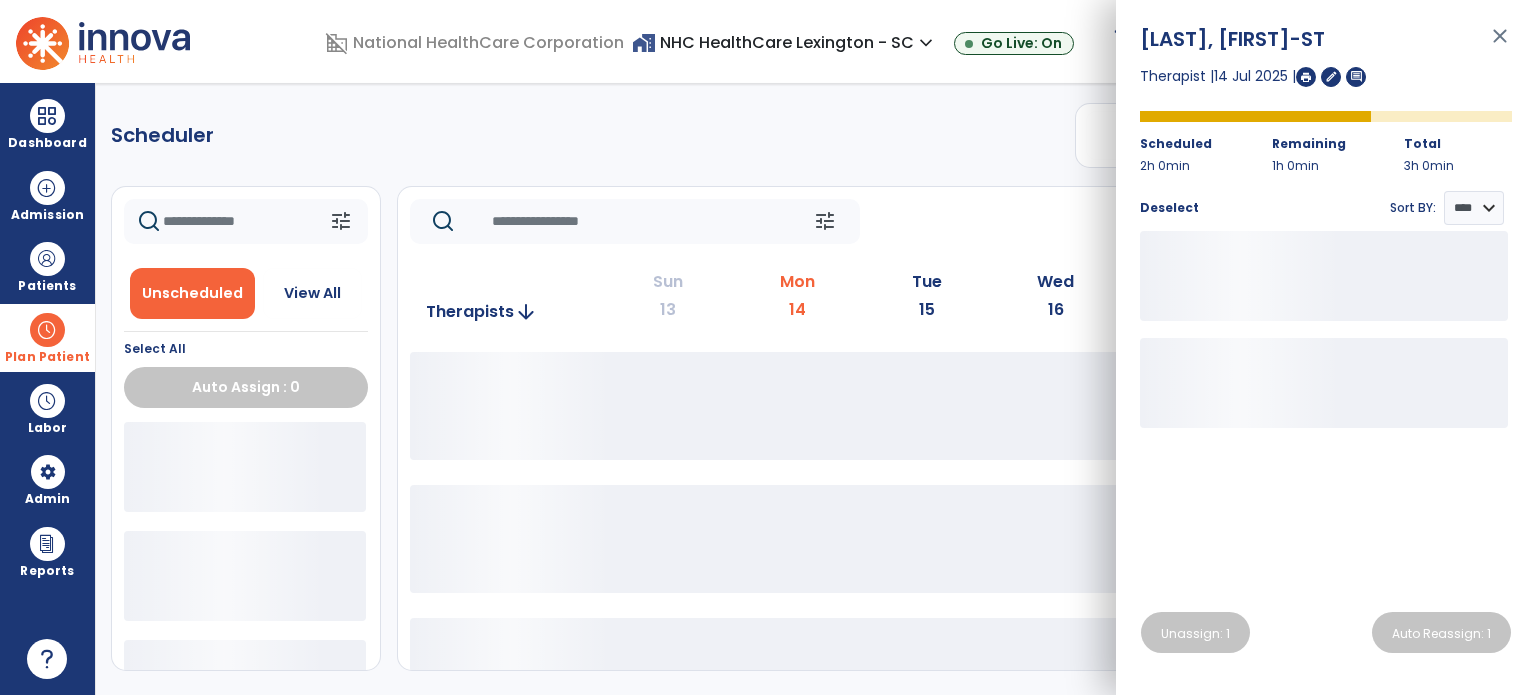 click on "close" at bounding box center [1500, 45] 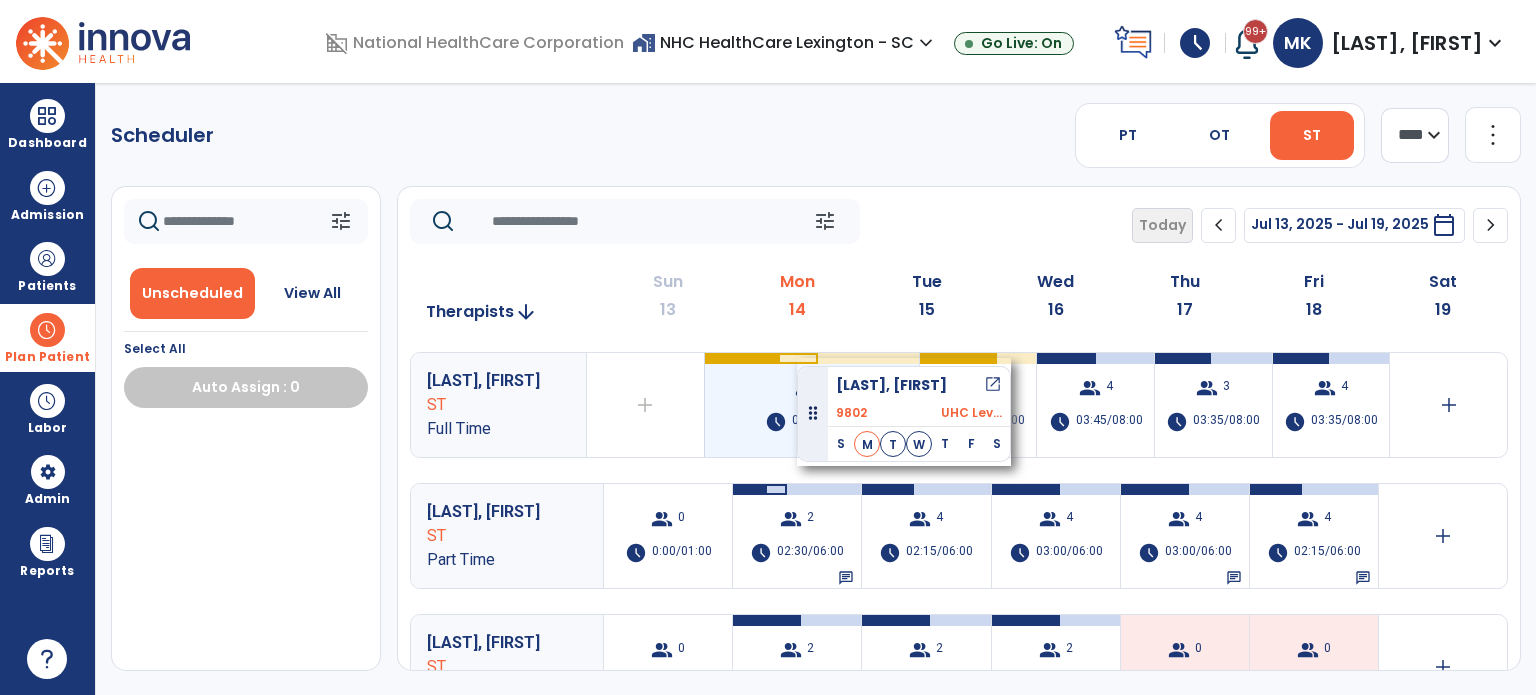 drag, startPoint x: 288, startPoint y: 457, endPoint x: 797, endPoint y: 358, distance: 518.5383 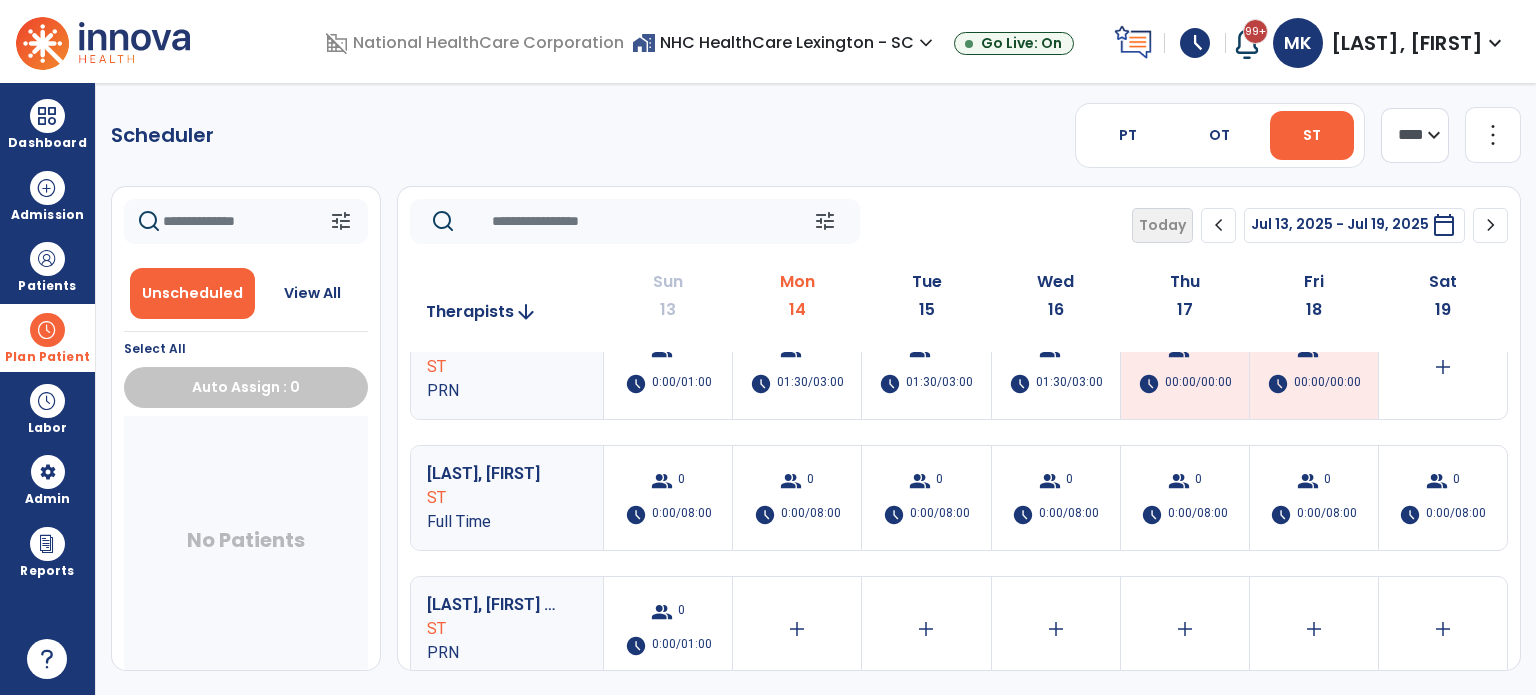 scroll, scrollTop: 0, scrollLeft: 0, axis: both 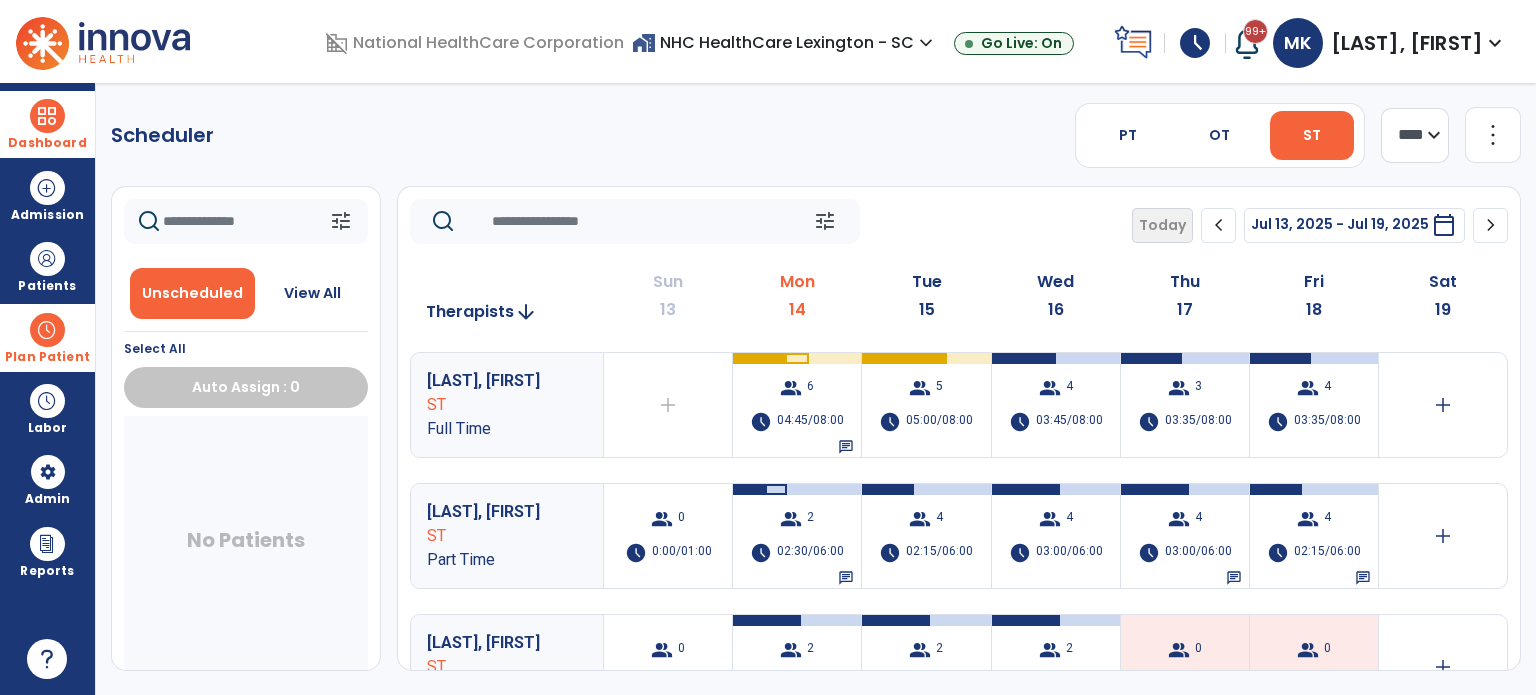 click at bounding box center (47, 116) 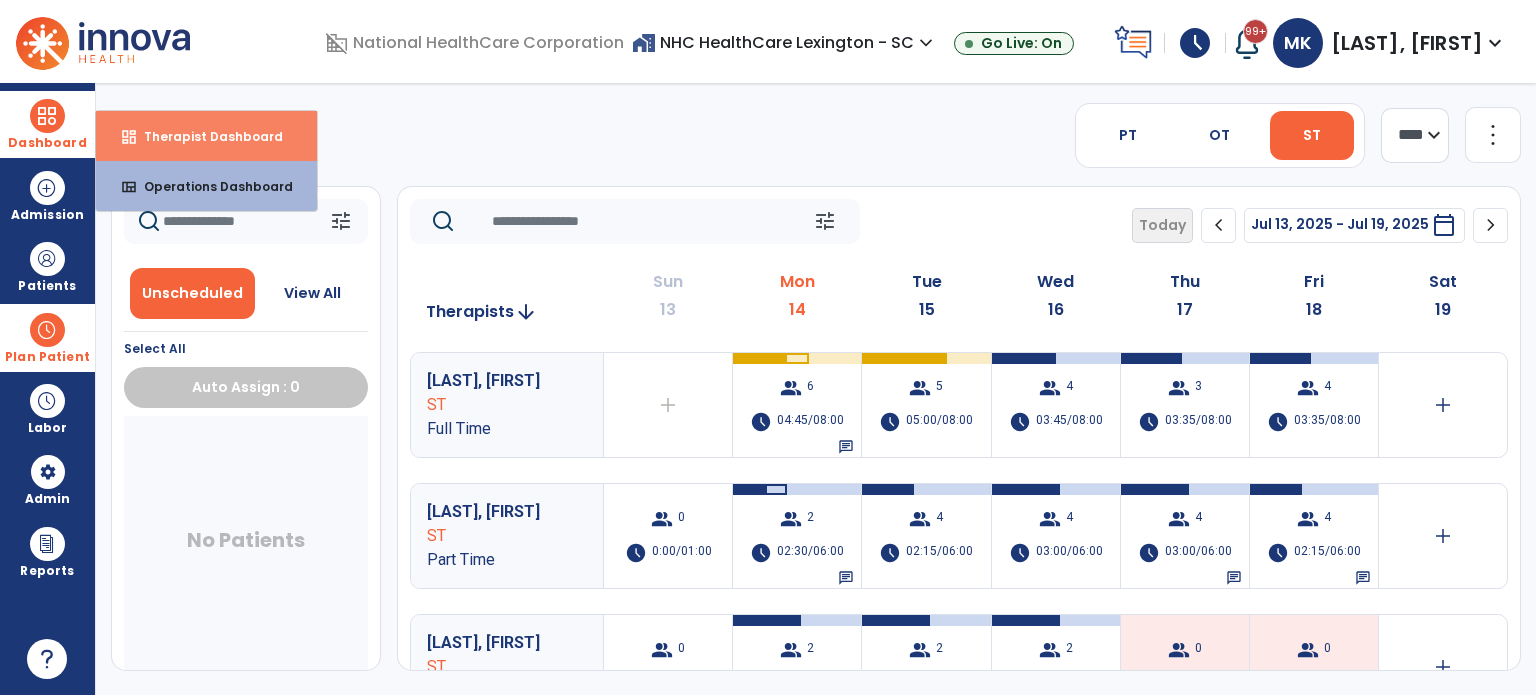 click on "dashboard  Therapist Dashboard" at bounding box center [206, 136] 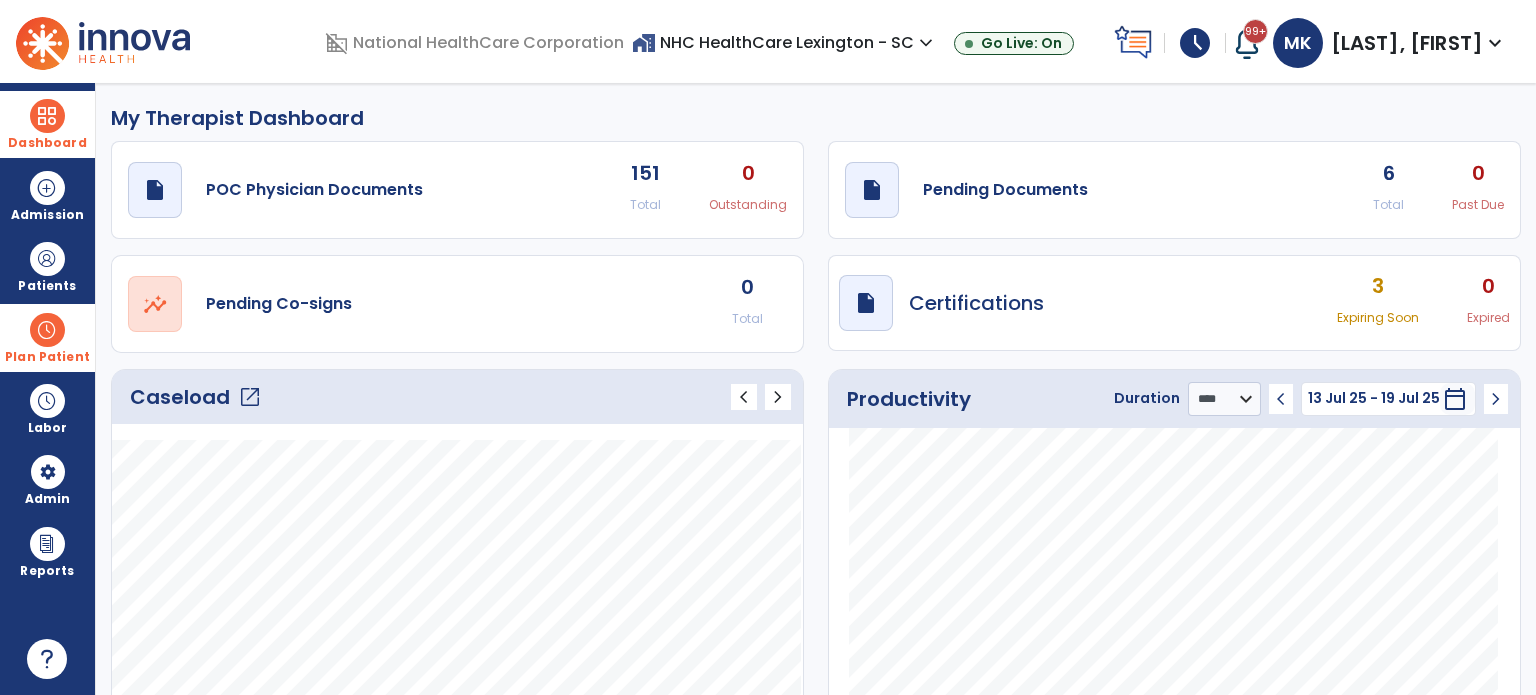 click on "Dashboard" at bounding box center (47, 143) 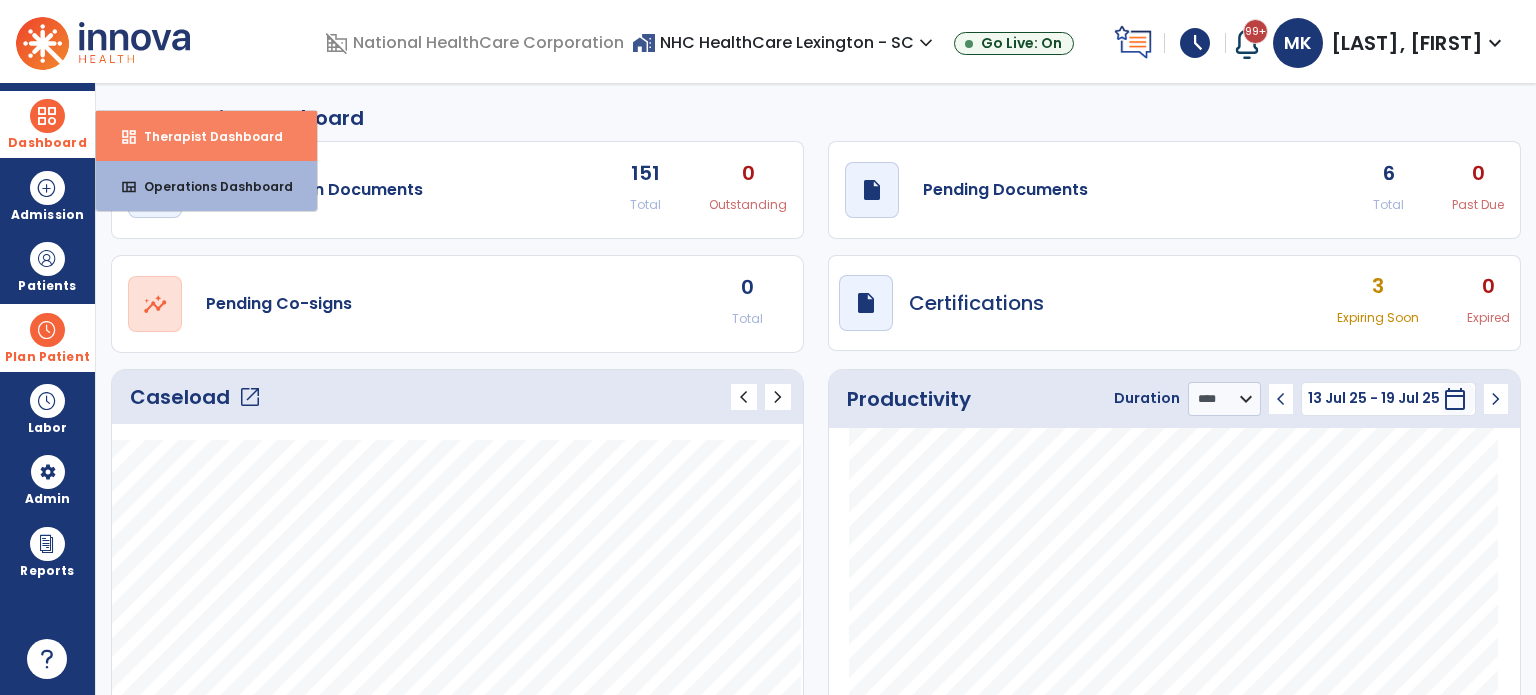 click on "dashboard  Therapist Dashboard" at bounding box center (206, 136) 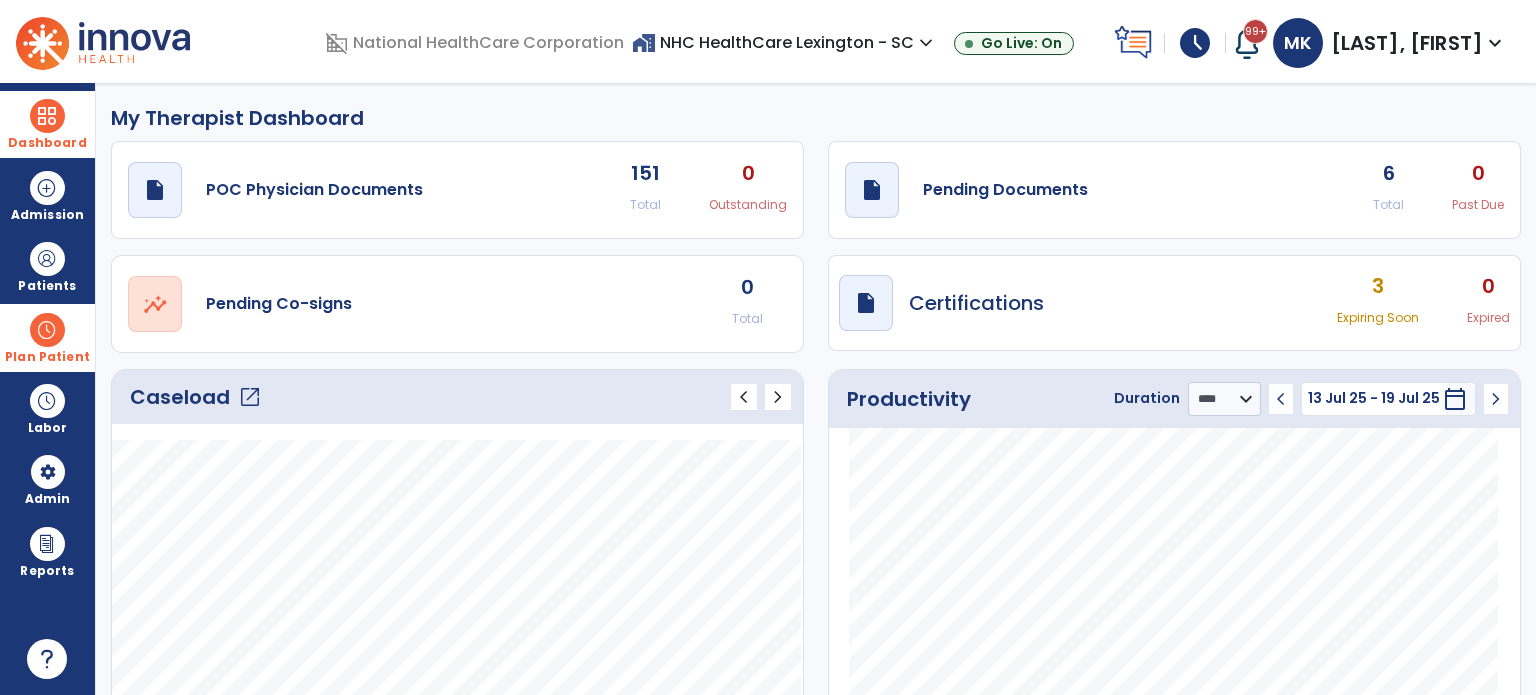 click on "6 Total 0 Past Due" 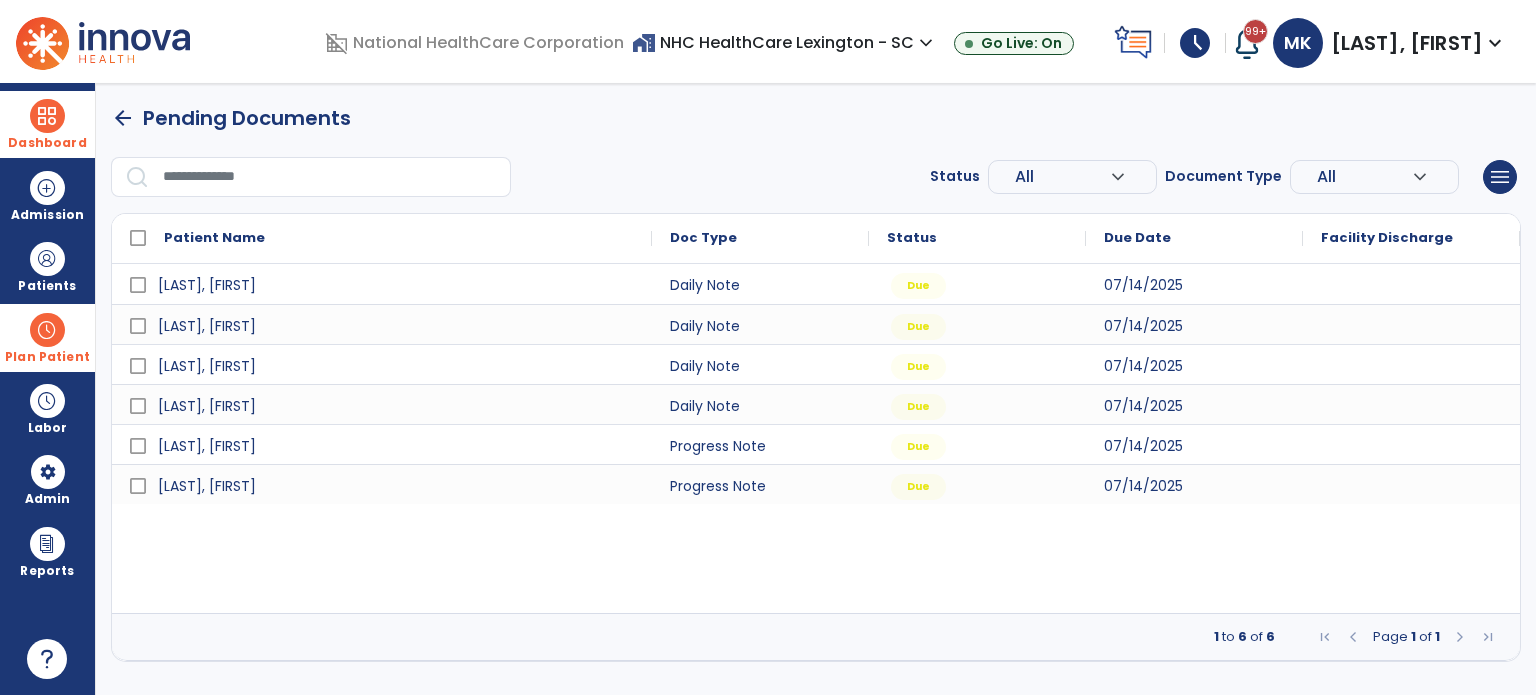 click at bounding box center [47, 116] 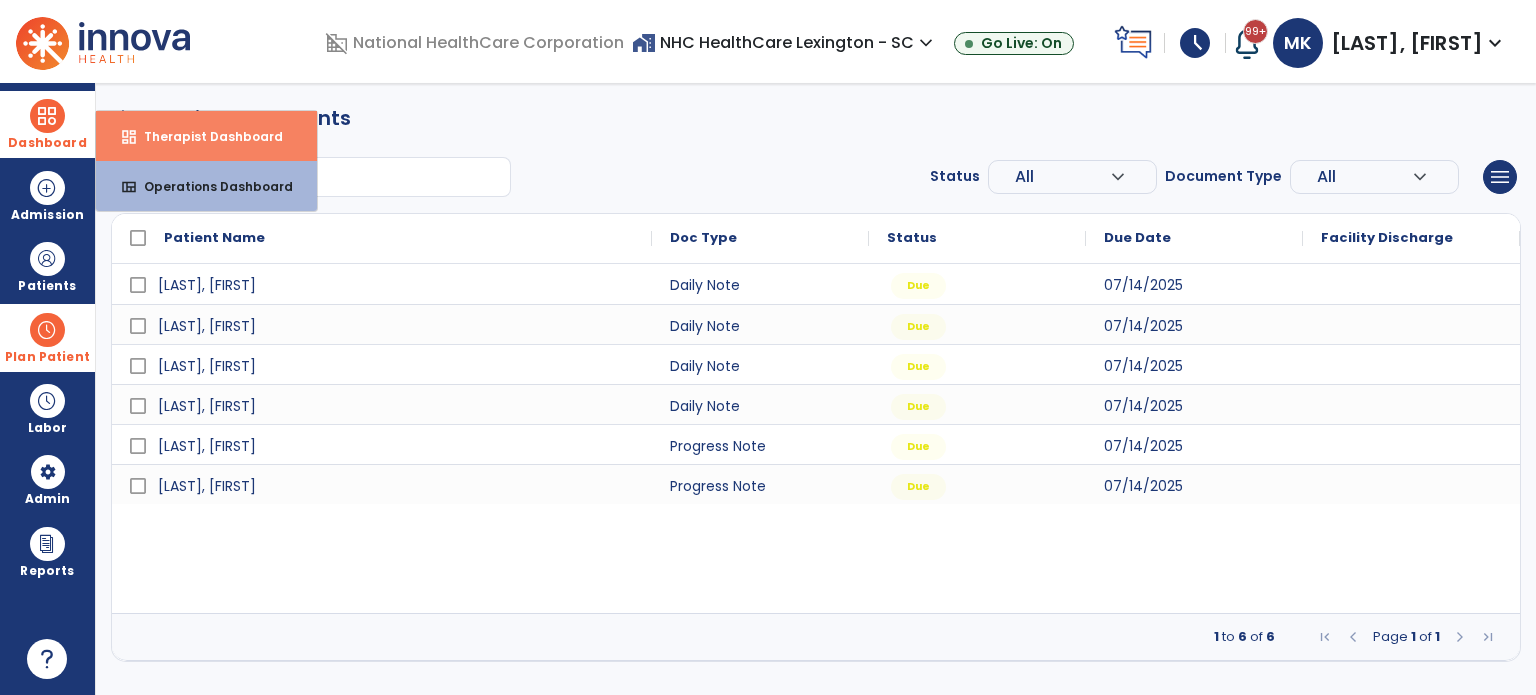 click on "Therapist Dashboard" at bounding box center [205, 136] 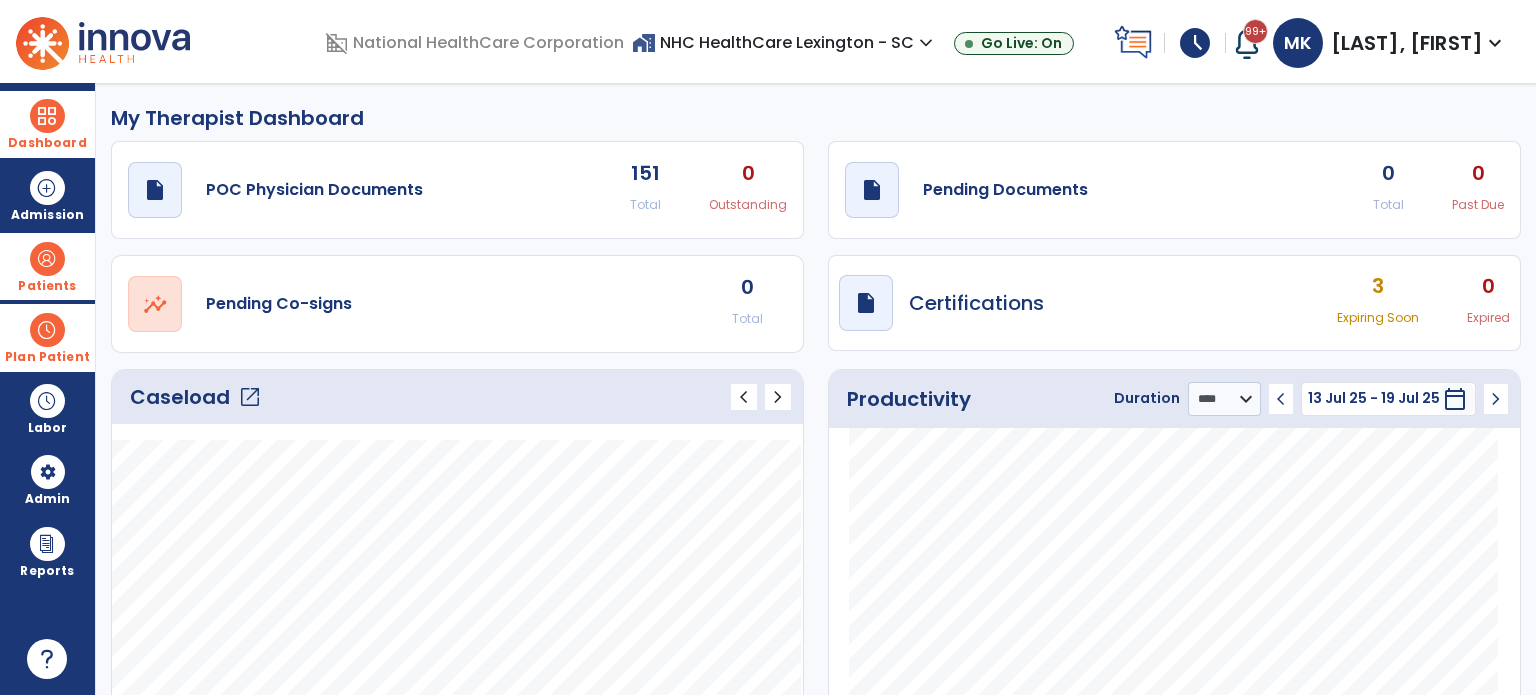 click on "Patients" at bounding box center (47, 286) 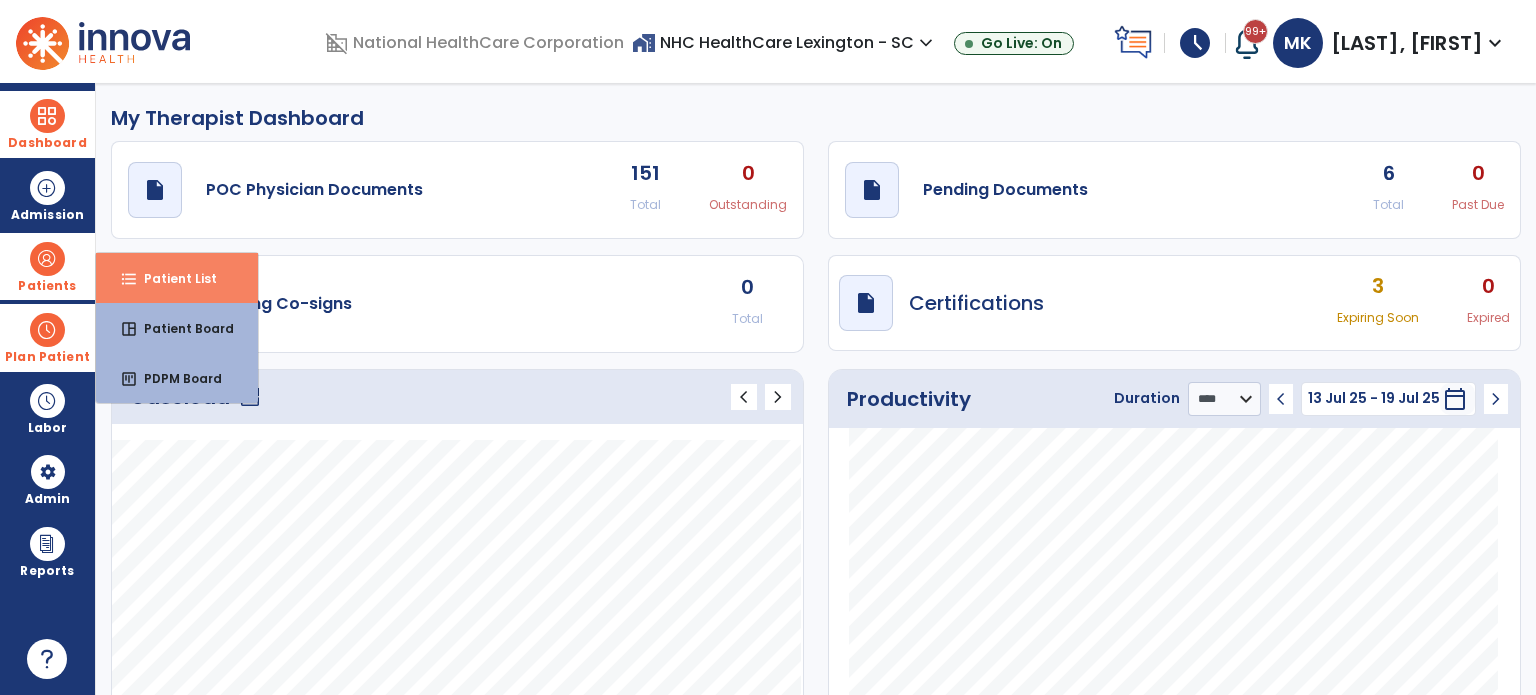 click on "format_list_bulleted  Patient List" at bounding box center [177, 278] 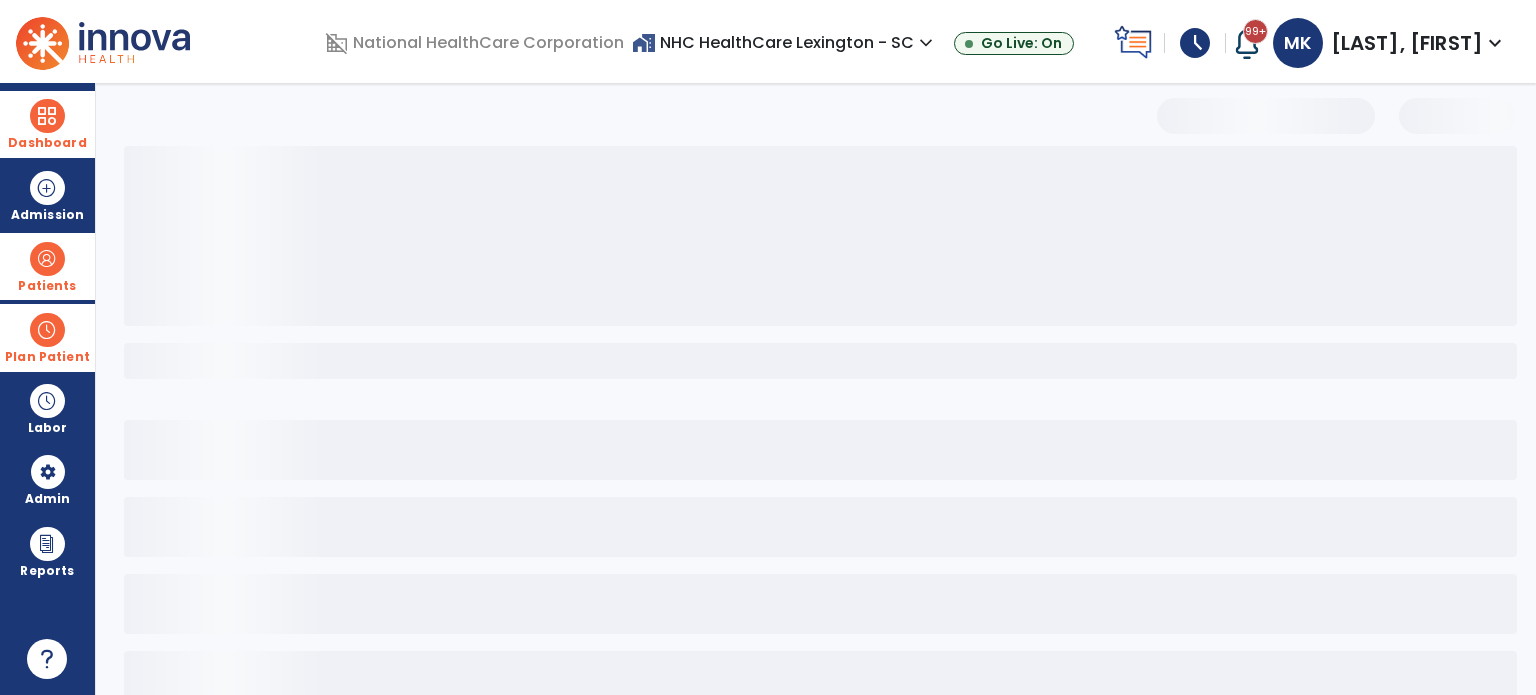select on "***" 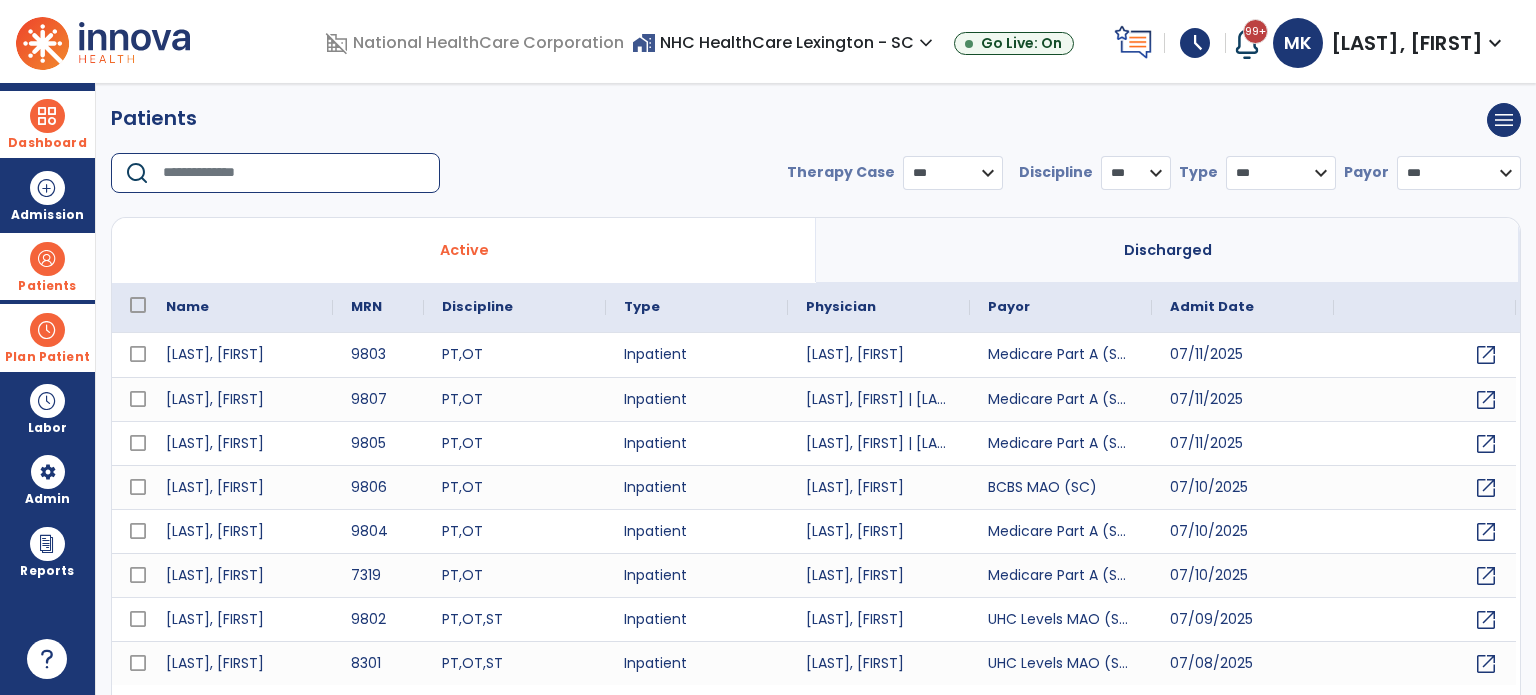 click at bounding box center [294, 173] 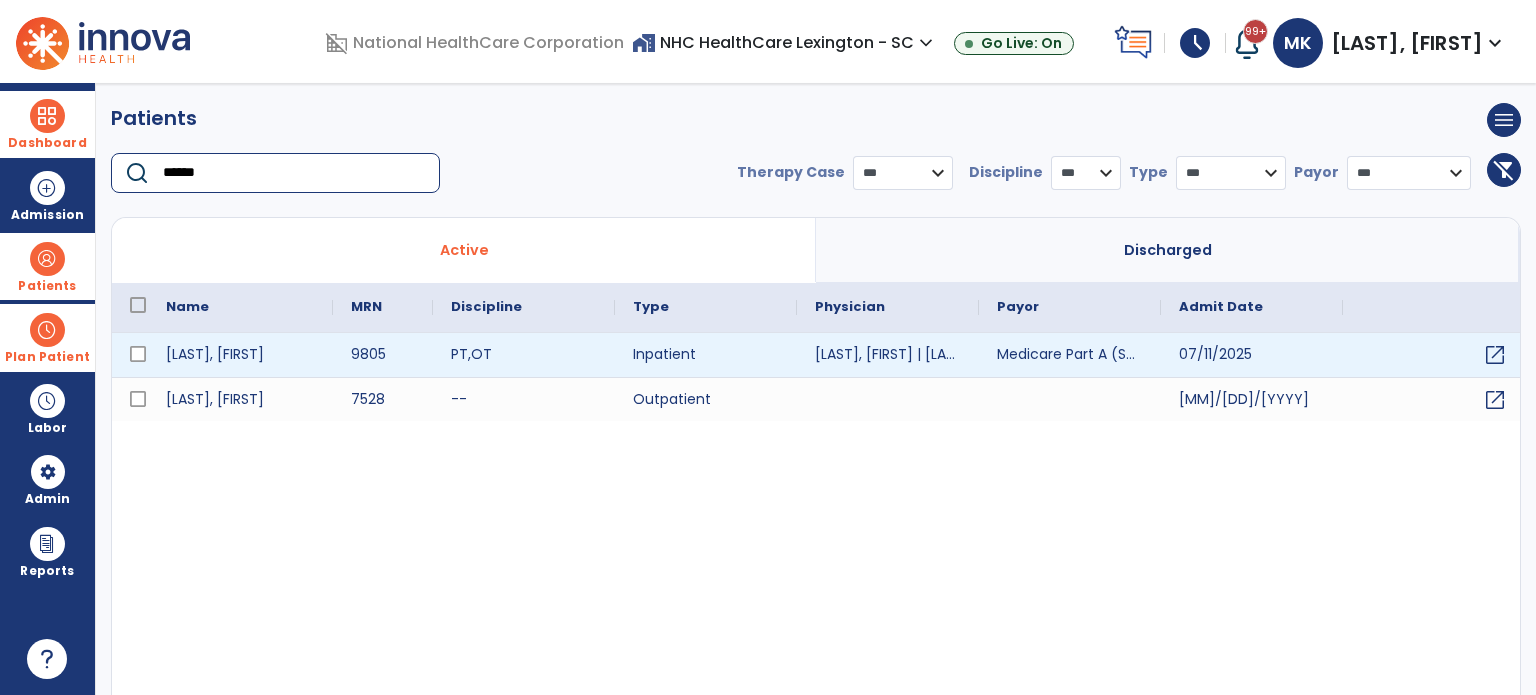 type on "******" 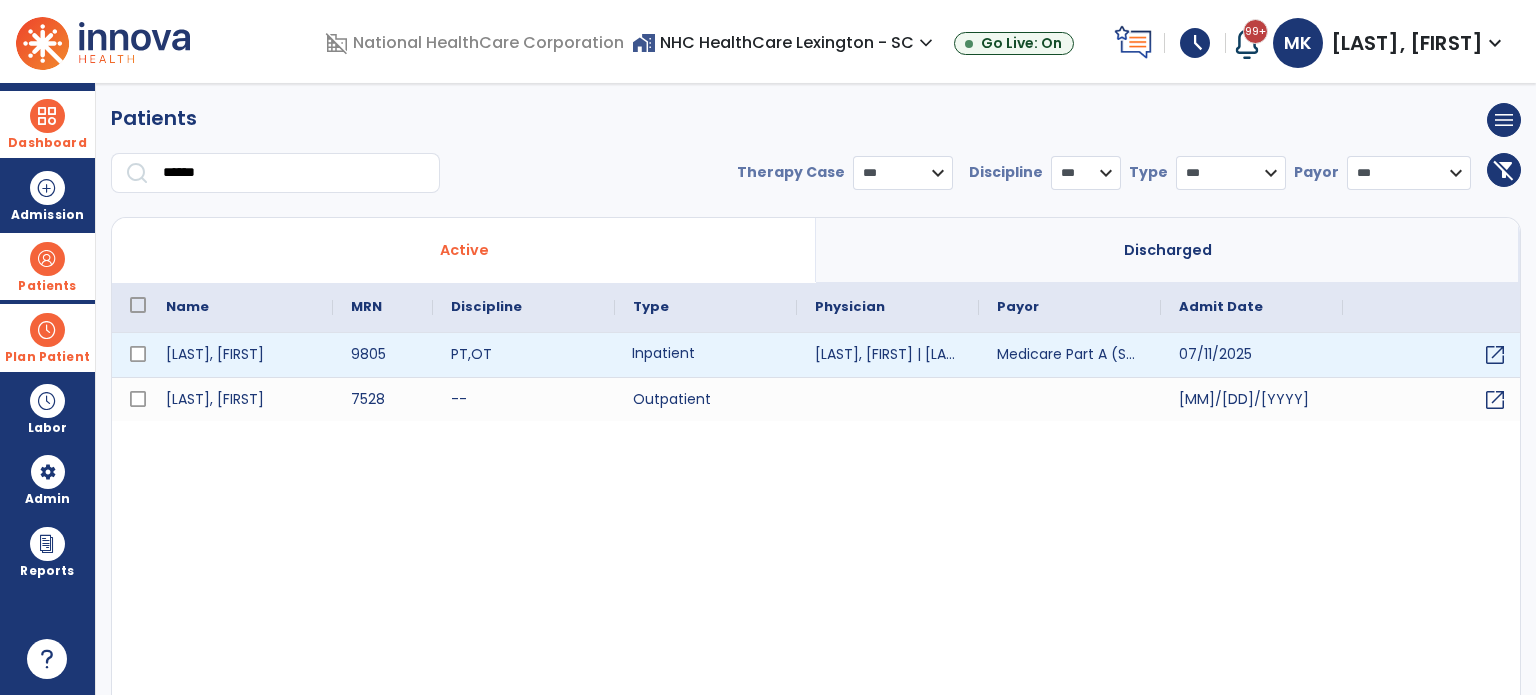 click on "Inpatient" at bounding box center [706, 355] 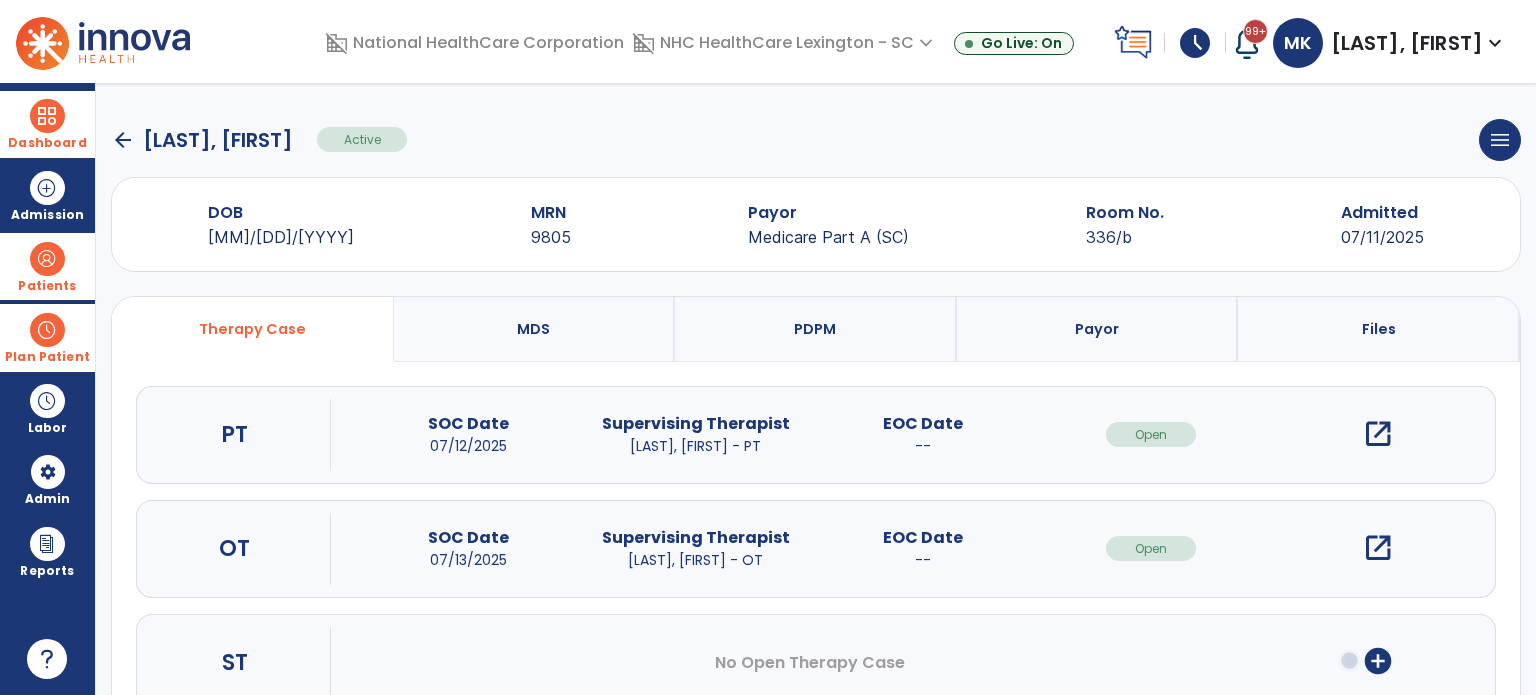click on "open_in_new" at bounding box center (1378, 434) 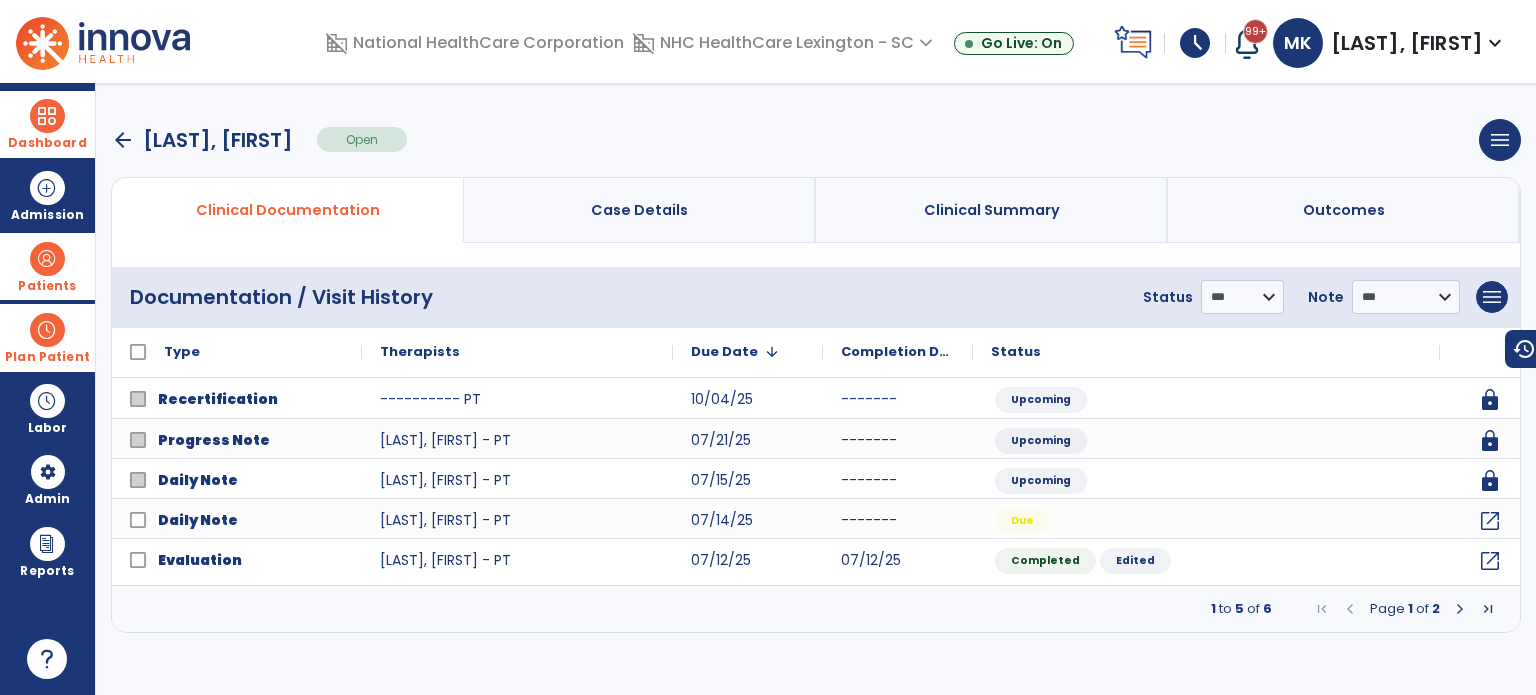 click on "arrow_back" at bounding box center [123, 140] 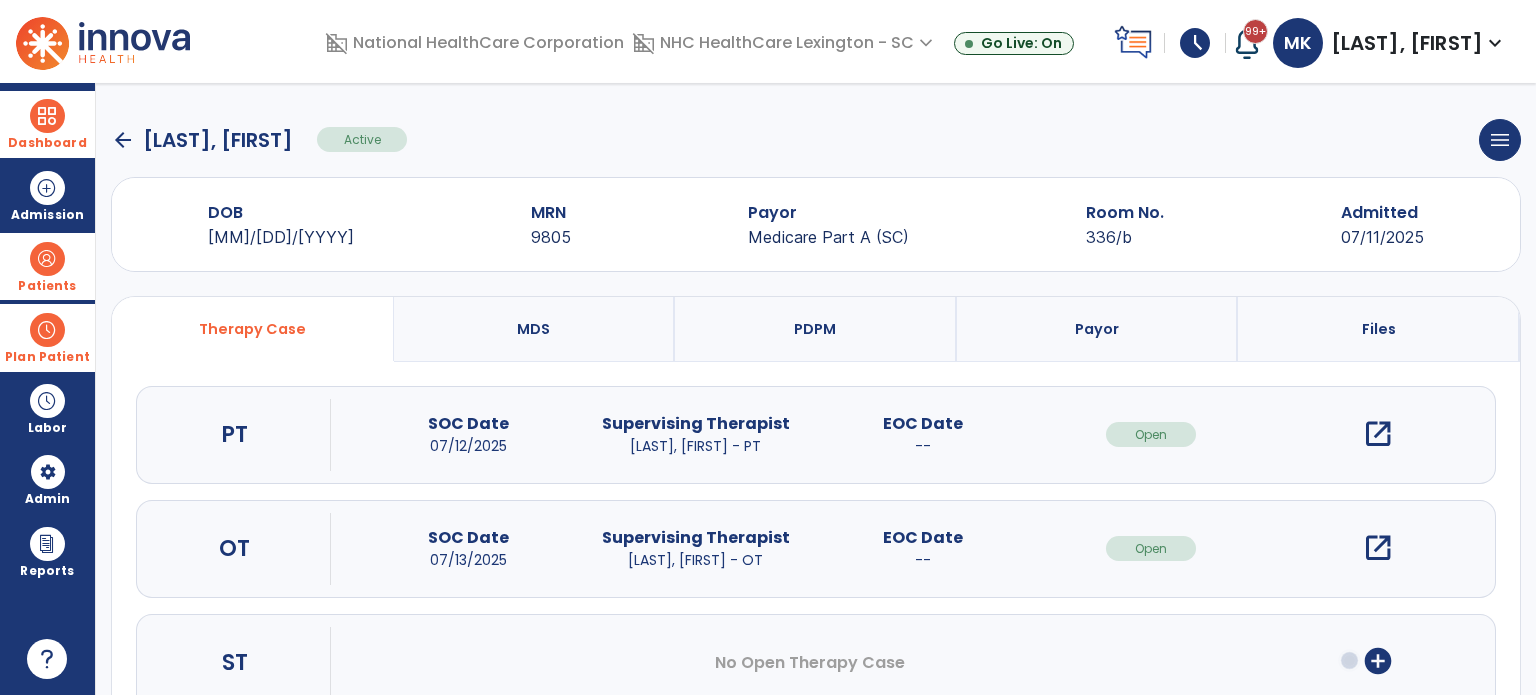 click on "open_in_new" at bounding box center [1378, 548] 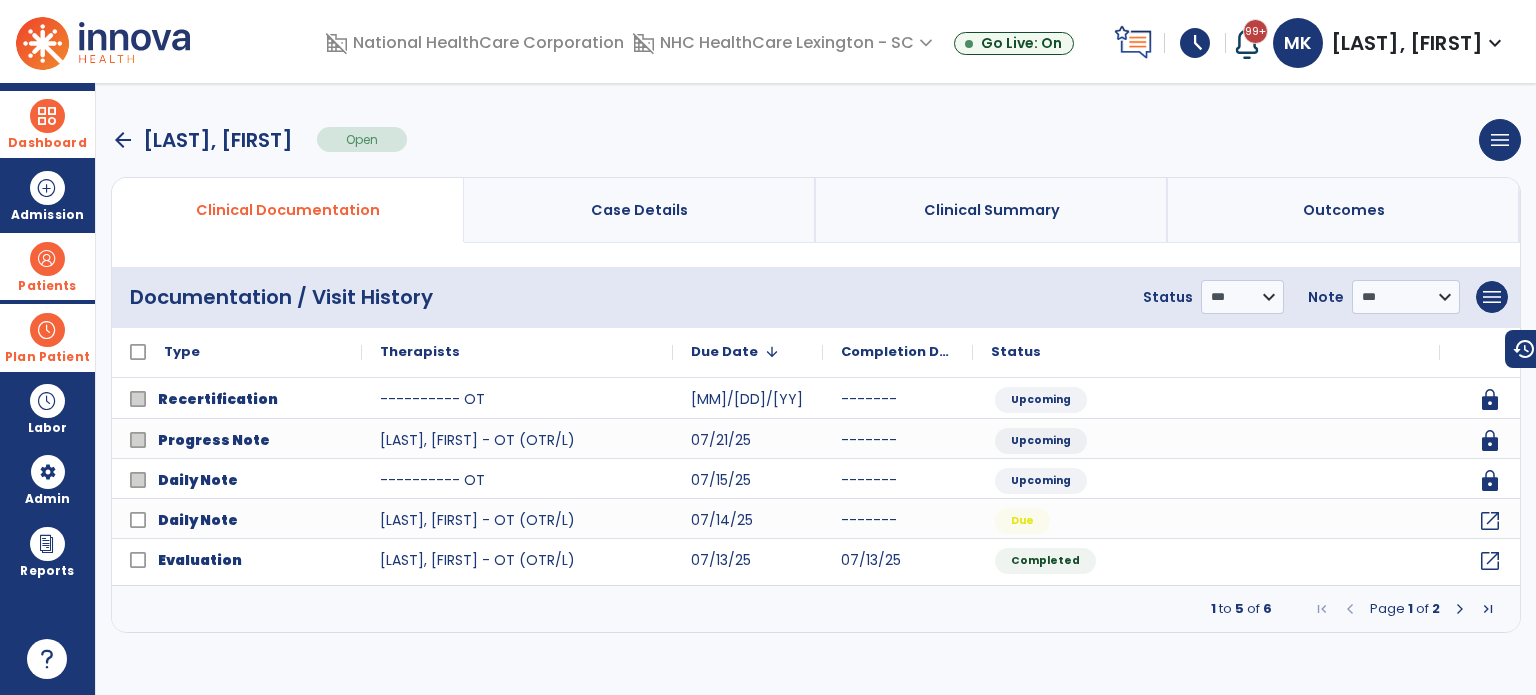 click on "arrow_back" at bounding box center [123, 140] 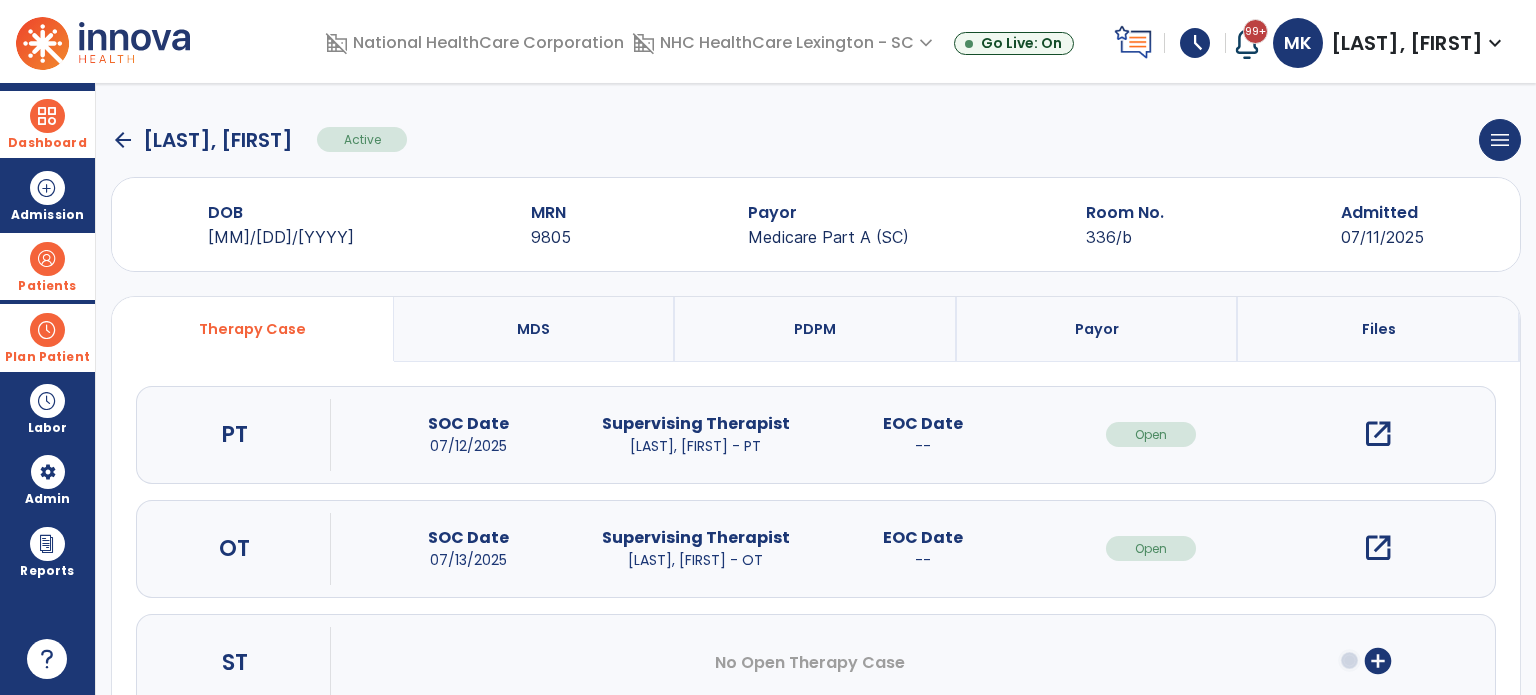 click on "open_in_new" at bounding box center (1378, 434) 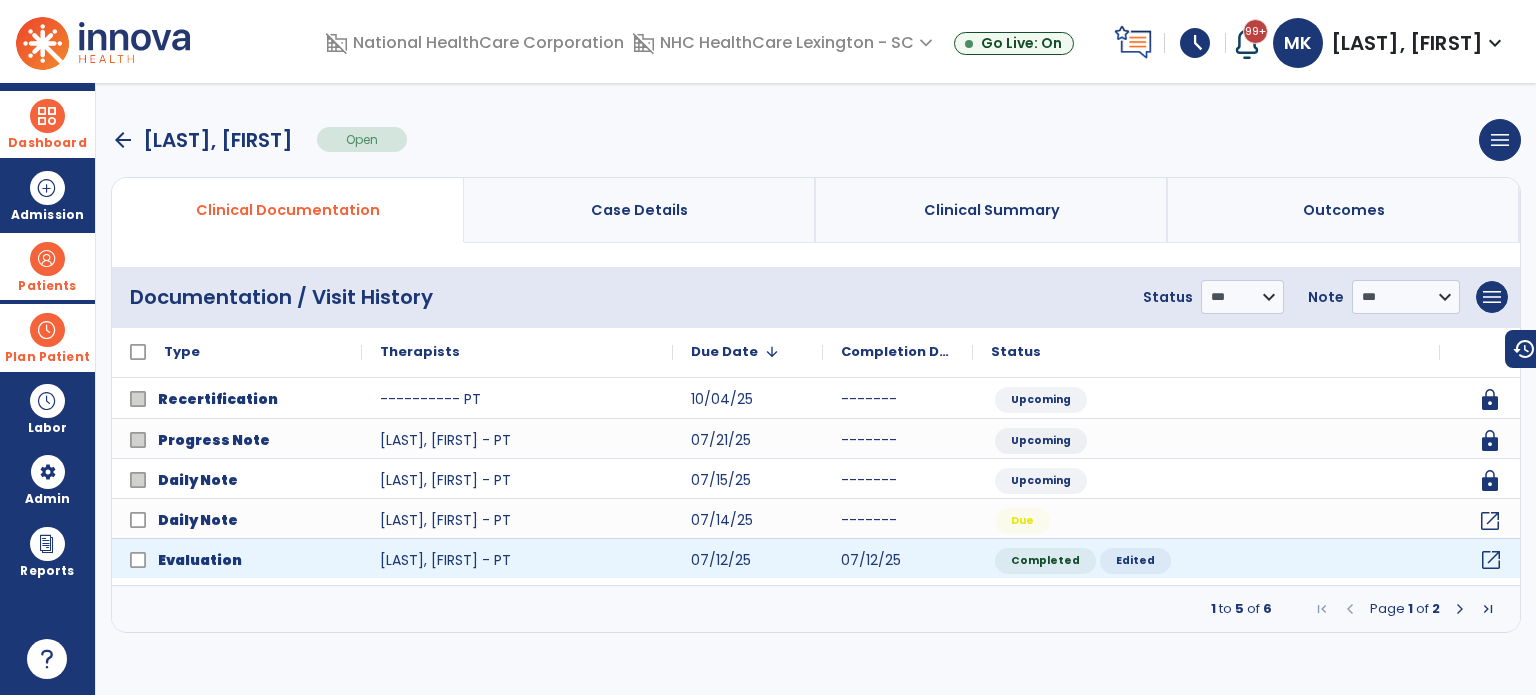 click on "open_in_new" 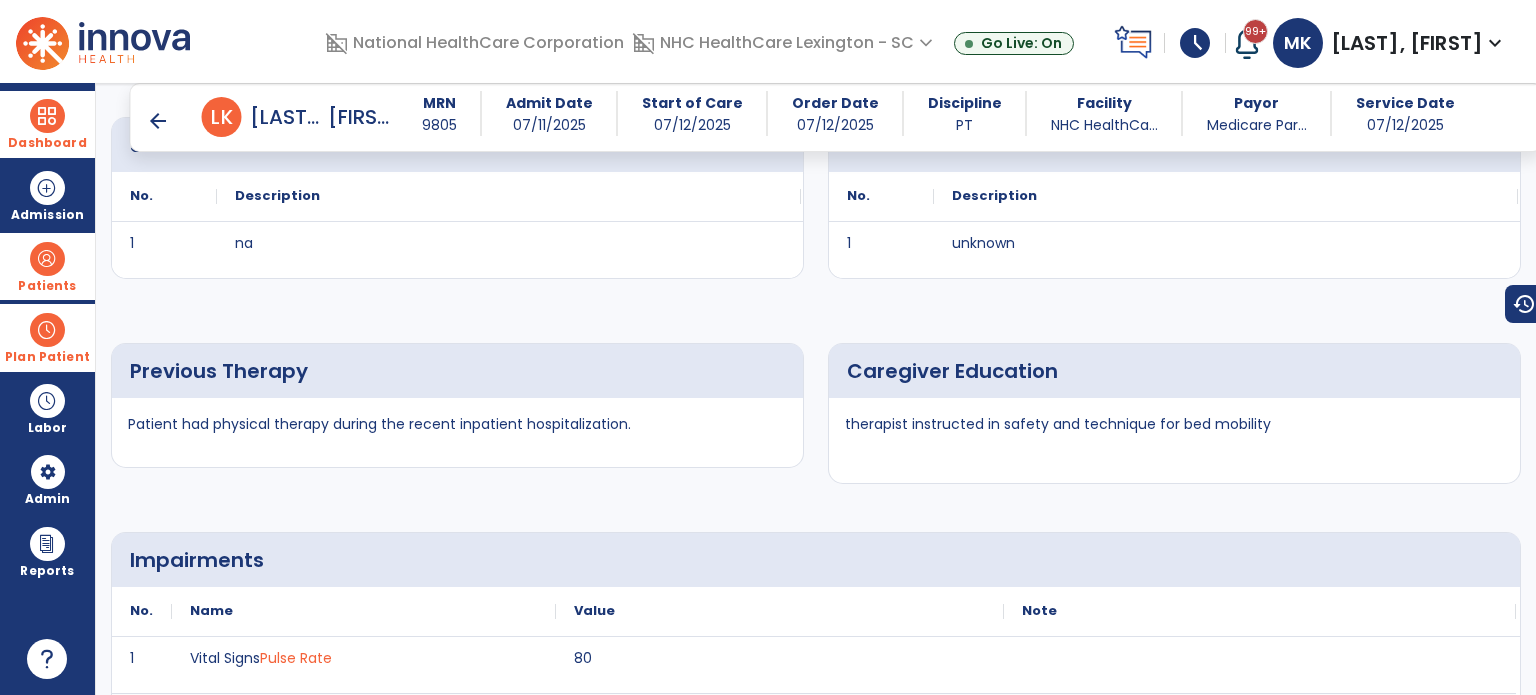 scroll, scrollTop: 700, scrollLeft: 0, axis: vertical 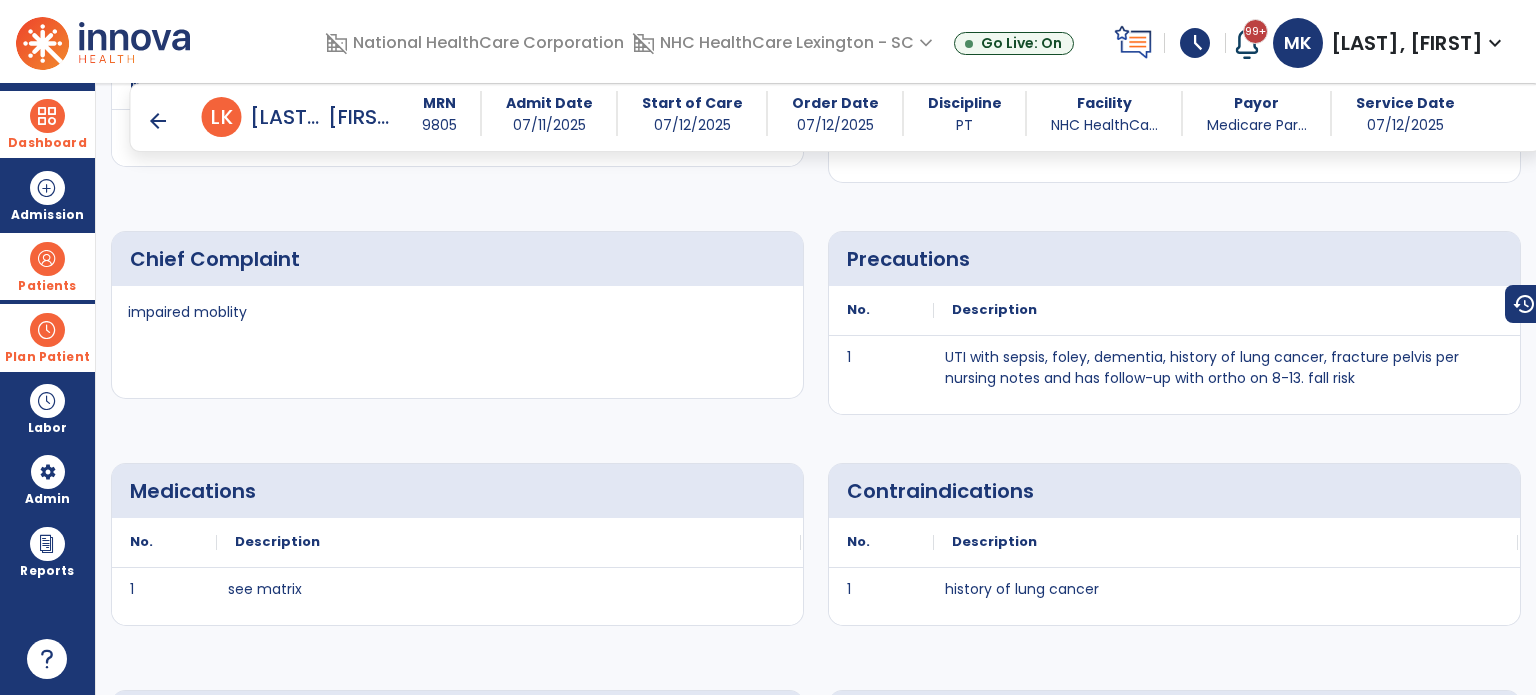 click on "arrow_back" at bounding box center (158, 121) 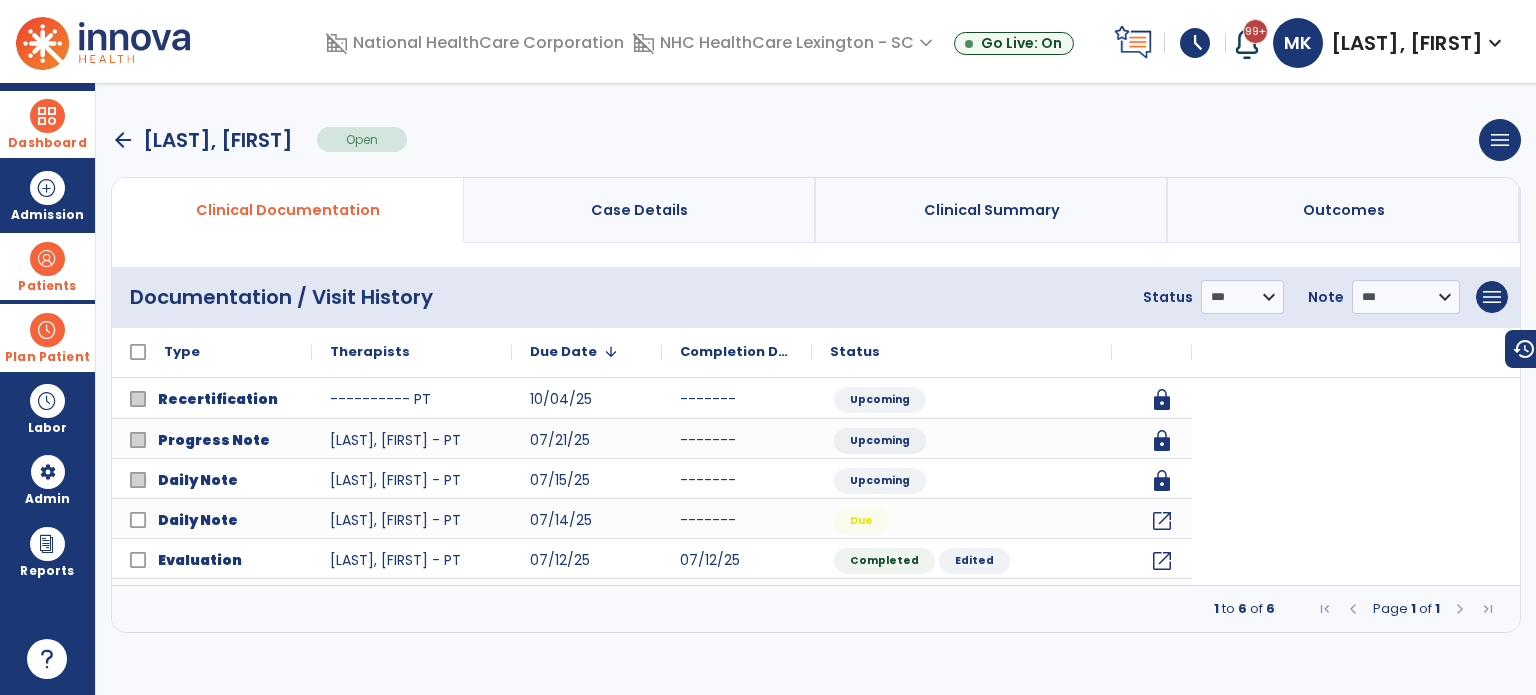 scroll, scrollTop: 0, scrollLeft: 0, axis: both 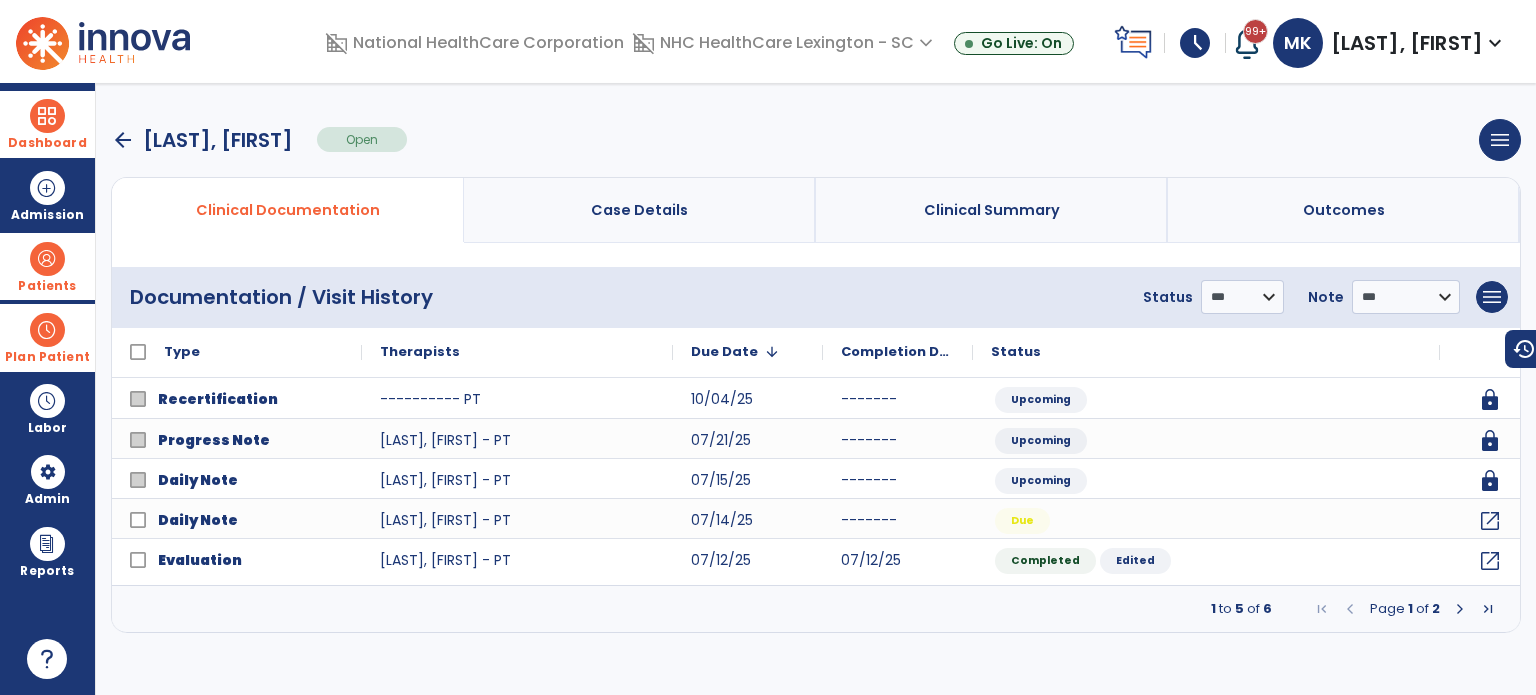 click on "arrow_back" at bounding box center [123, 140] 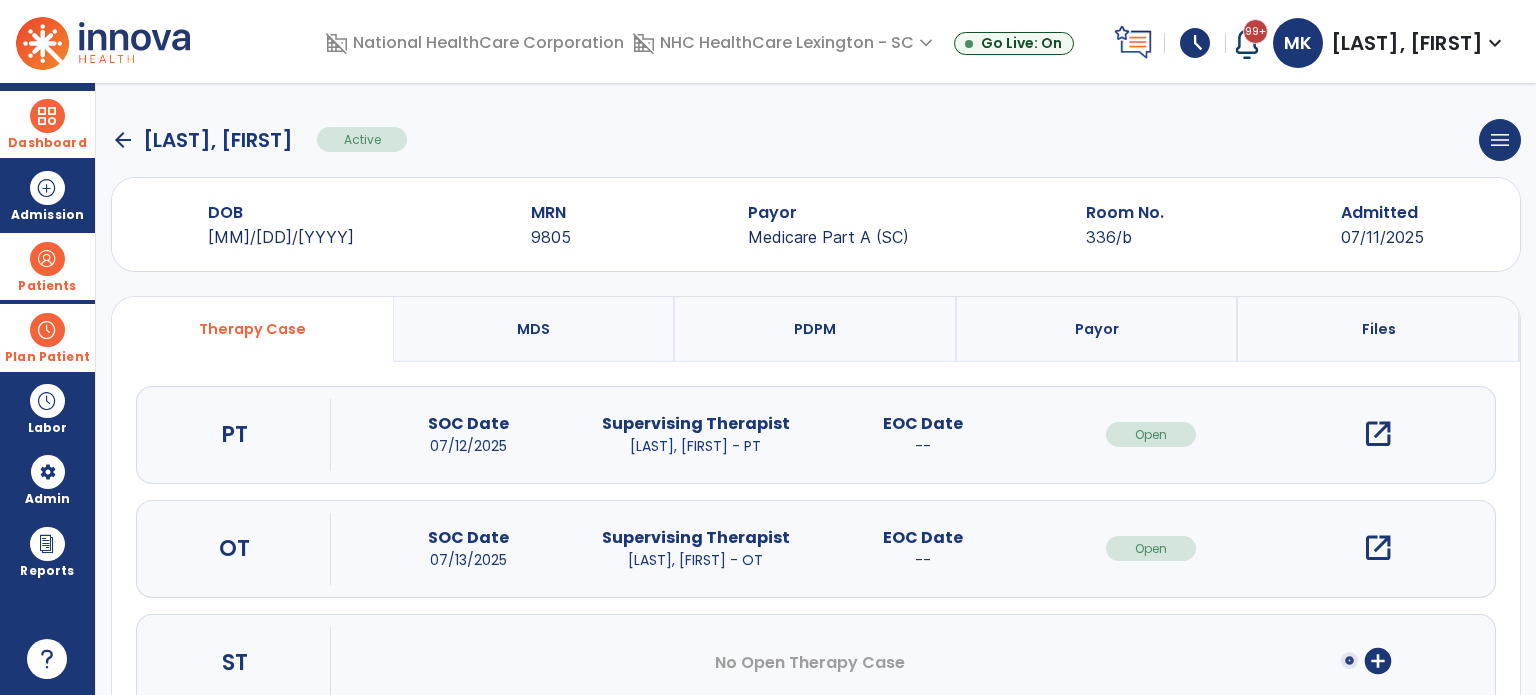 click on "arrow_back" 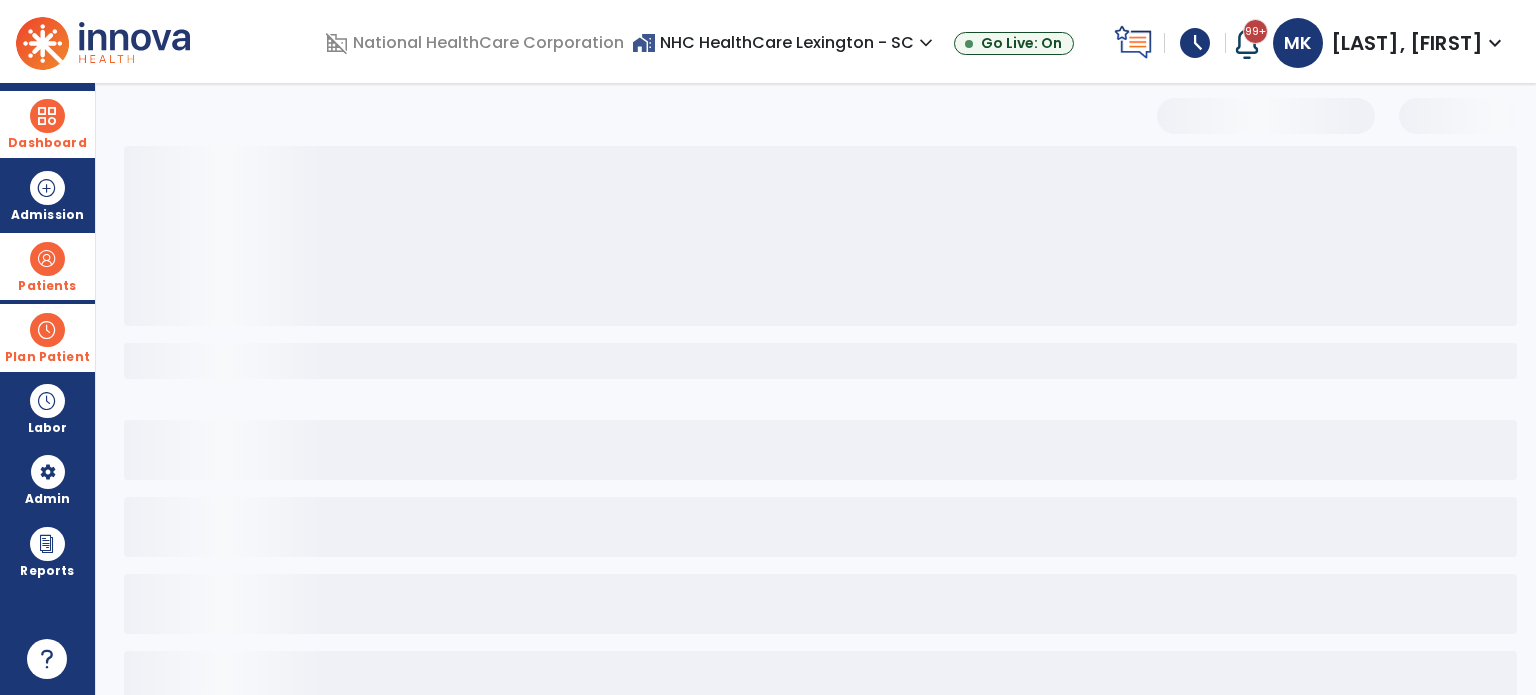select on "***" 